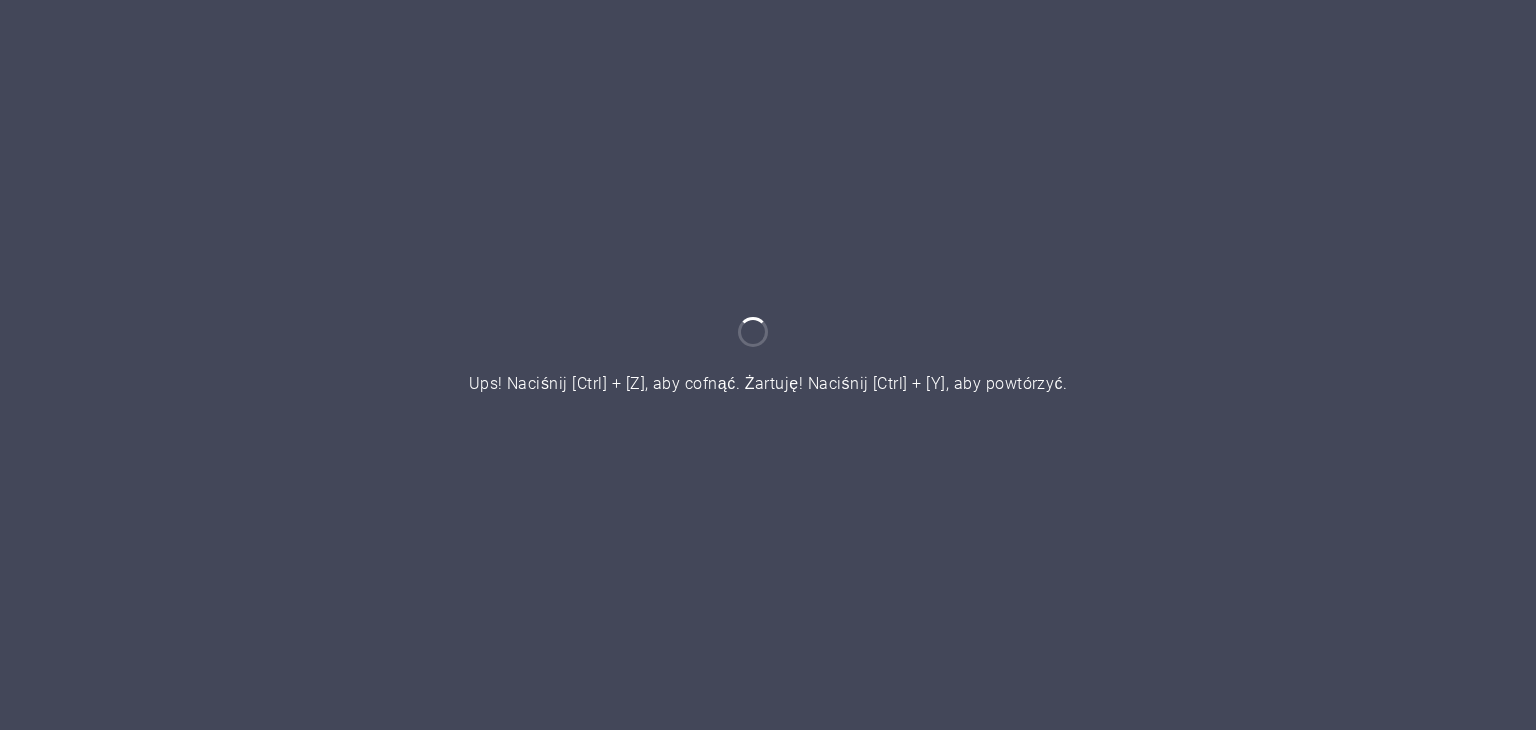 scroll, scrollTop: 0, scrollLeft: 0, axis: both 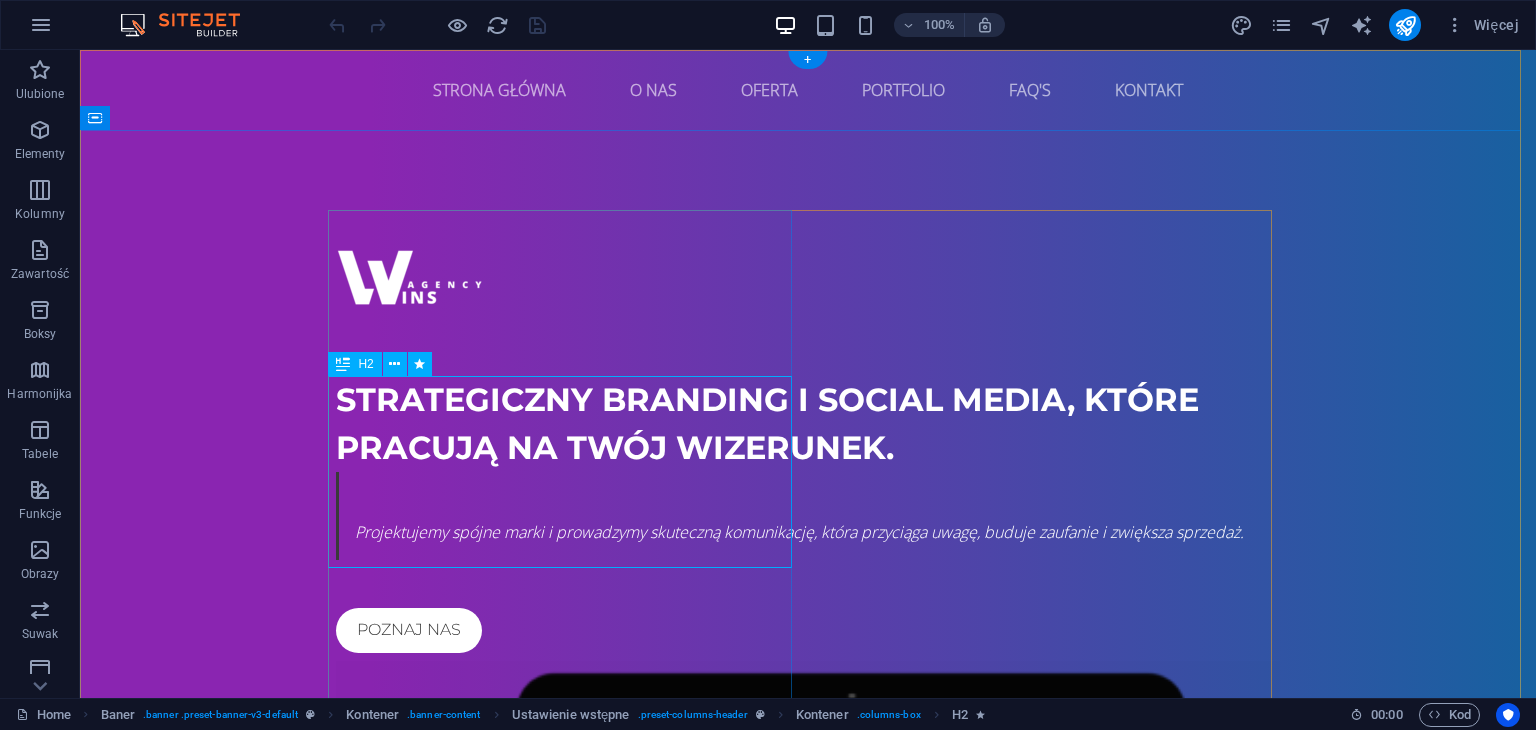 click on "Strategiczny branding i social media, które pracują na Twój wizerunek." at bounding box center (808, 424) 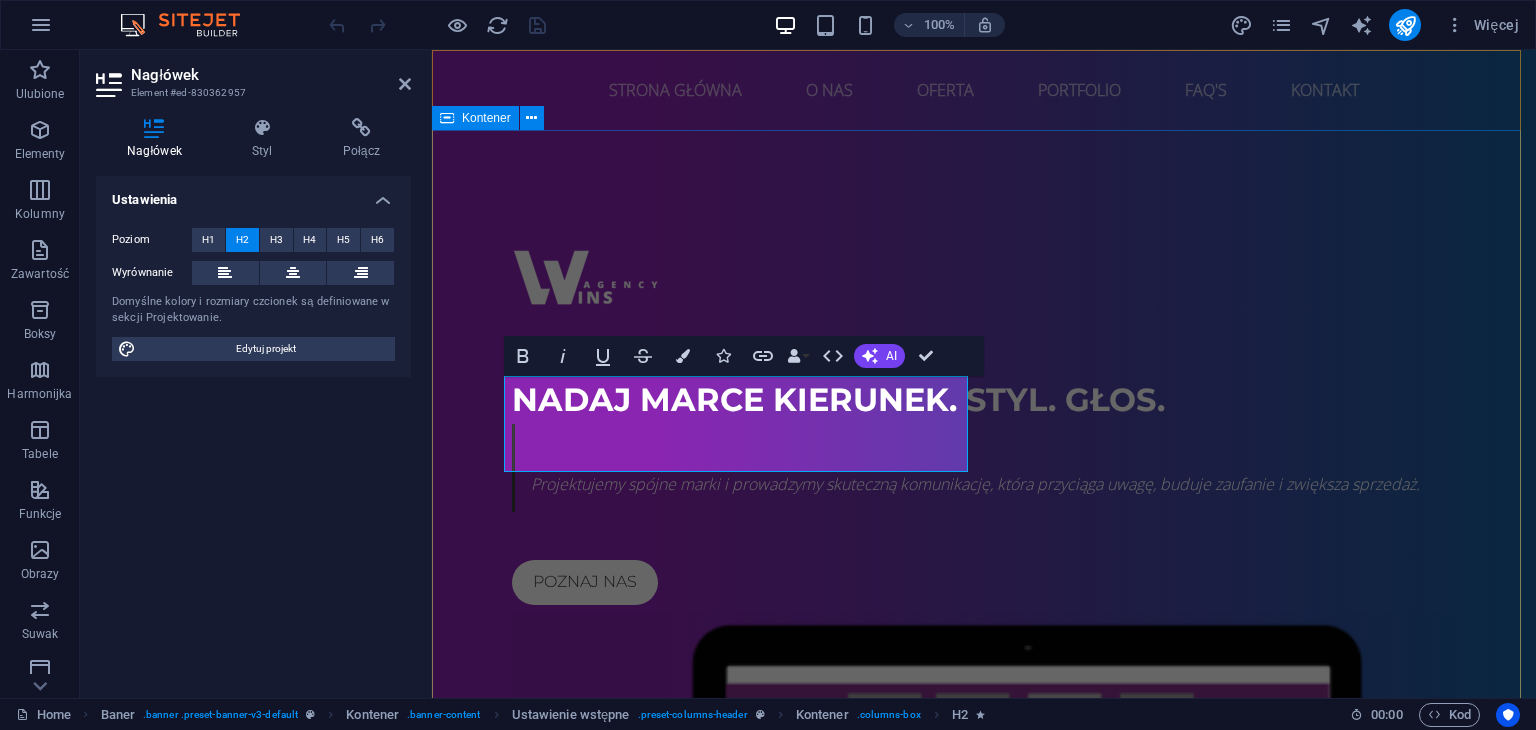 click on "Nadaj marce kierunek. Styl. Głos. Projektujemy spójne marki i prowadziemy skuteczną komunikację, która przyciąga uwagę, buduje zaufanie i zwiększa sprzedaż. Poznaj nas" at bounding box center (984, 704) 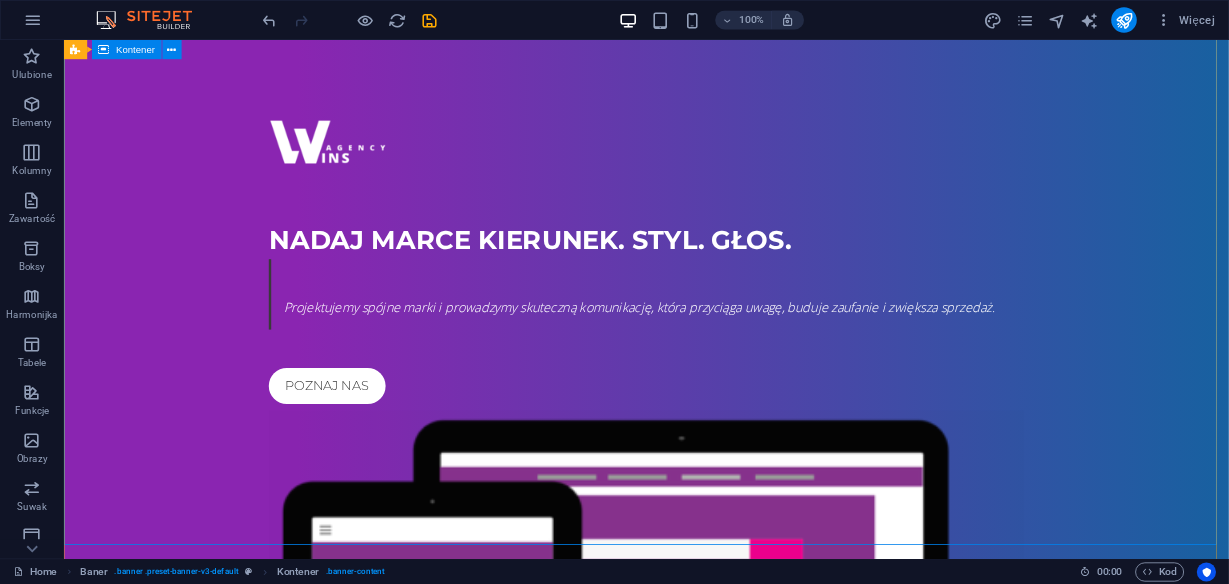 scroll, scrollTop: 0, scrollLeft: 0, axis: both 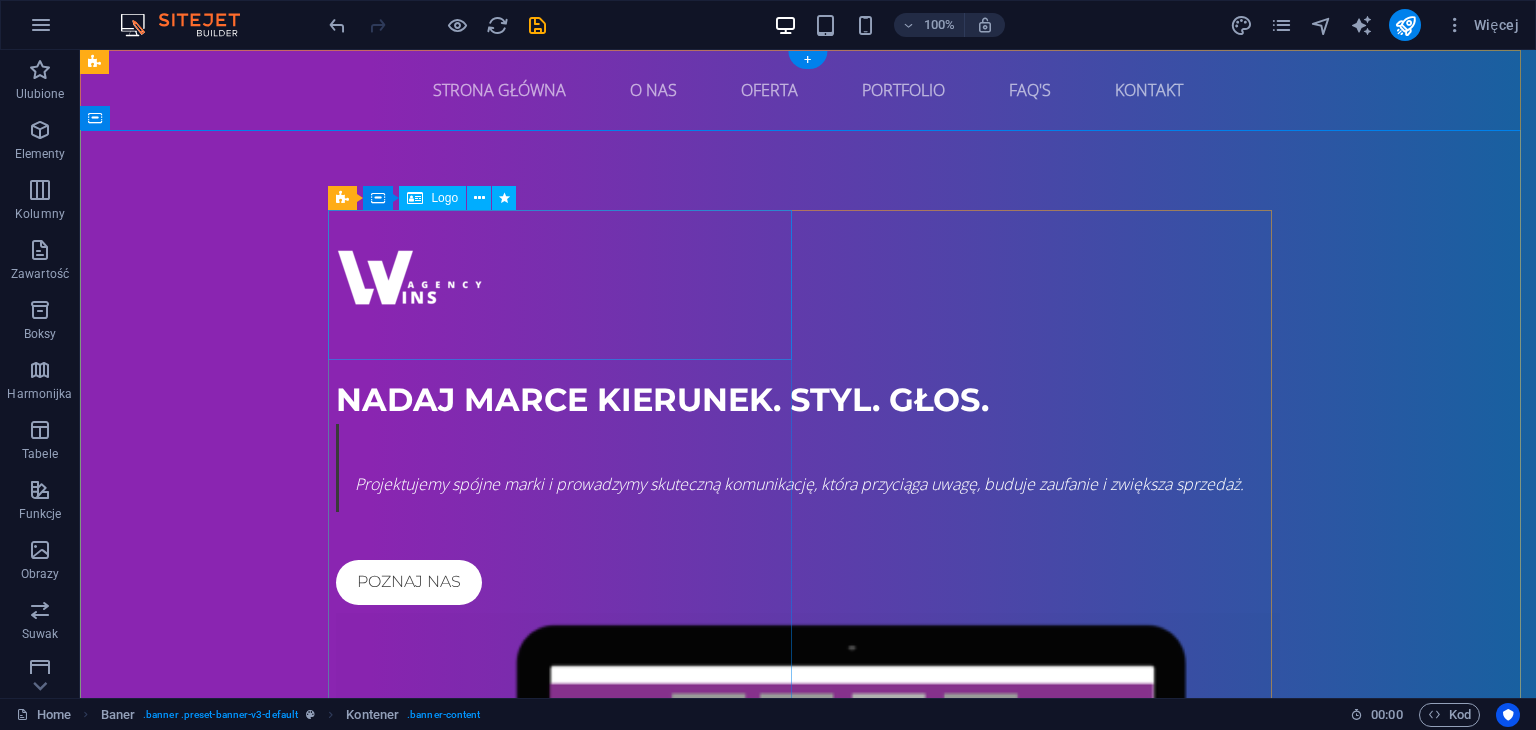 click at bounding box center (808, 285) 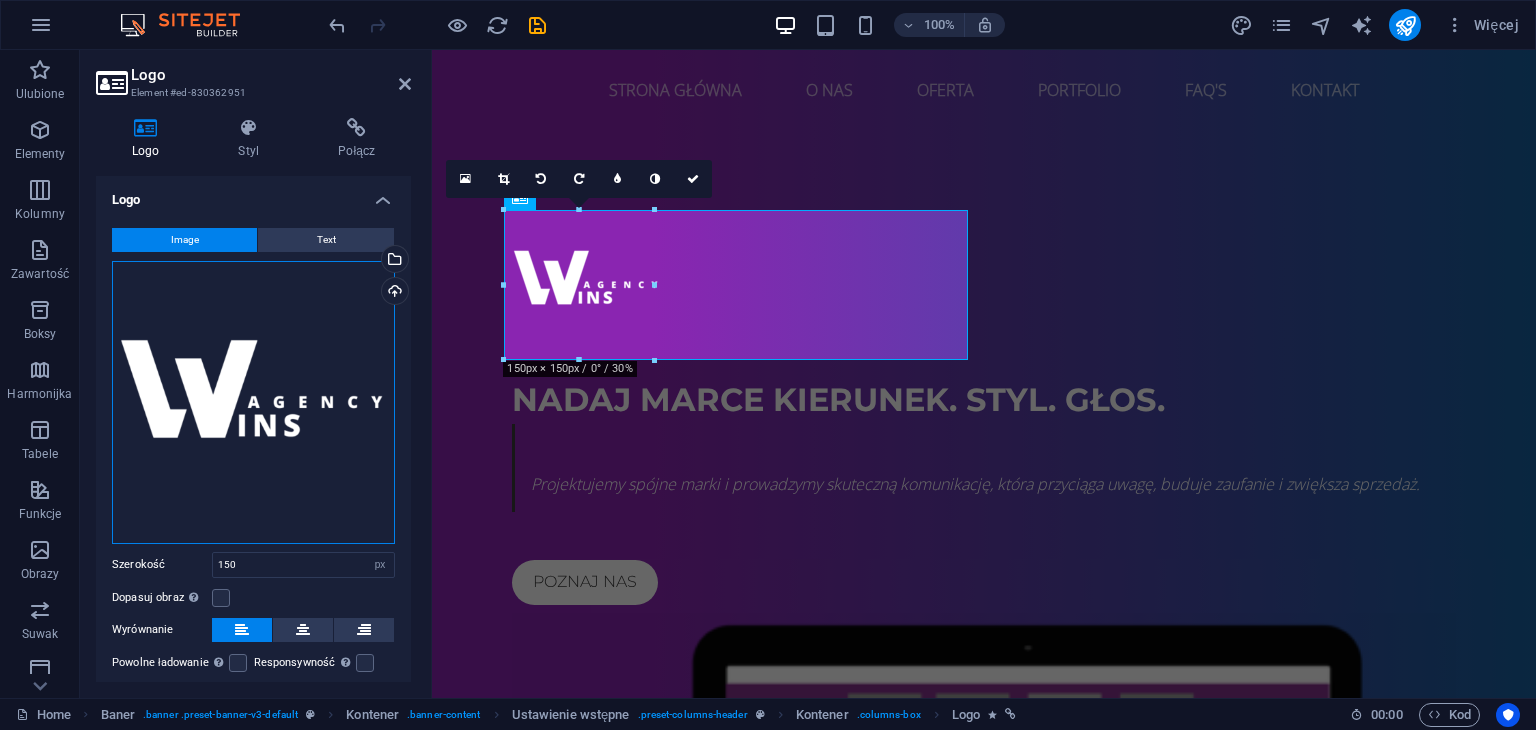 click on "Przeciągnij pliki tutaj, kliknij, aby wybrać pliki lub wybierz pliki z Plików lub naszych bezpłatnych zdjęć i filmów" at bounding box center (253, 402) 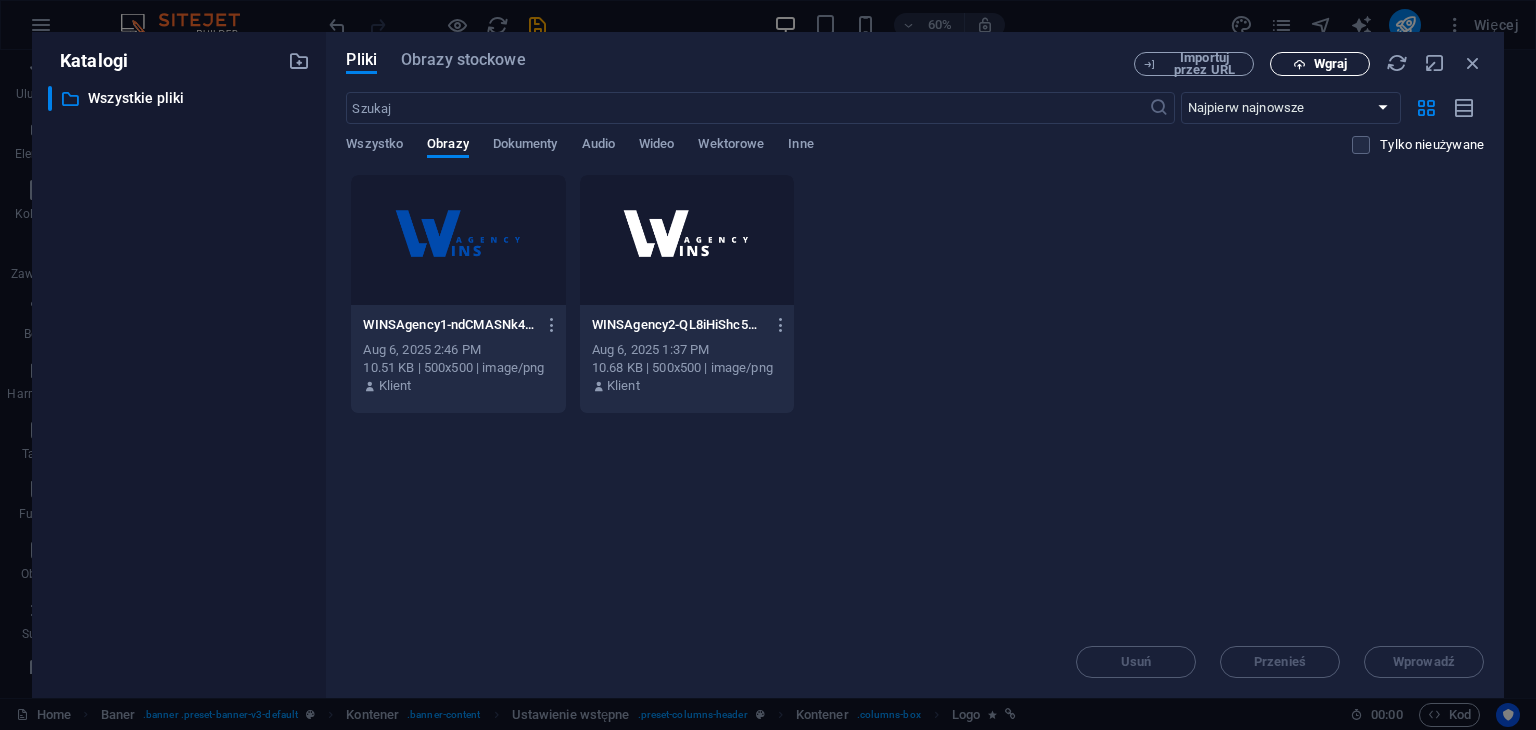 click on "Wgraj" at bounding box center (1330, 64) 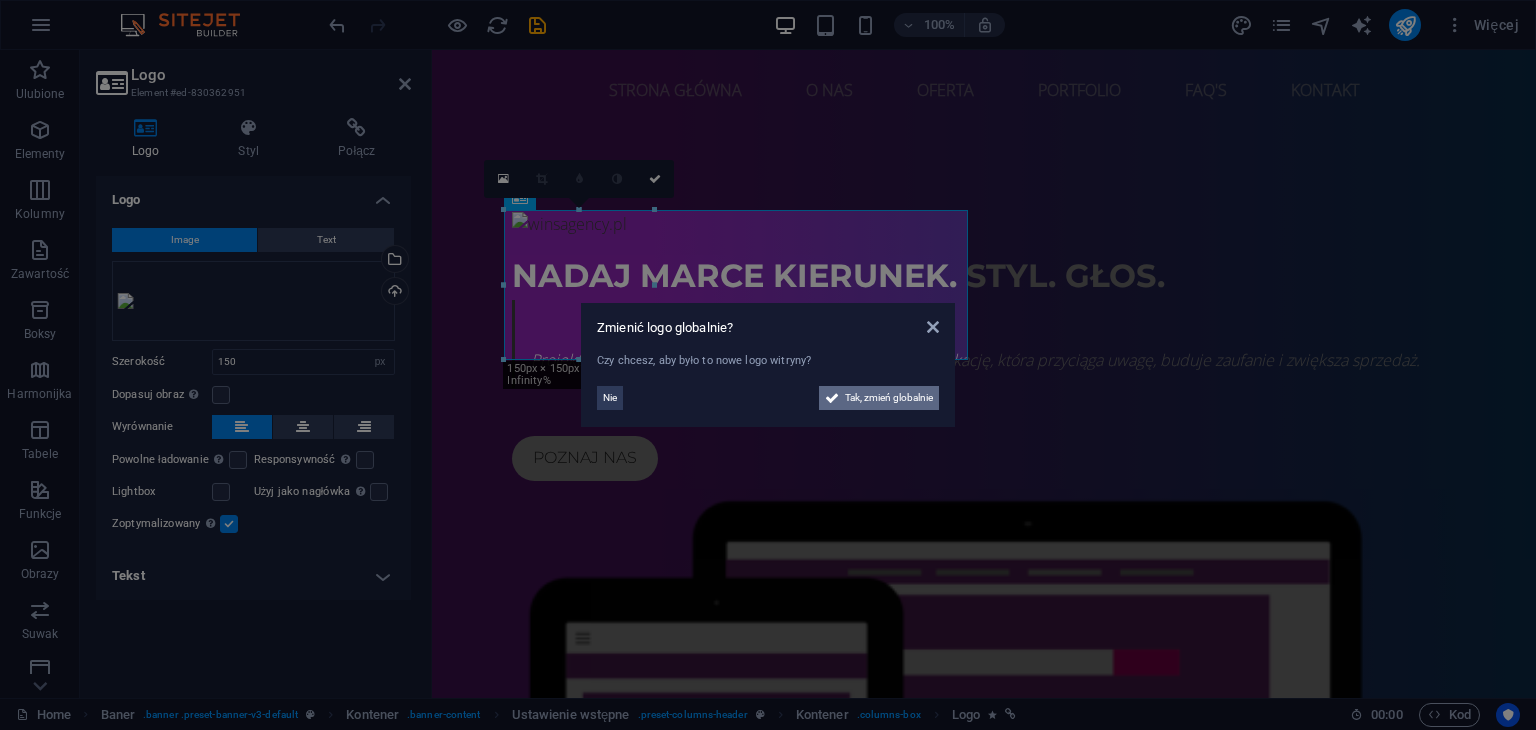 click on "Tak, zmień globalnie" at bounding box center (889, 398) 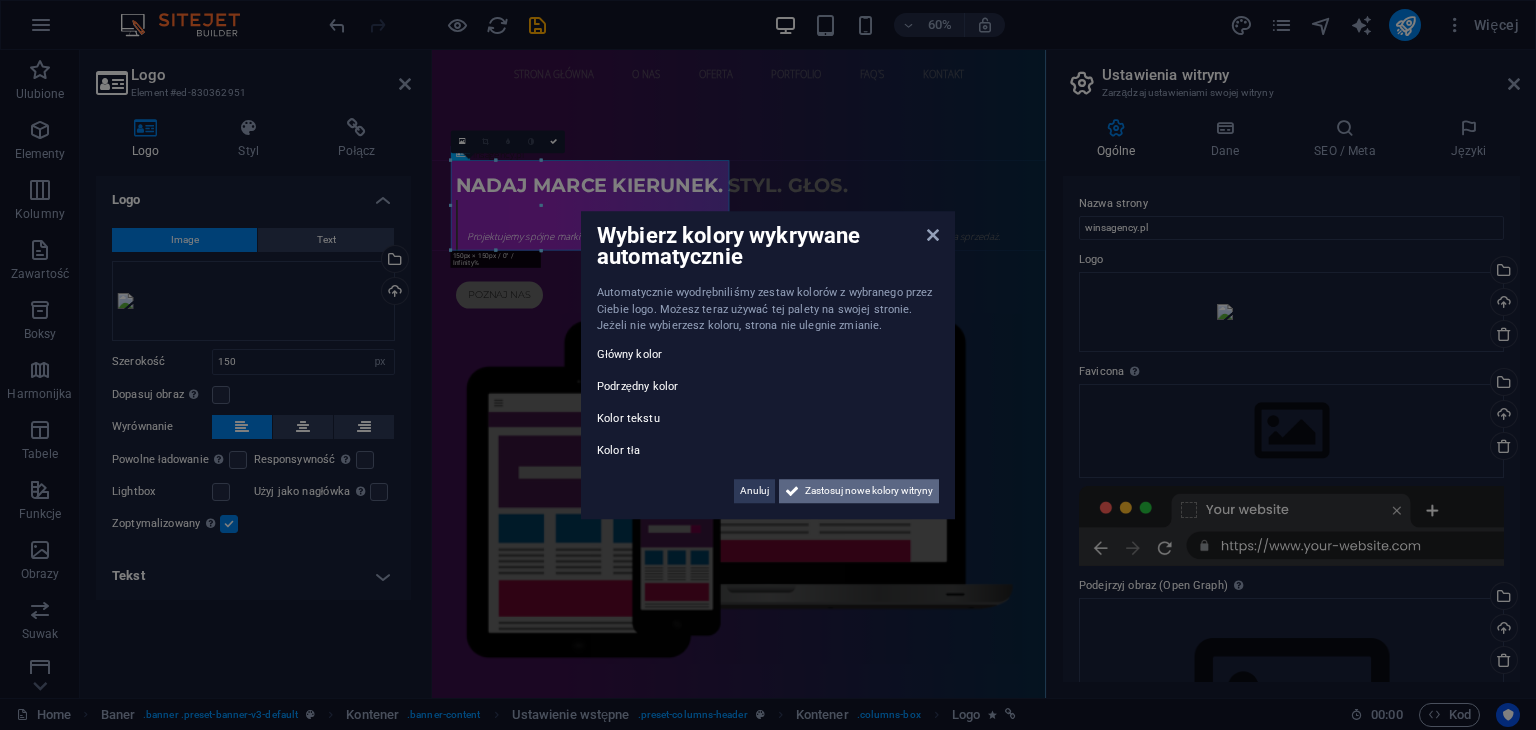 click on "Zastosuj nowe kolory witryny" at bounding box center (869, 491) 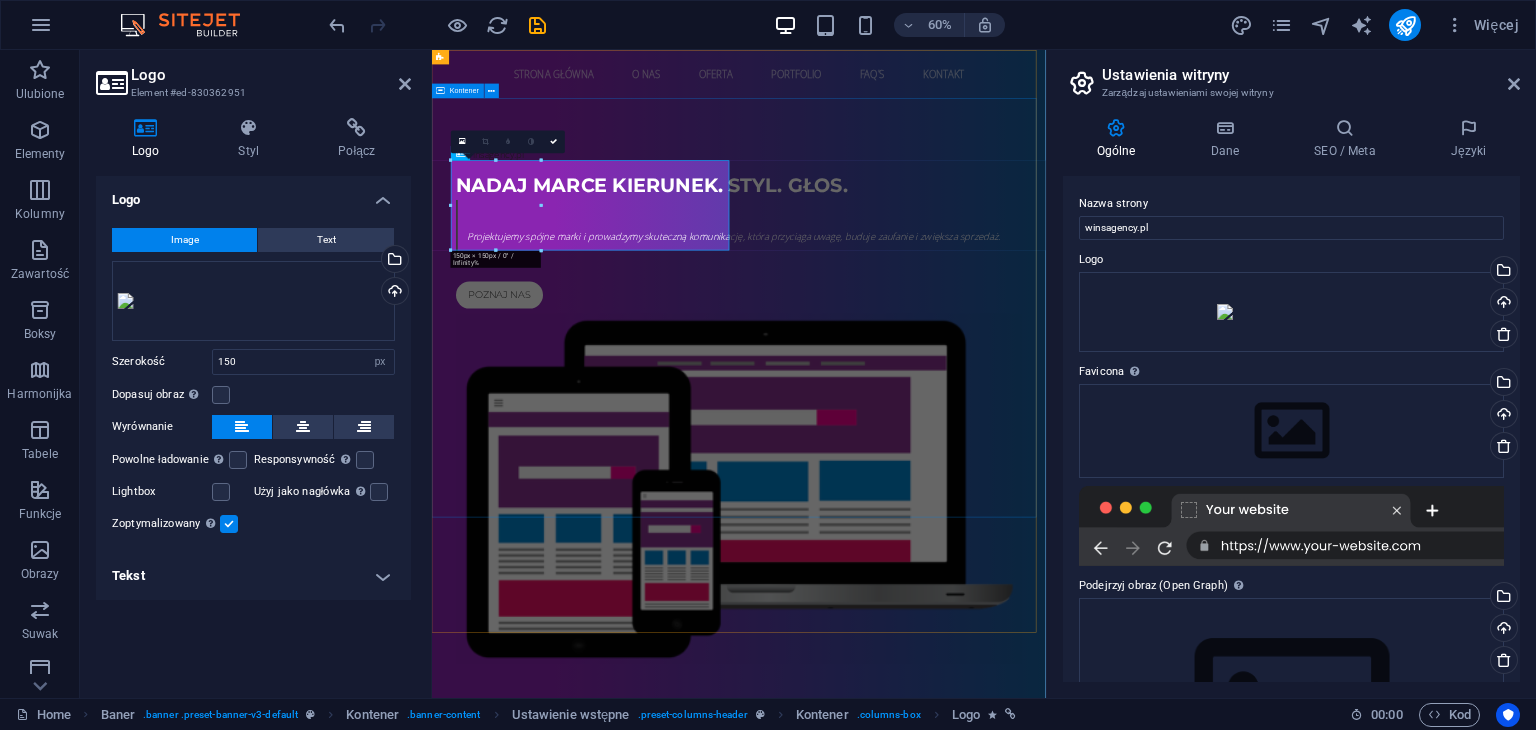 click on "Nadaj marce kierunek. Styl. Głos. Projektujemy spójne marki i prowadziemy skuteczną komunikację, która przyciąga uwagę, buduje zaufanie i zwiększa sprzedaż. Poznaj nas" at bounding box center (943, 642) 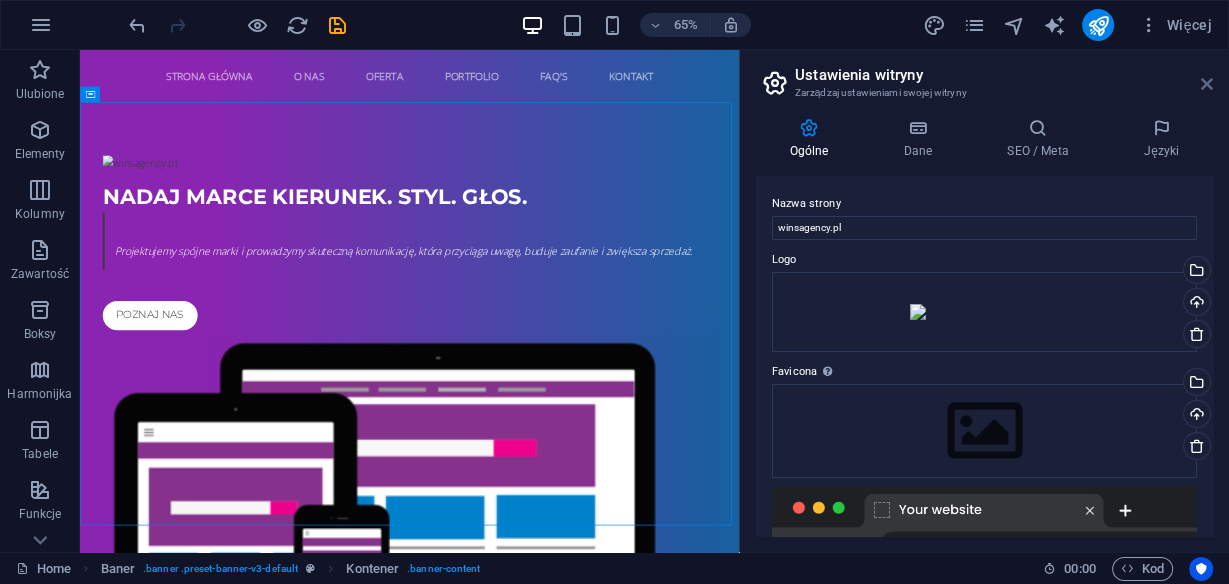 drag, startPoint x: 1216, startPoint y: 86, endPoint x: 1203, endPoint y: 88, distance: 13.152946 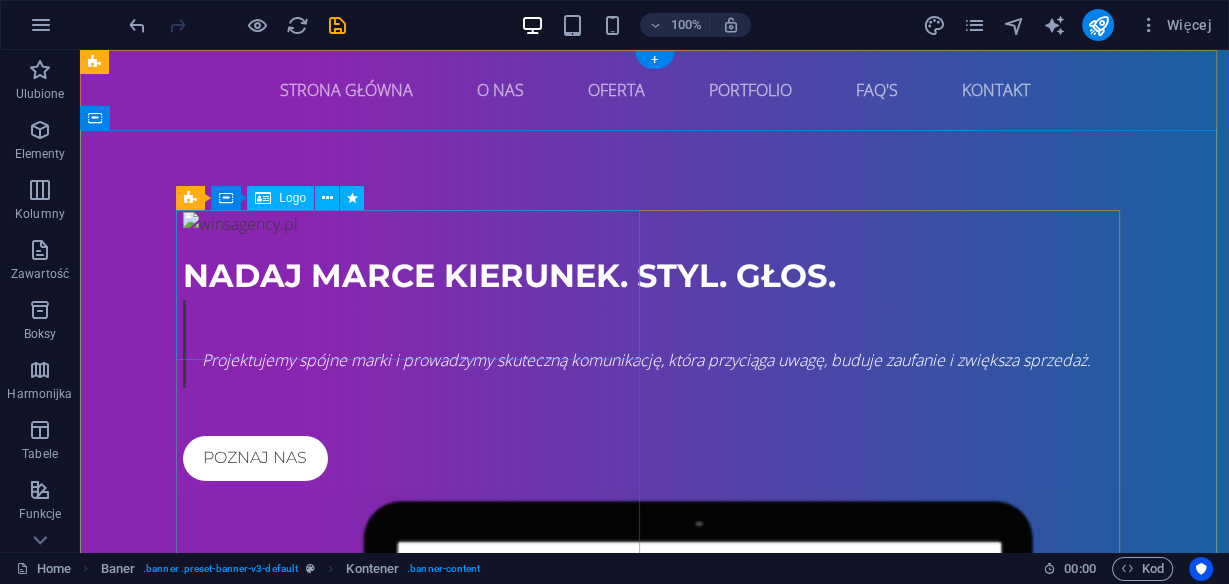 click at bounding box center (655, 223) 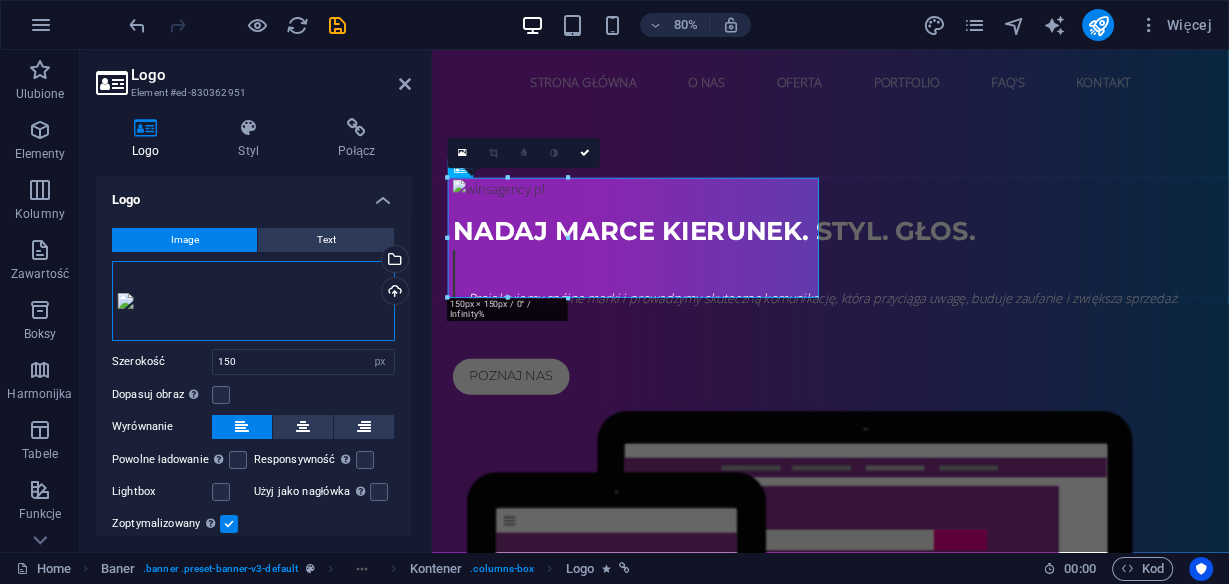 click on "Przeciągnij pliki tutaj, kliknij, aby wybrać pliki lub wybierz pliki z Plików lub naszych bezpłatnych zdjęć i filmów" at bounding box center [253, 301] 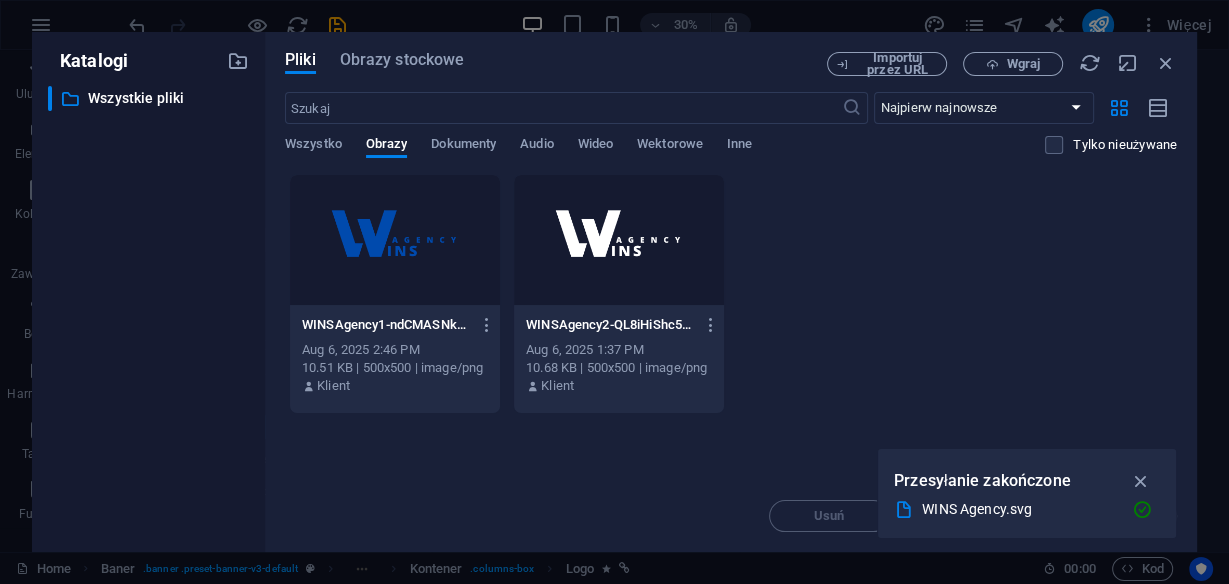 click at bounding box center (619, 240) 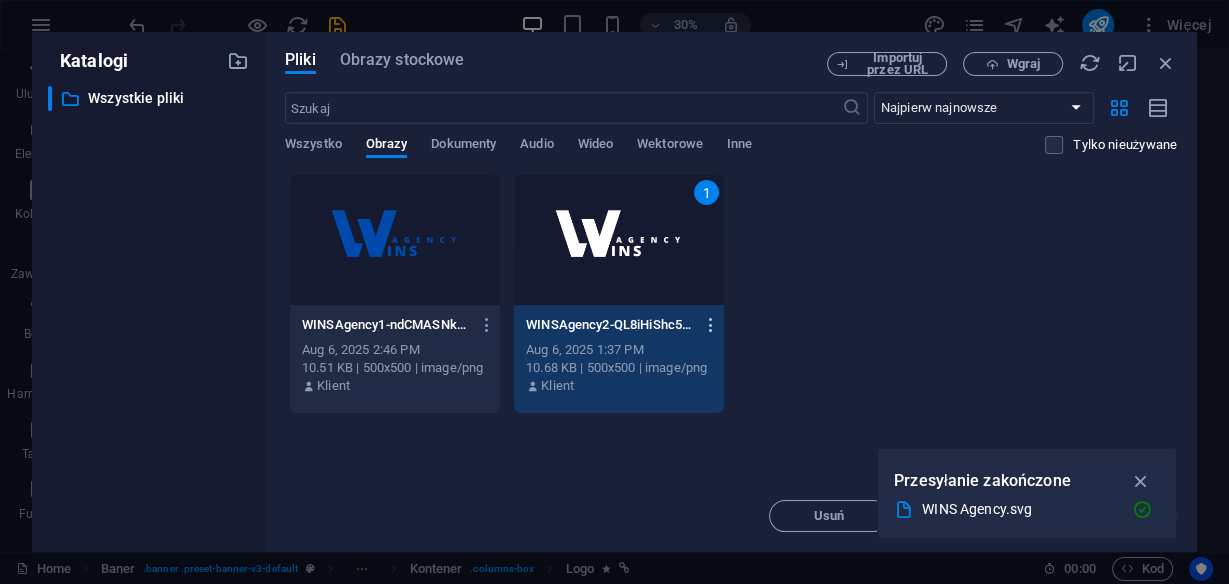 click at bounding box center (710, 325) 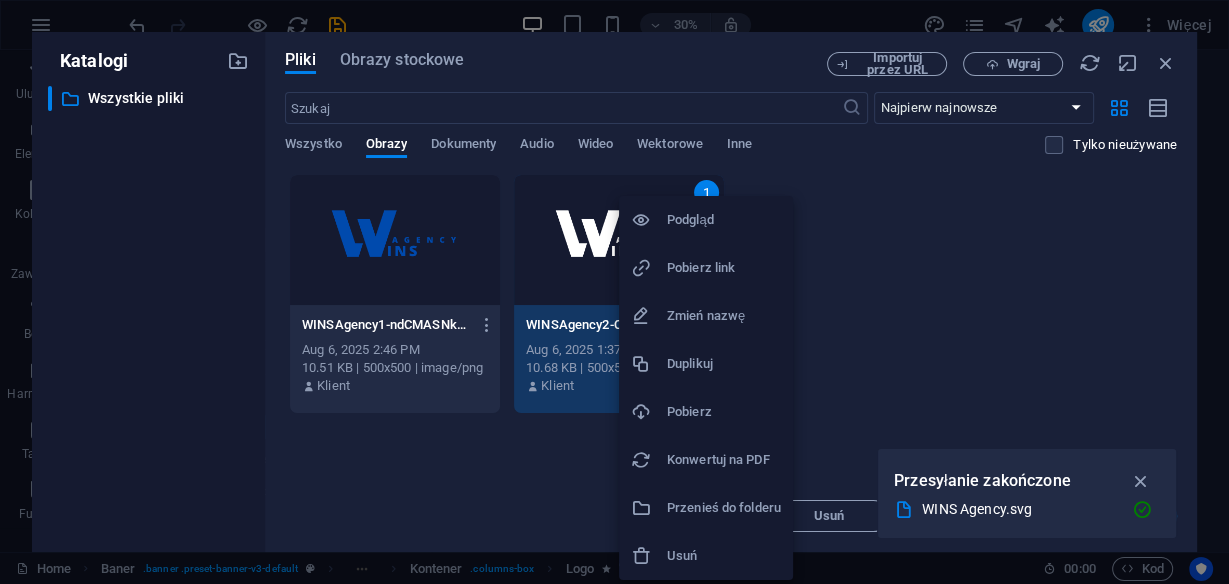 click on "Usuń" at bounding box center [706, 556] 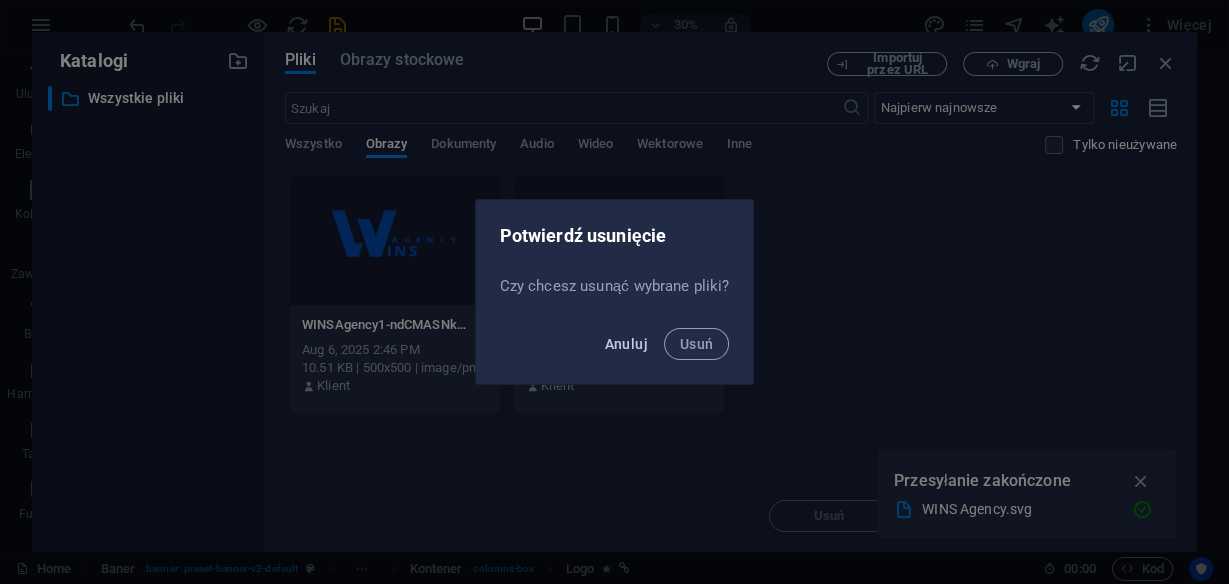 click on "Anuluj" at bounding box center [625, 344] 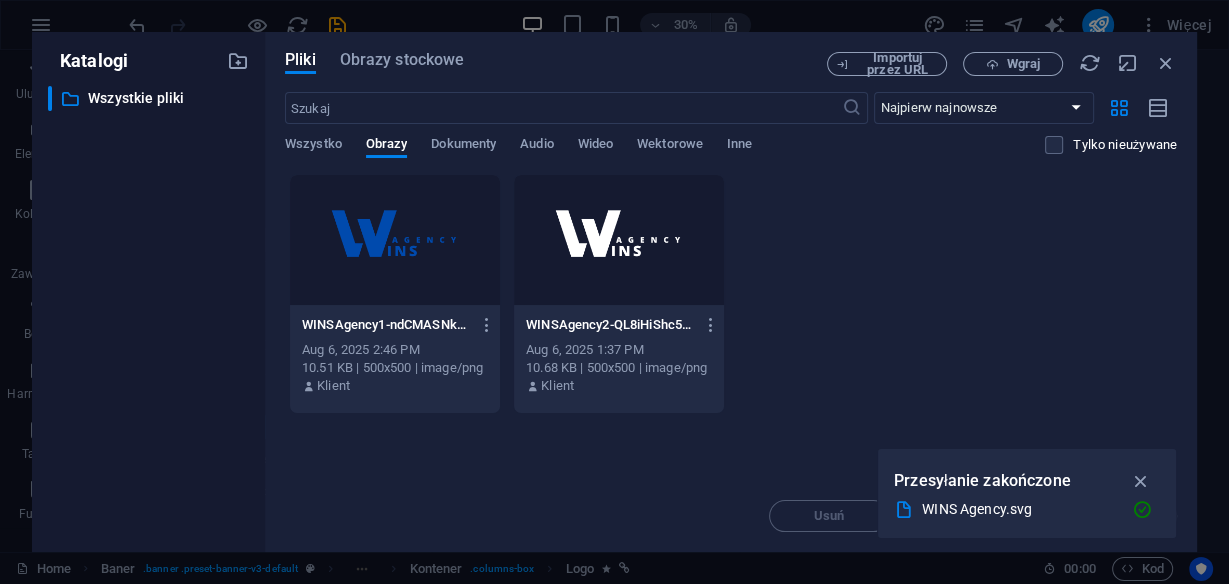 click on "WINSAgency2-QL8iHiShc56XIEjzDsQ28g.png WINSAgency2-QL8iHiShc56XIEjzDsQ28g.png" at bounding box center [619, 325] 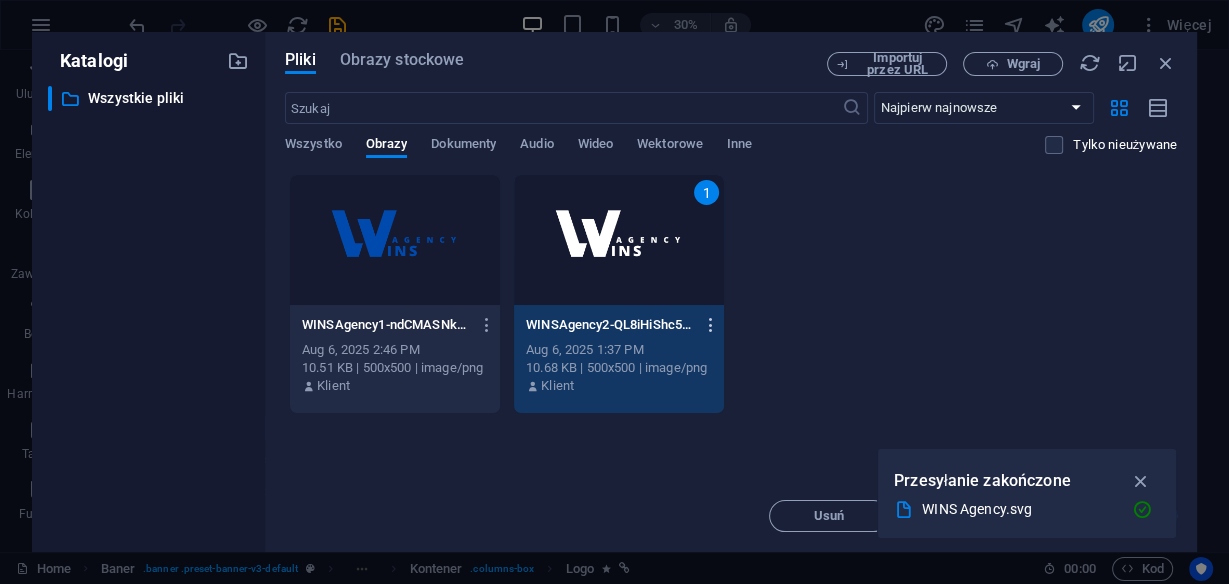 click at bounding box center [706, 325] 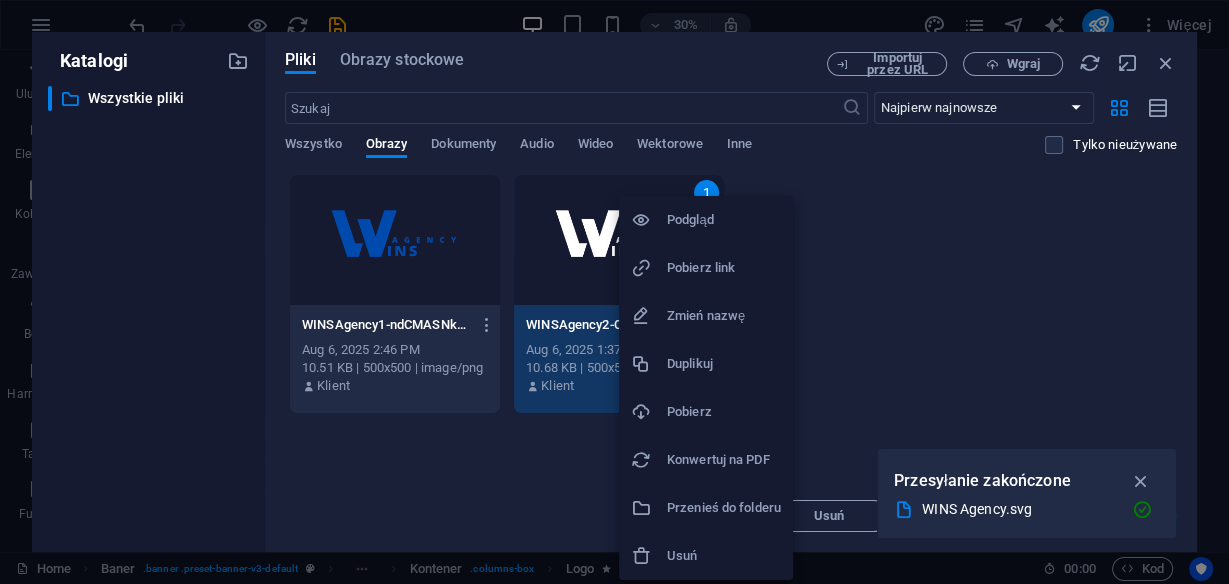 click on "Usuń" at bounding box center (706, 556) 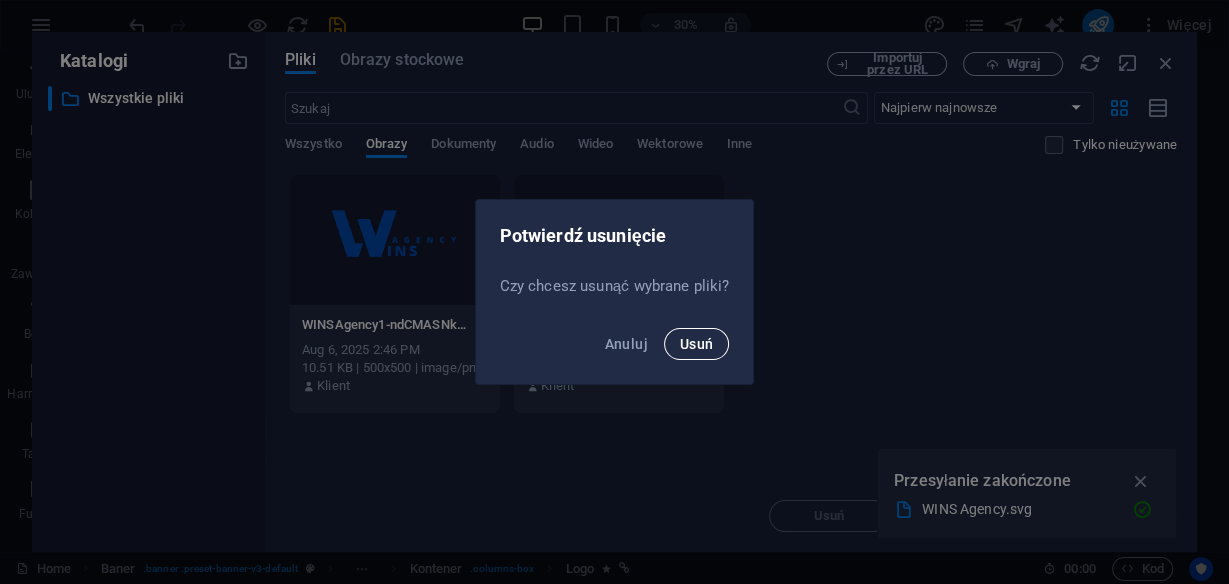 click on "Usuń" at bounding box center (697, 344) 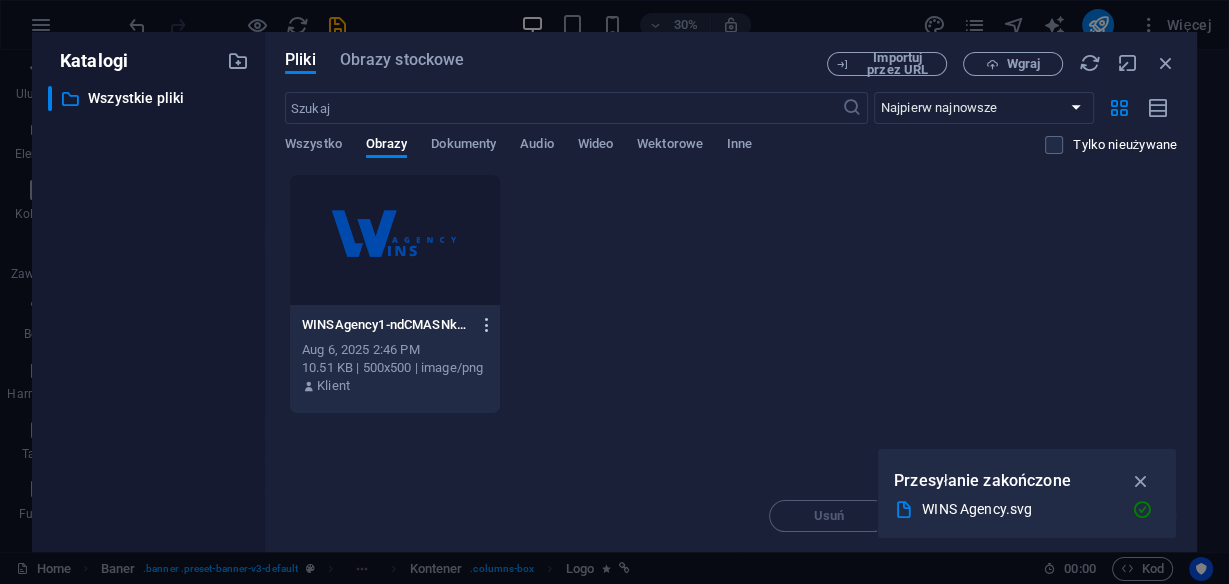 click at bounding box center (486, 325) 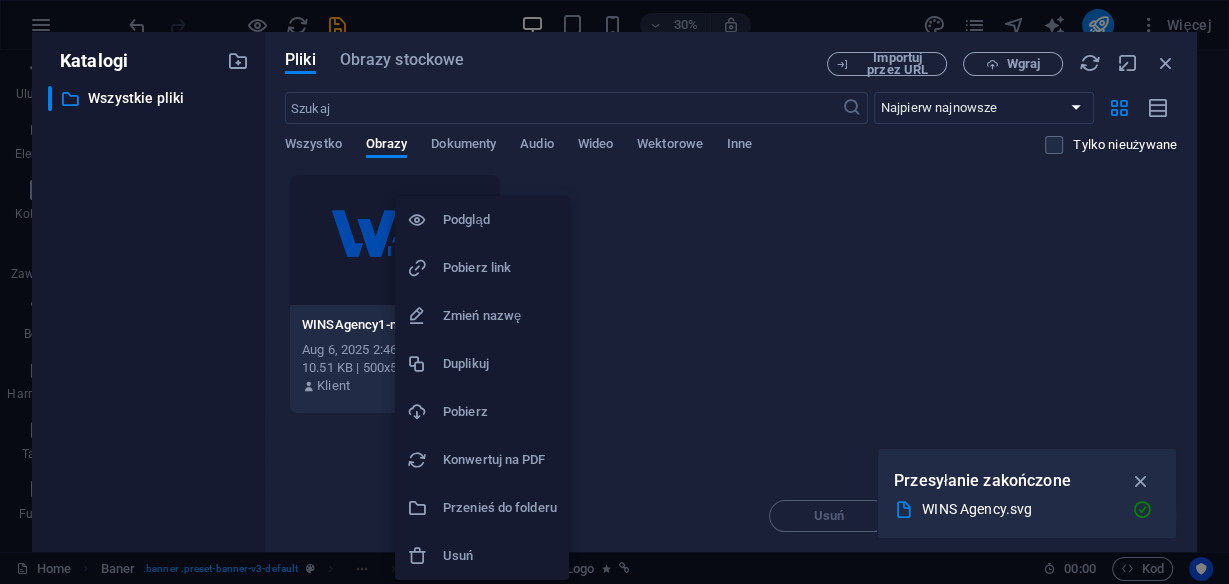 drag, startPoint x: 490, startPoint y: 539, endPoint x: 504, endPoint y: 540, distance: 14.035668 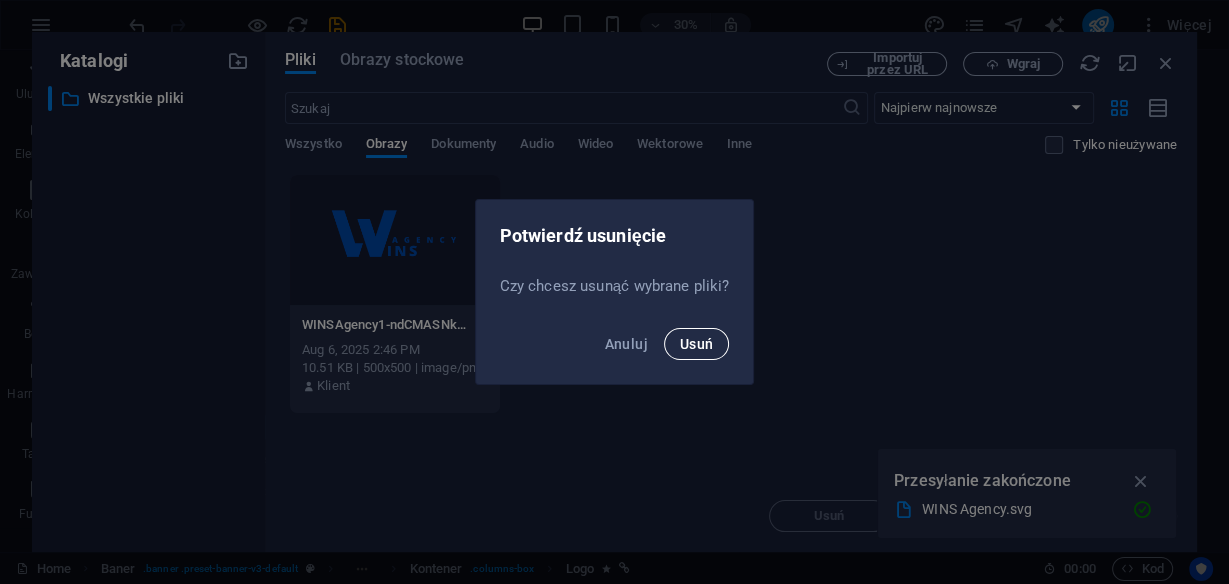 click on "Usuń" at bounding box center [697, 344] 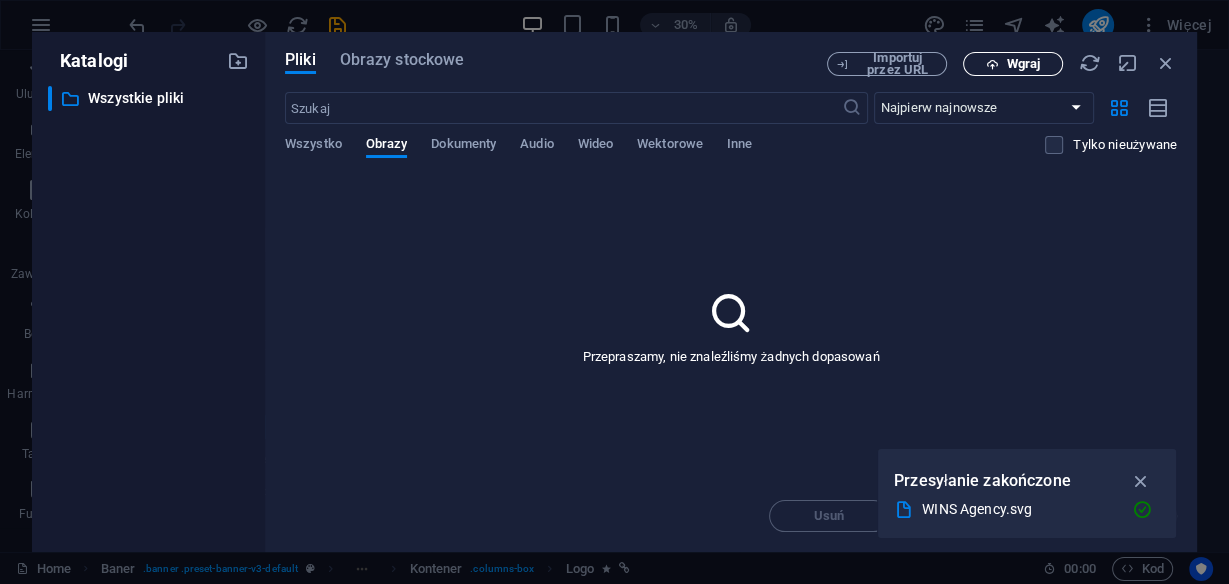 click on "Wgraj" at bounding box center (1023, 64) 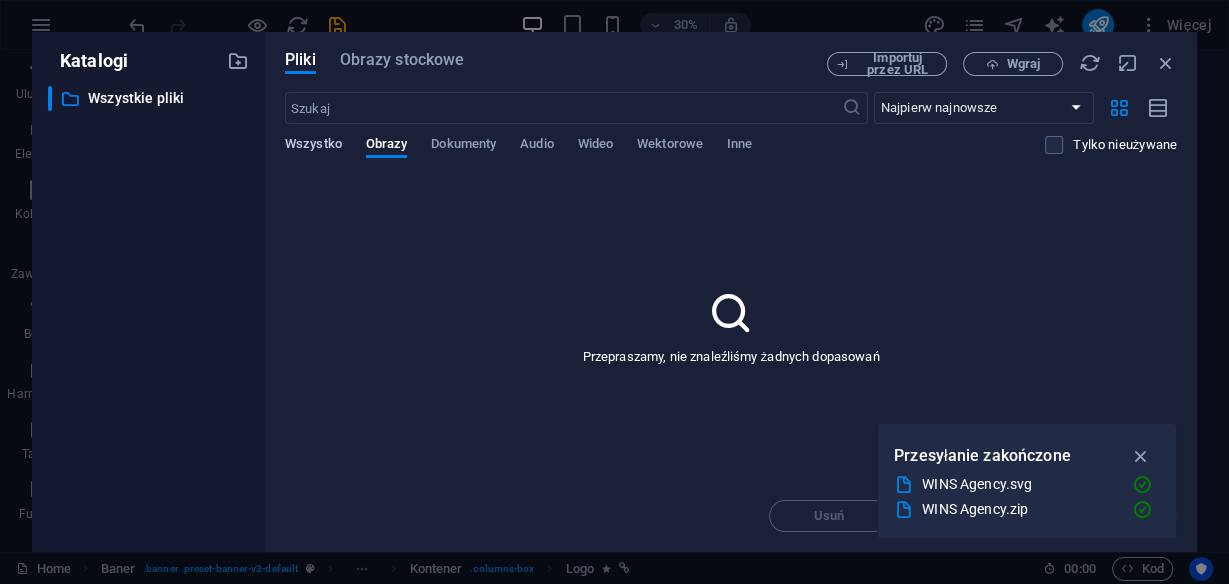 click on "Wszystko" at bounding box center [313, 146] 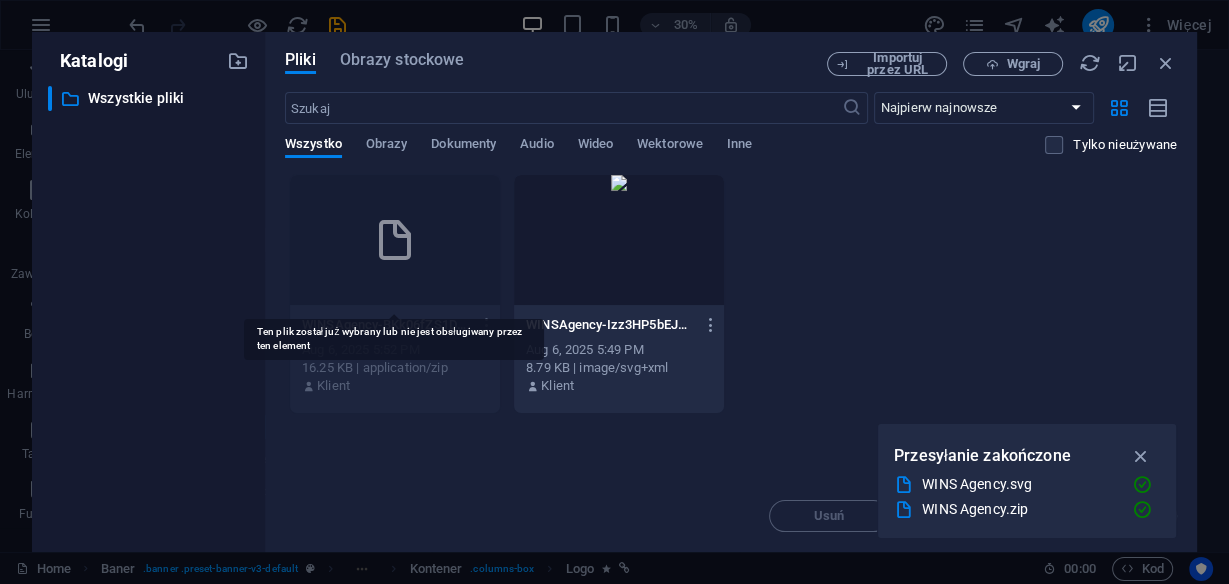 click at bounding box center (395, 240) 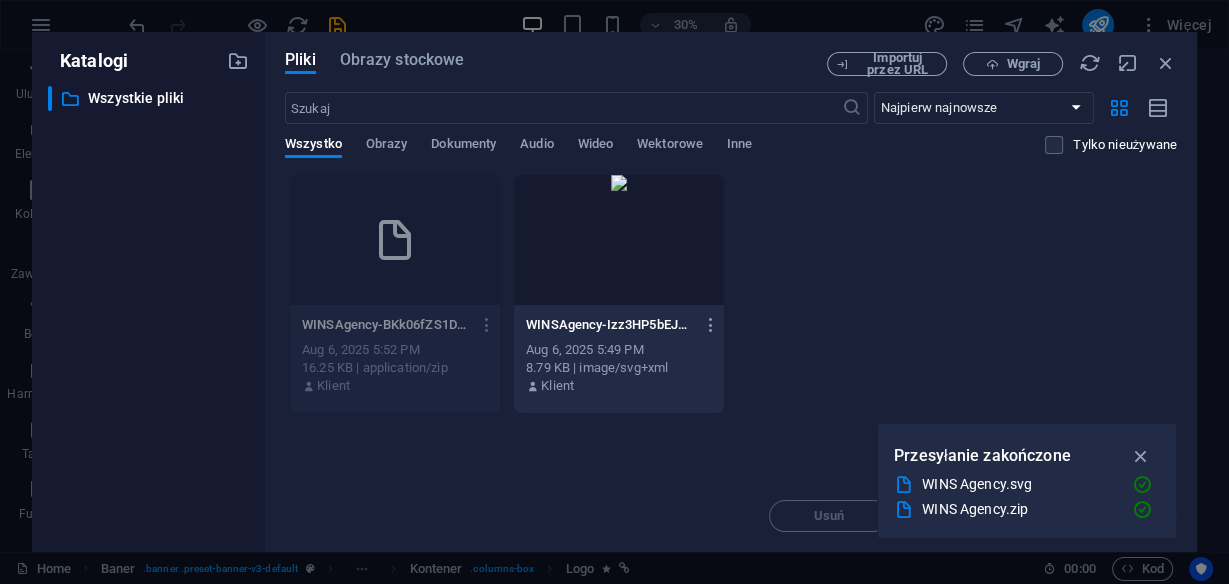 click at bounding box center [619, 240] 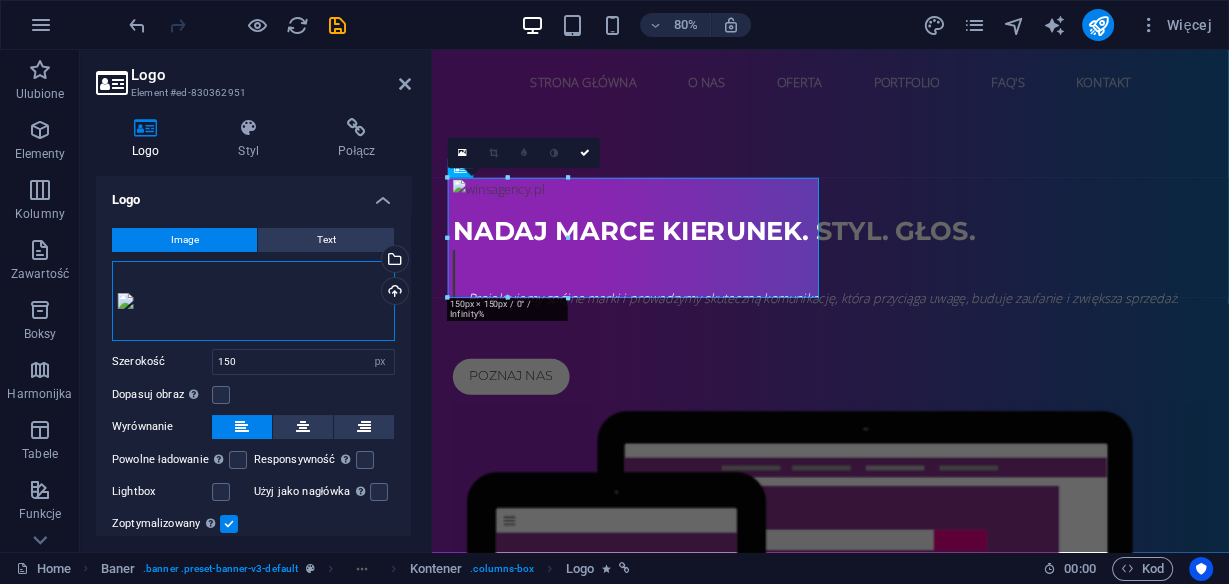 click on "Przeciągnij pliki tutaj, kliknij, aby wybrać pliki lub wybierz pliki z Plików lub naszych bezpłatnych zdjęć i filmów" at bounding box center (253, 301) 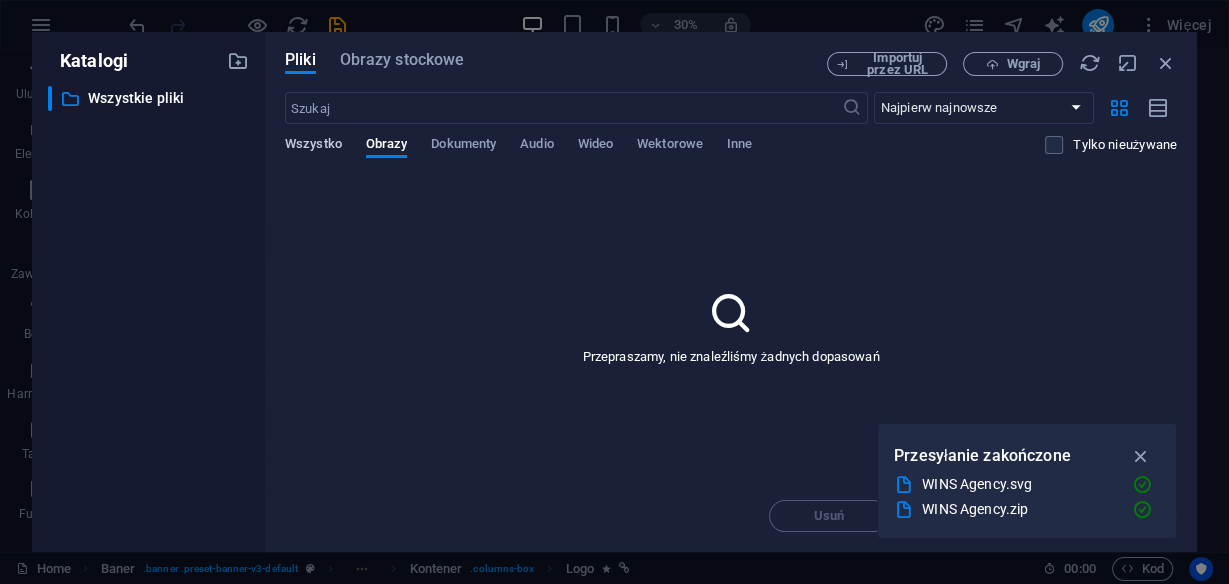 click on "Wszystko" at bounding box center (313, 146) 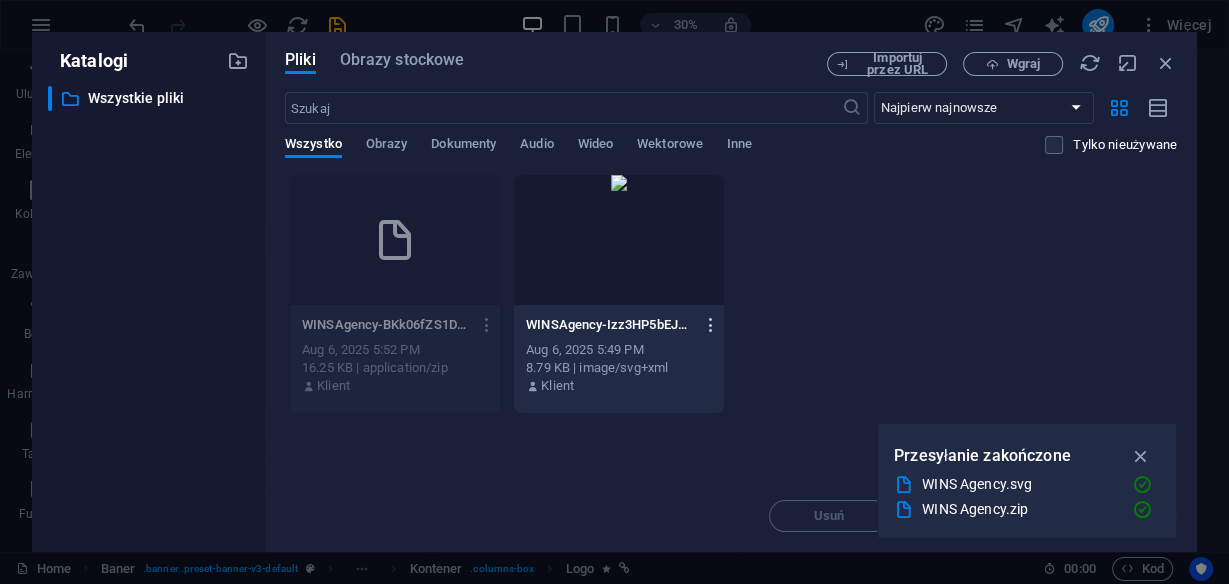 click at bounding box center [710, 325] 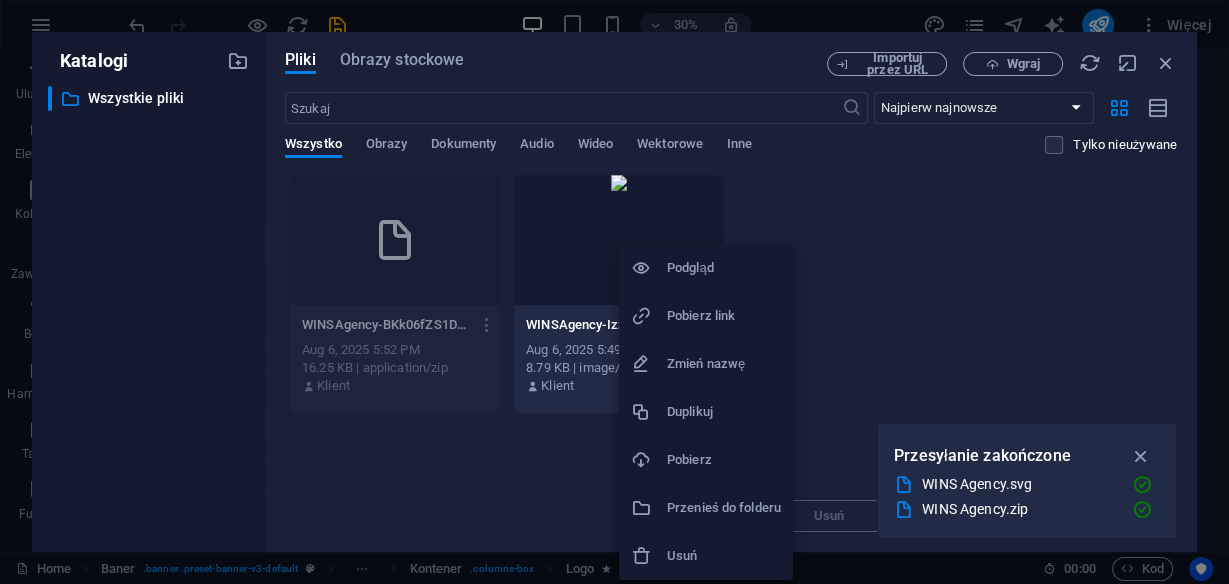 click on "Usuń" at bounding box center [724, 556] 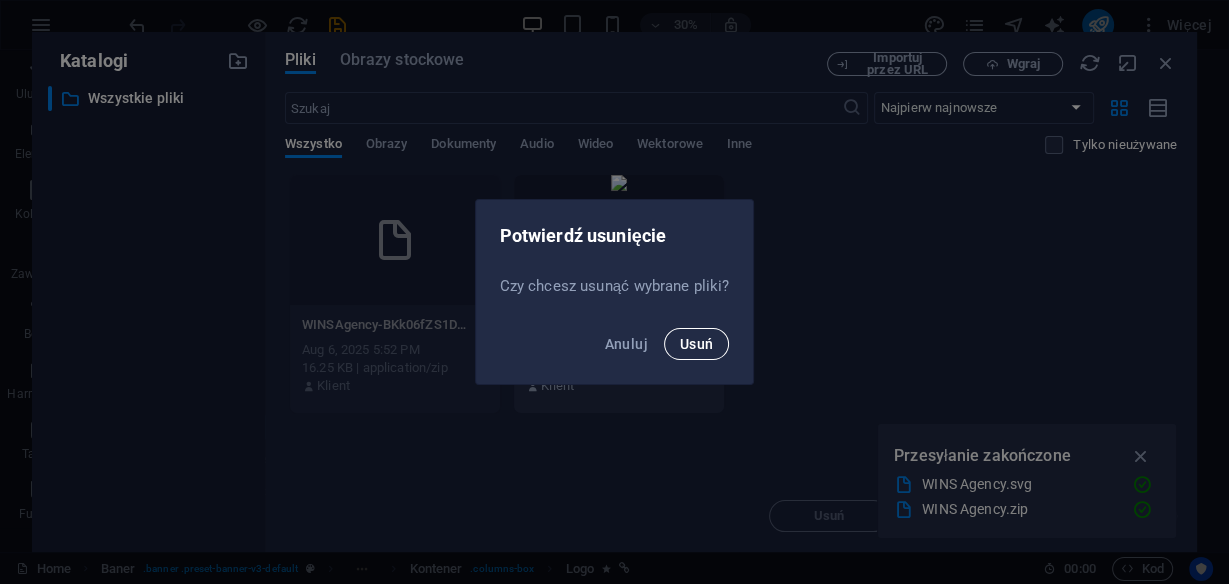drag, startPoint x: 696, startPoint y: 343, endPoint x: 574, endPoint y: 315, distance: 125.17188 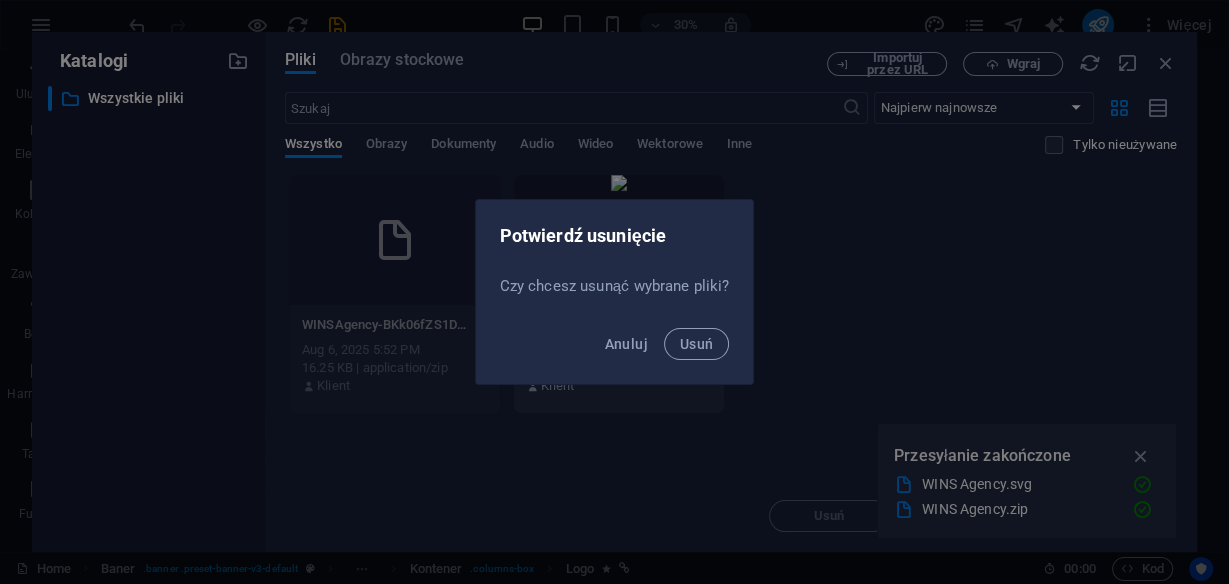 click on "Usuń" at bounding box center [697, 344] 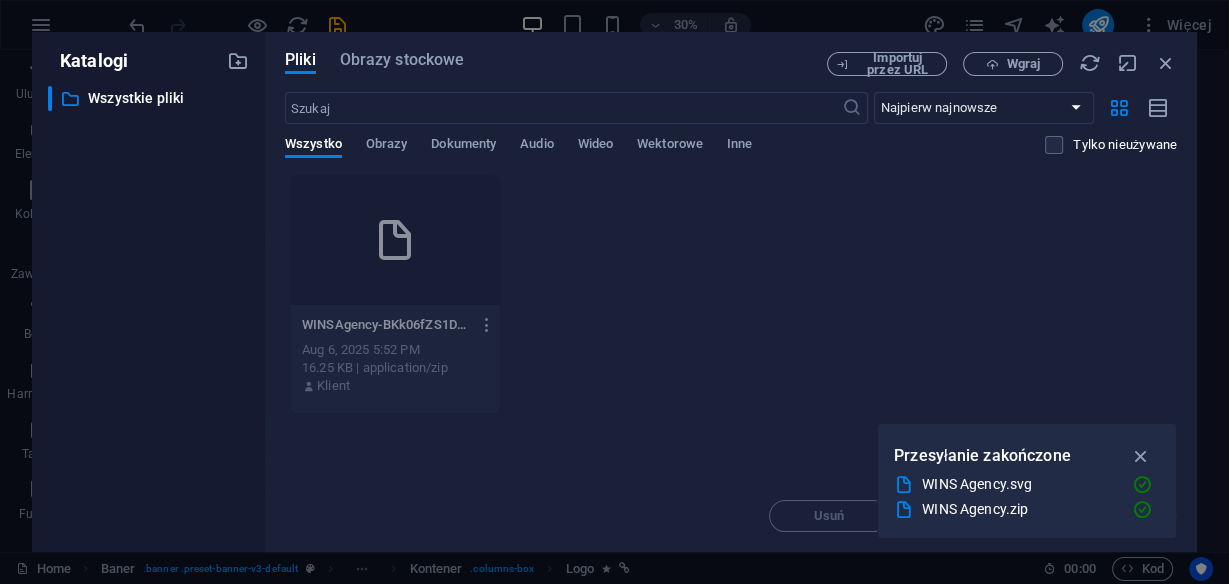 click at bounding box center (486, 325) 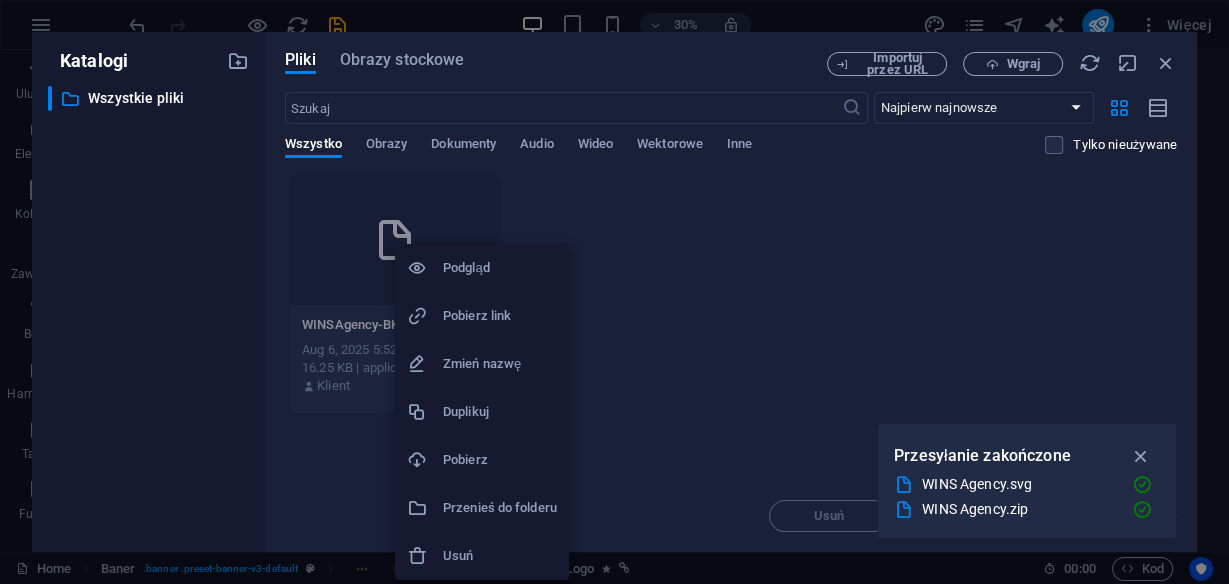 click on "Usuń" at bounding box center (500, 556) 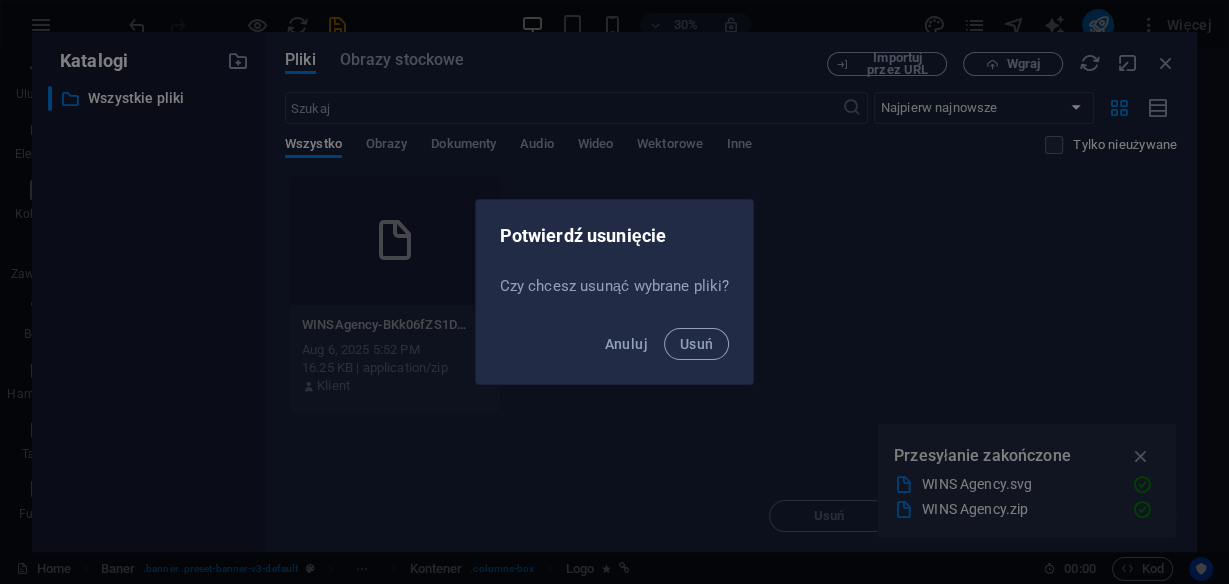 click on "Anuluj Usuń" at bounding box center (615, 350) 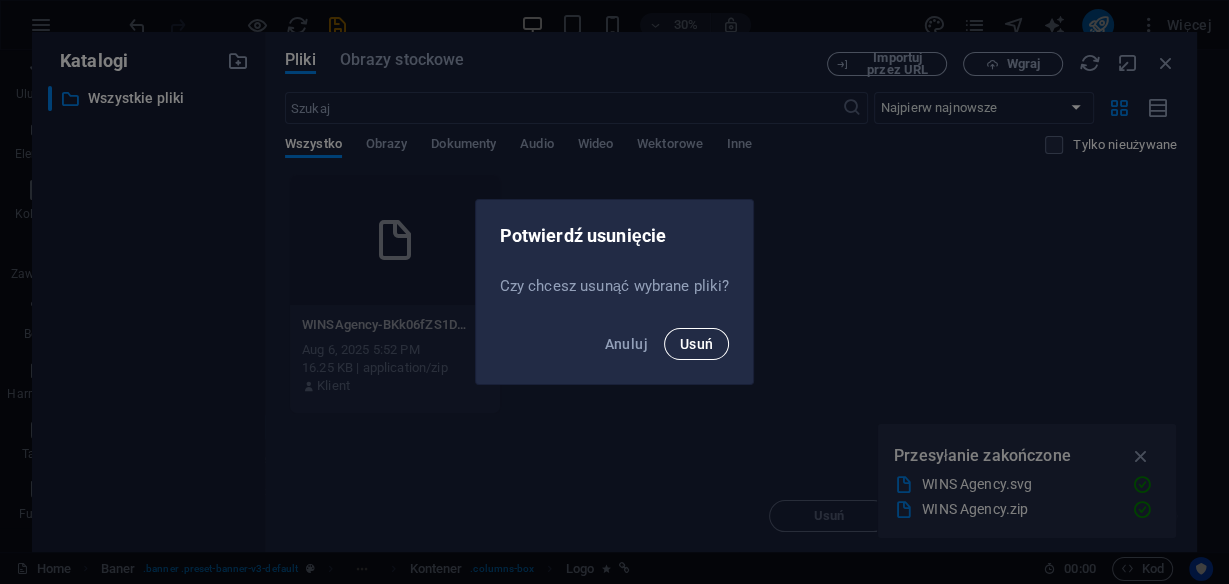 click on "Usuń" at bounding box center (697, 344) 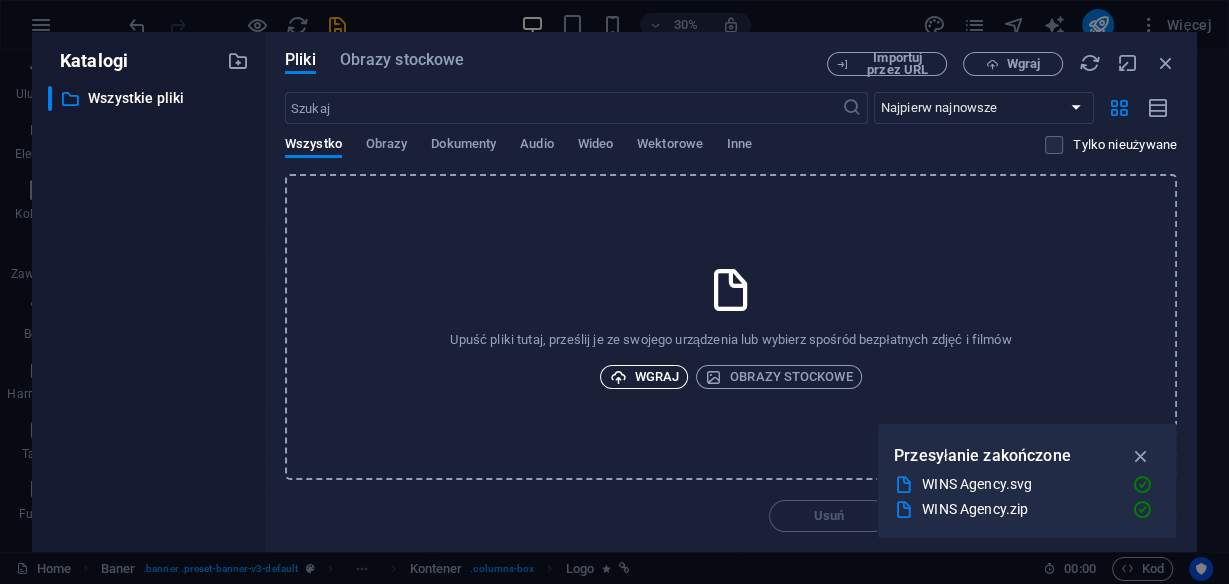 click on "Wgraj" at bounding box center (644, 377) 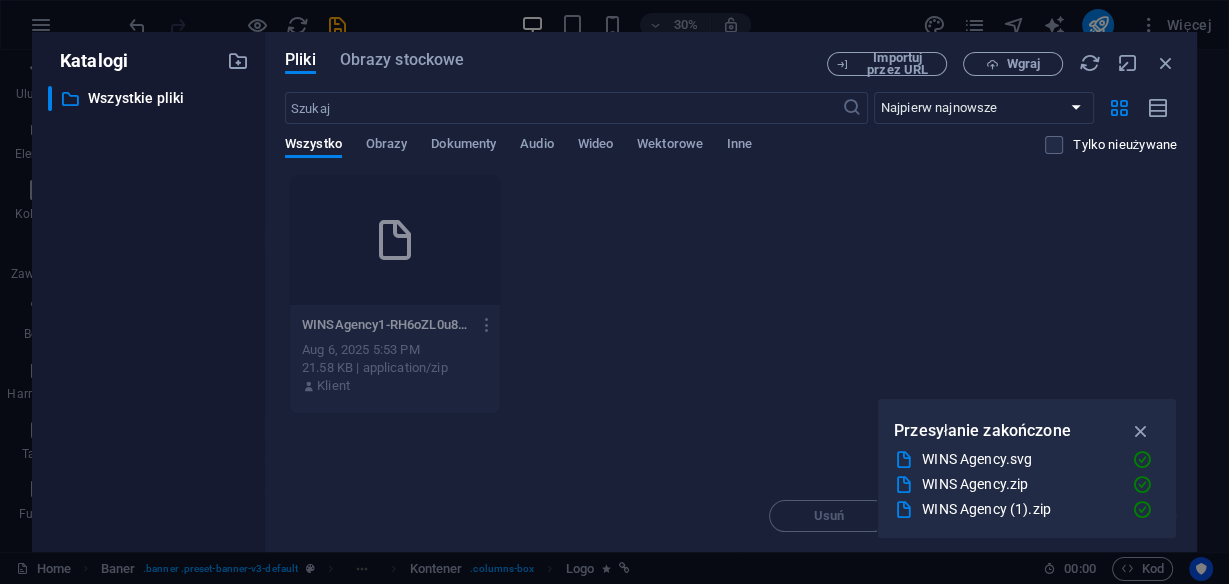 click on "WINSAgency1-RH6oZL0u8HAF46ZnsnS6oQ.zip WINSAgency1-RH6oZL0u8HAF46ZnsnS6oQ.zip Aug 6, 2025 5:53 PM 21.58 KB | application/zip Klient" at bounding box center (395, 356) 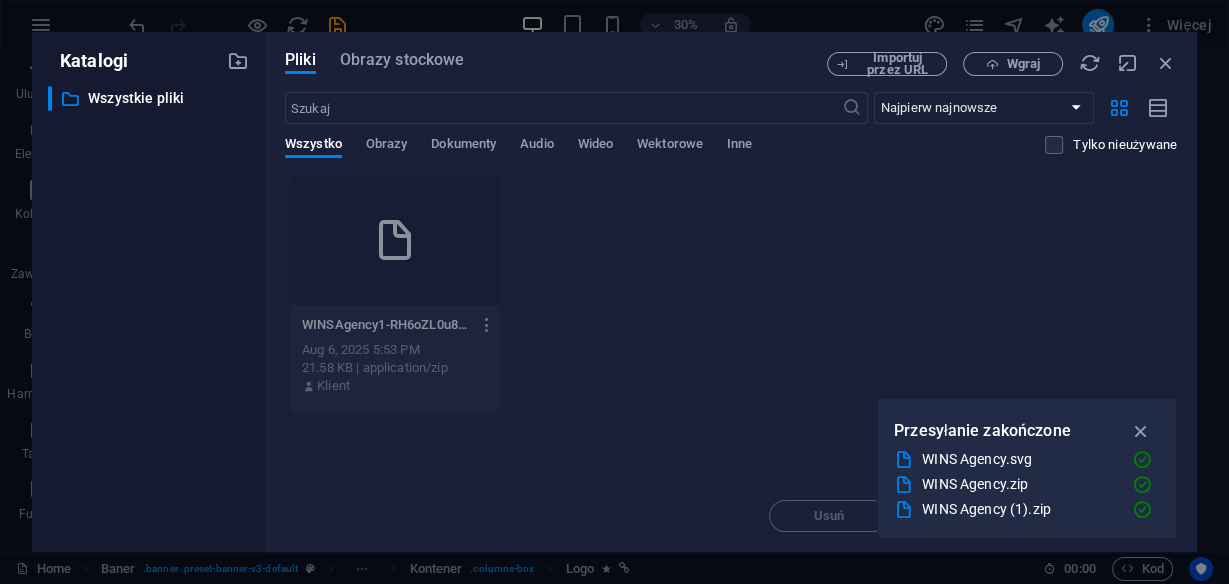 click at bounding box center [486, 325] 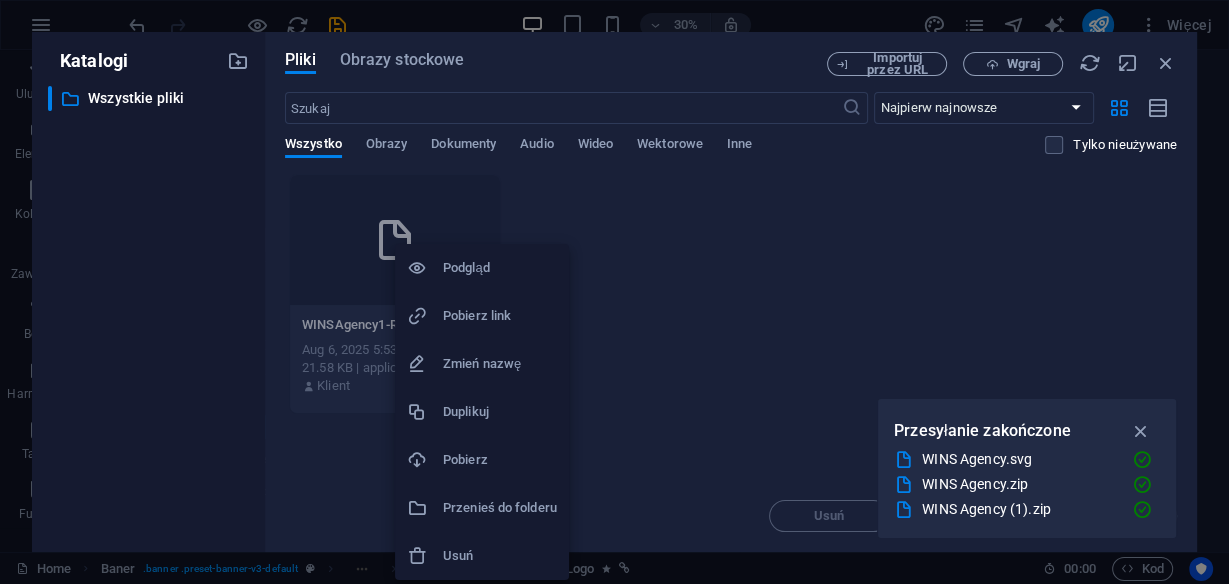 click on "Usuń" at bounding box center (482, 556) 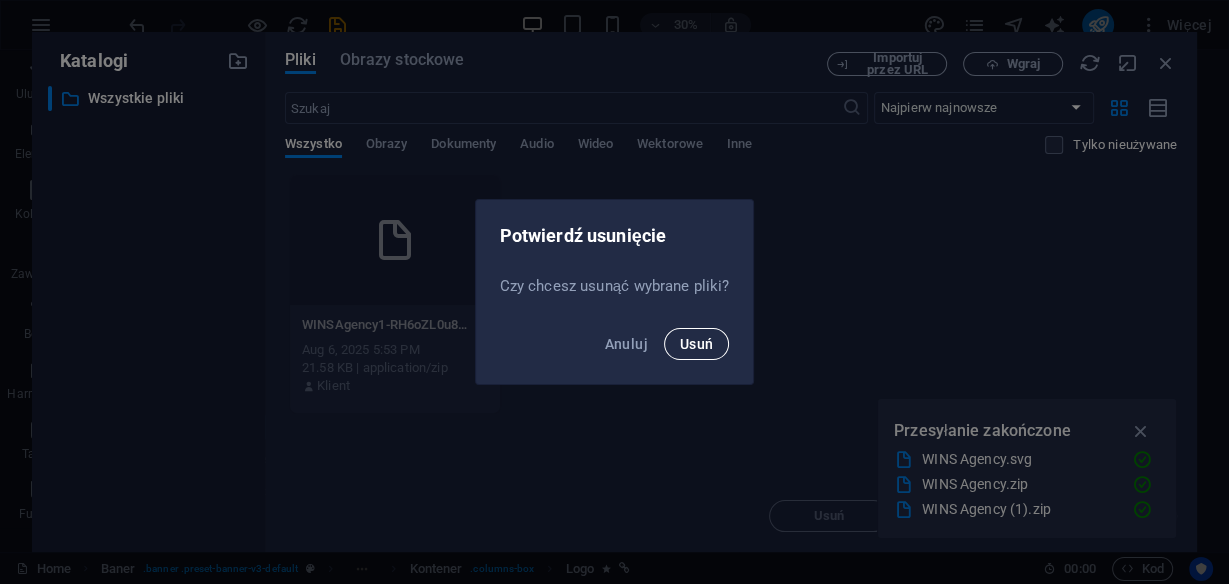 drag, startPoint x: 660, startPoint y: 341, endPoint x: 707, endPoint y: 341, distance: 47 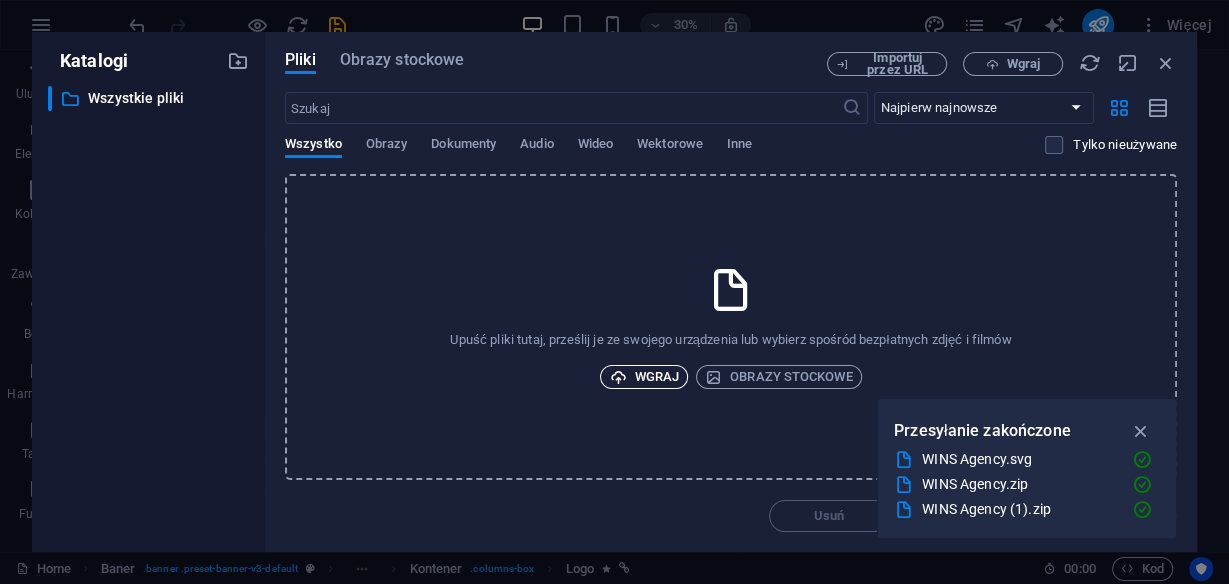 click on "Wgraj" at bounding box center (644, 377) 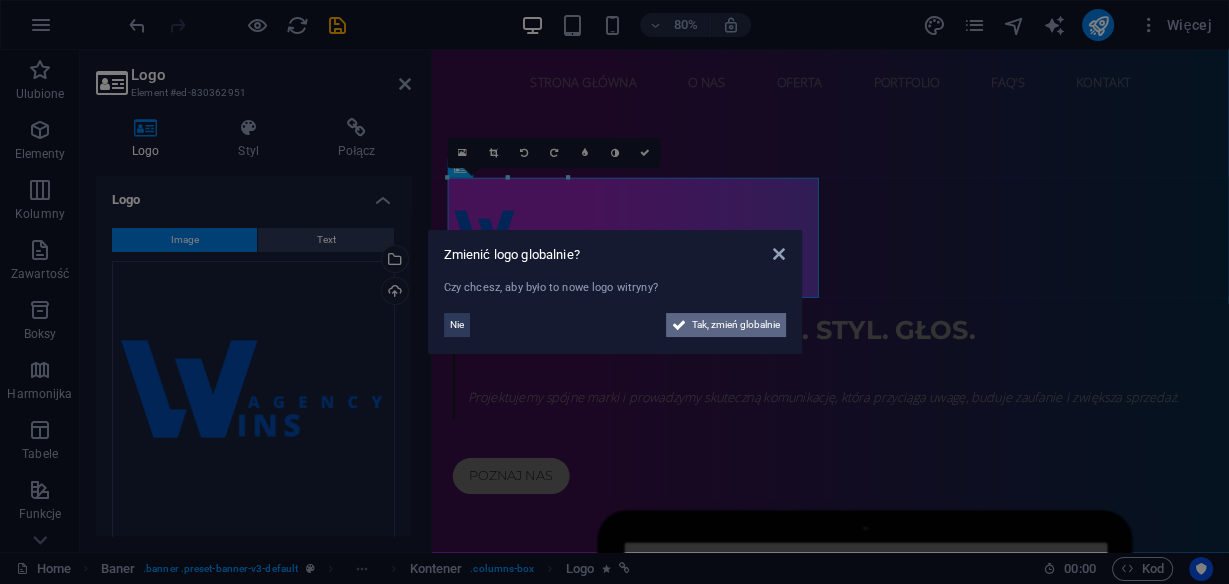 click on "Tak, zmień globalnie" at bounding box center [736, 325] 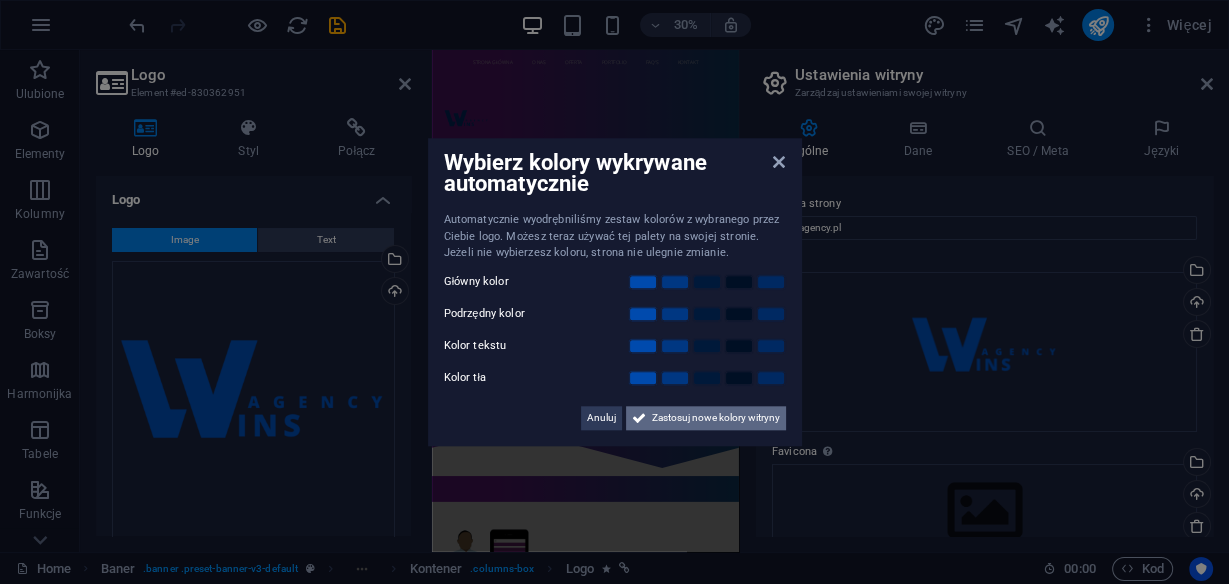 click on "Zastosuj nowe kolory witryny" at bounding box center (716, 418) 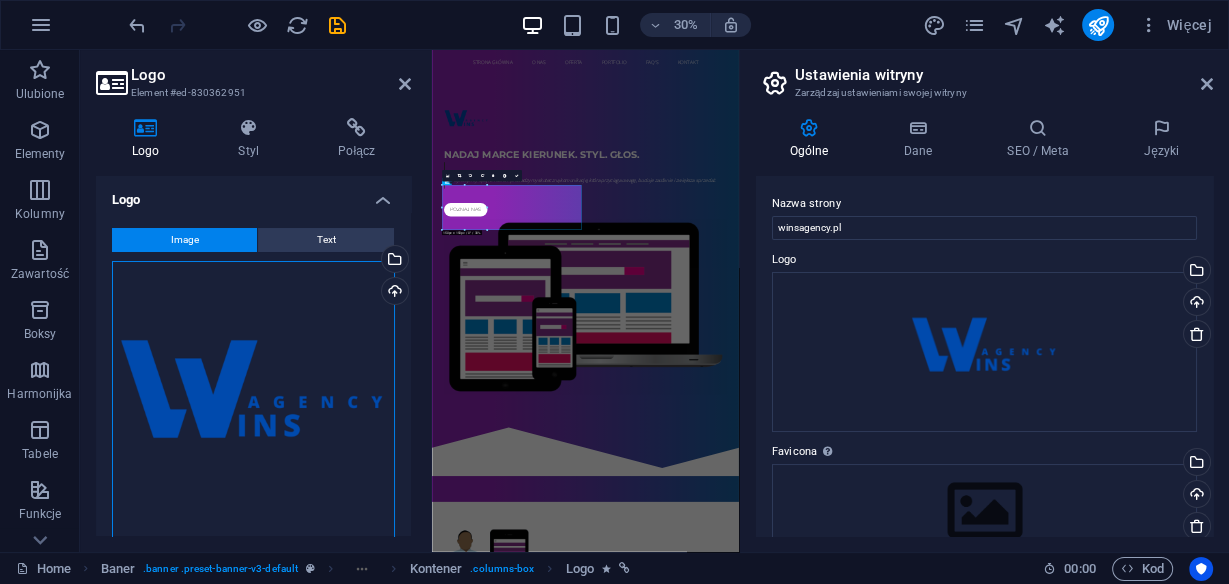 click on "Przeciągnij pliki tutaj, kliknij, aby wybrać pliki lub wybierz pliki z Plików lub naszych bezpłatnych zdjęć i filmów" at bounding box center (253, 402) 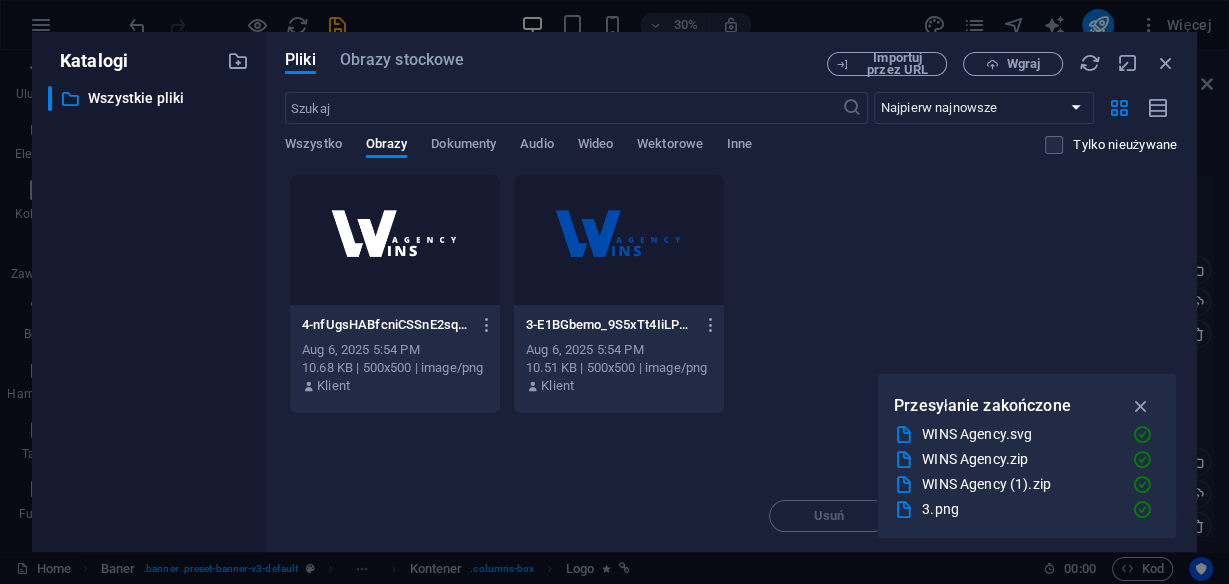 click on "4-nfUgsHABfcniCSSnE2sqmw.png" at bounding box center [385, 325] 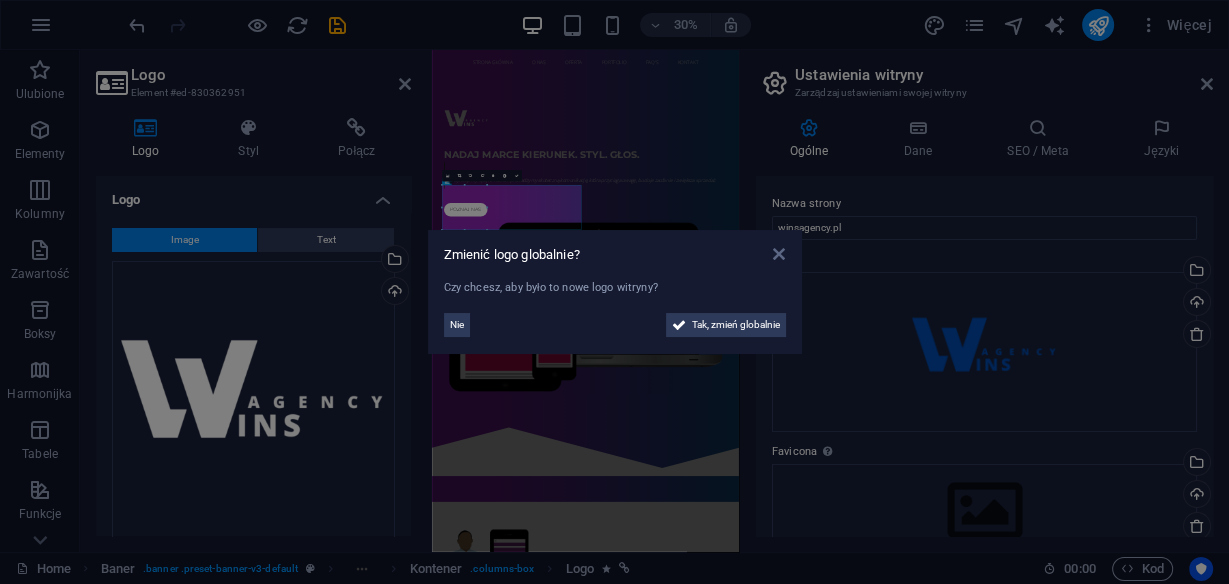 click at bounding box center (779, 254) 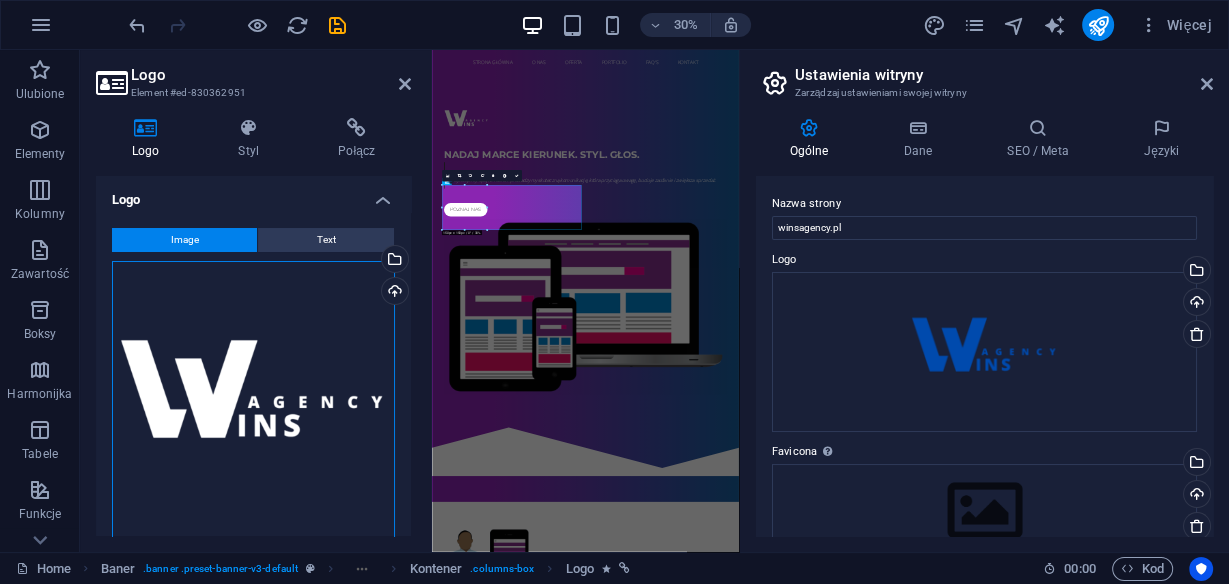 click on "Przeciągnij pliki tutaj, kliknij, aby wybrać pliki lub wybierz pliki z Plików lub naszych bezpłatnych zdjęć i filmów" at bounding box center [253, 402] 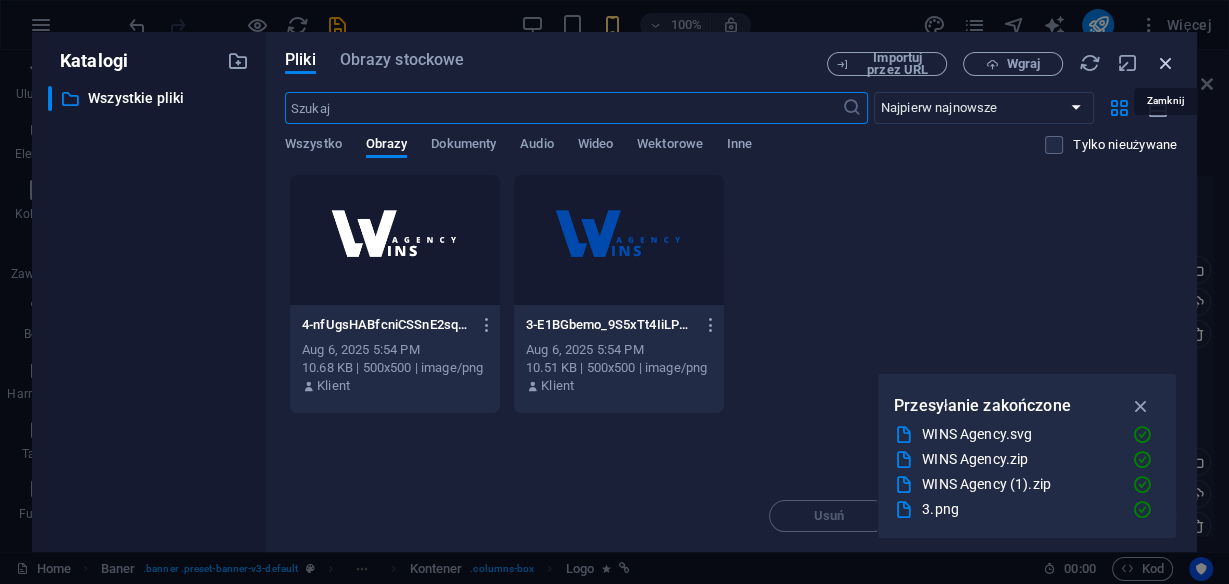 drag, startPoint x: 1168, startPoint y: 59, endPoint x: 1152, endPoint y: 72, distance: 20.615528 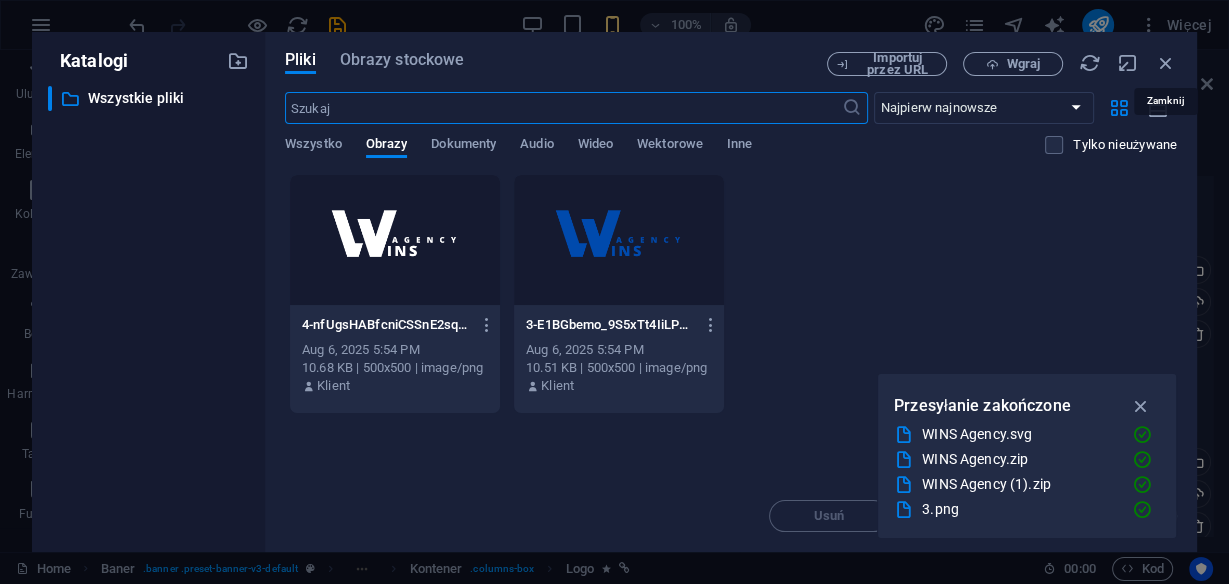 click at bounding box center [1166, 63] 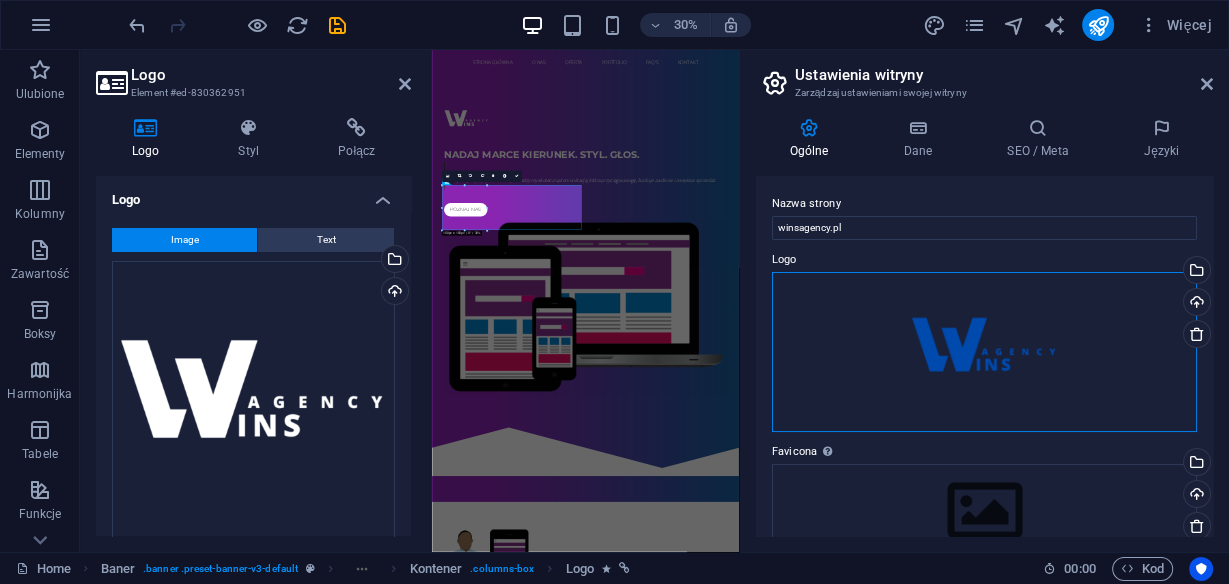 click on "Przeciągnij pliki tutaj, kliknij, aby wybrać pliki lub wybierz pliki z Plików lub naszych bezpłatnych zdjęć i filmów" at bounding box center [984, 352] 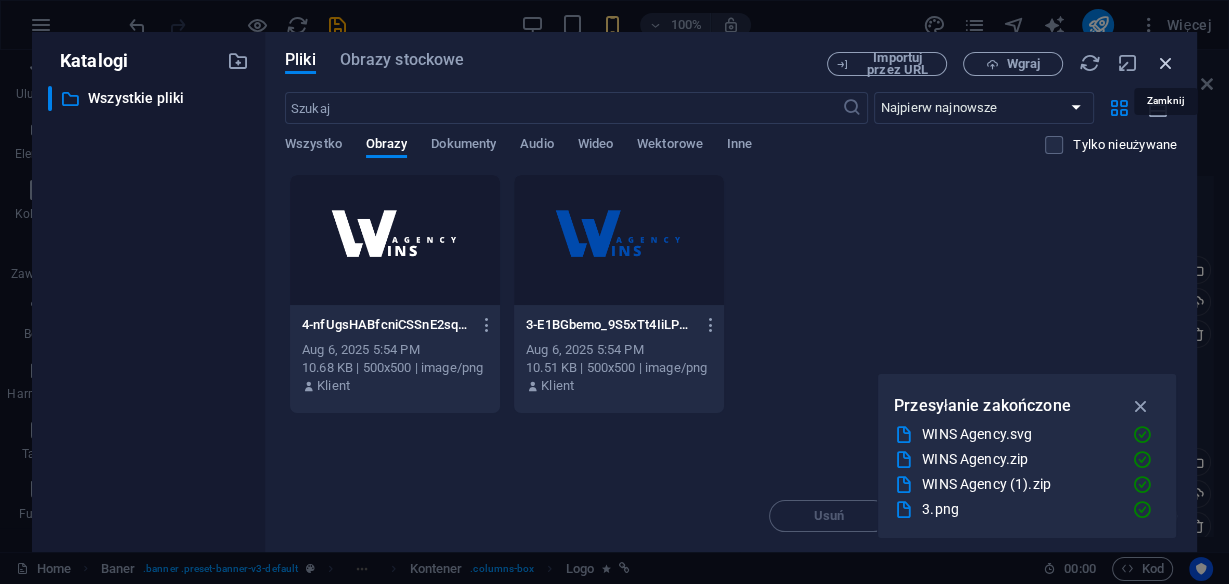 click at bounding box center (1166, 63) 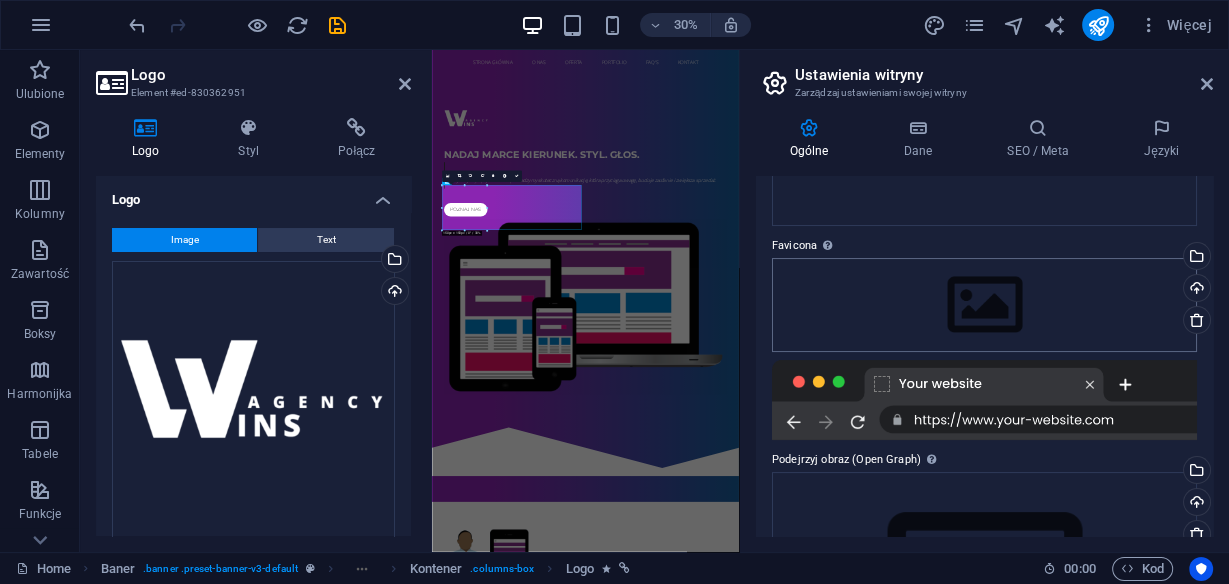 scroll, scrollTop: 160, scrollLeft: 0, axis: vertical 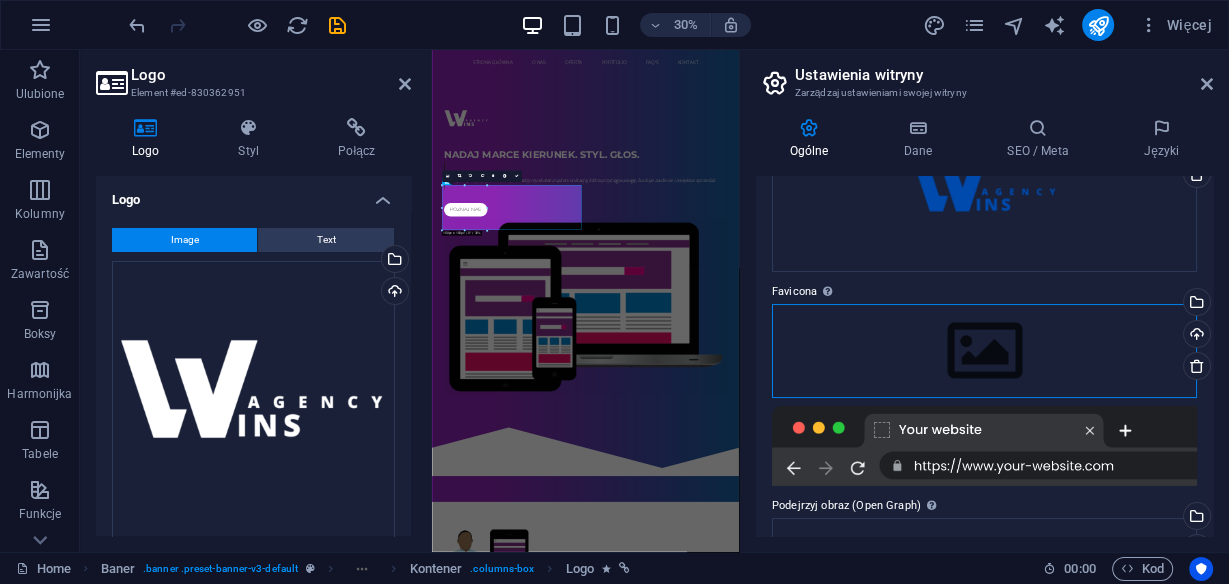 click on "Przeciągnij pliki tutaj, kliknij, aby wybrać pliki lub wybierz pliki z Plików lub naszych bezpłatnych zdjęć i filmów" at bounding box center (984, 351) 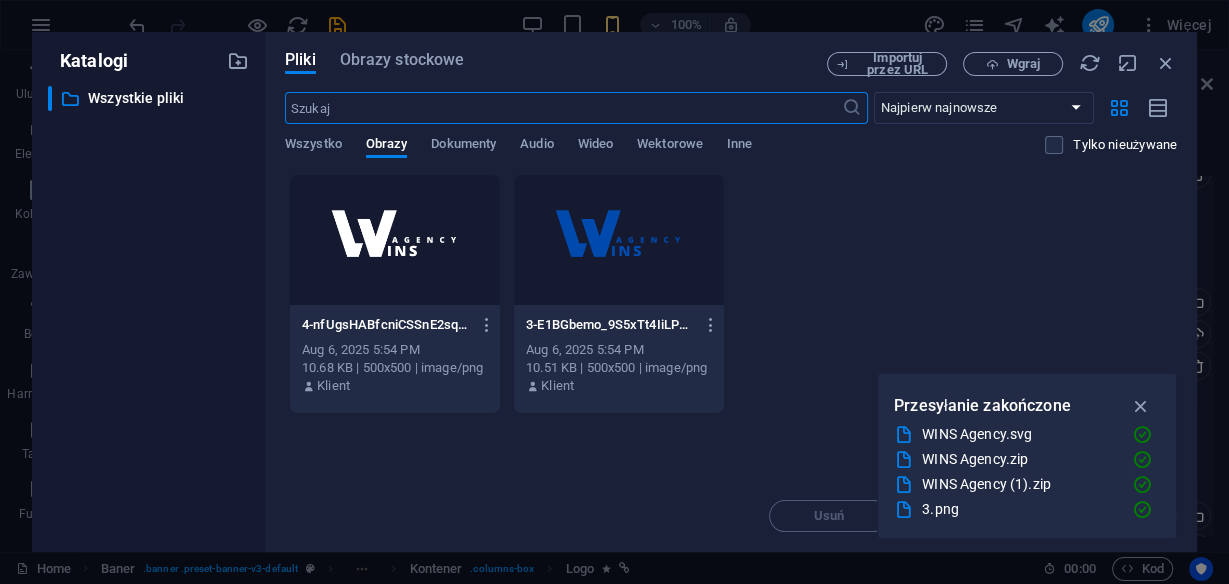 click at bounding box center (619, 240) 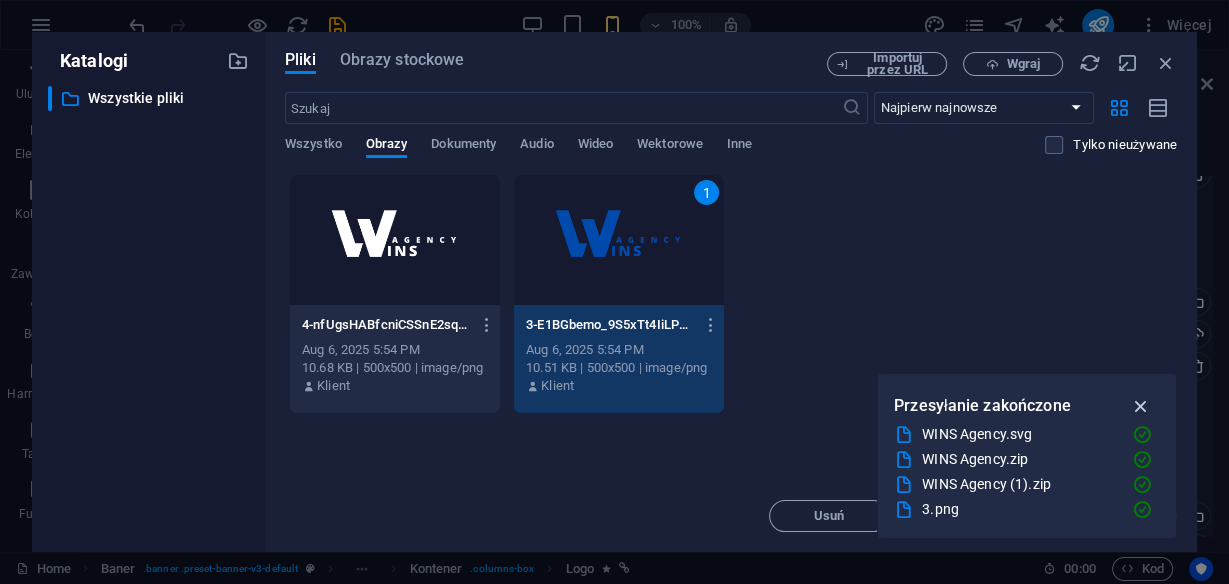 click at bounding box center (1140, 406) 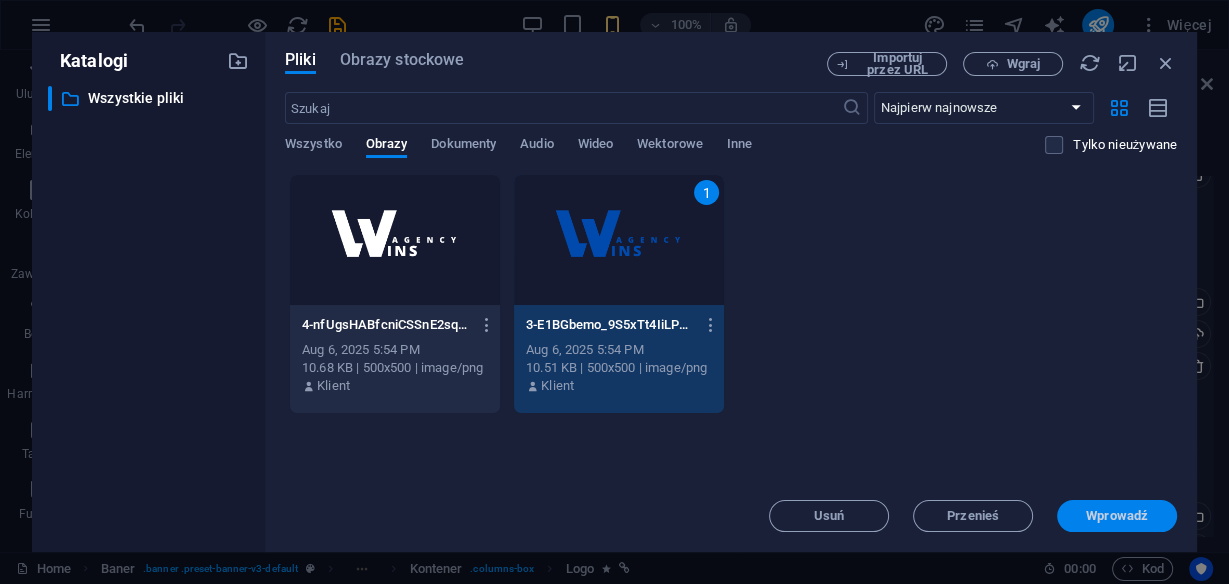 click on "Wprowadź" at bounding box center (1117, 516) 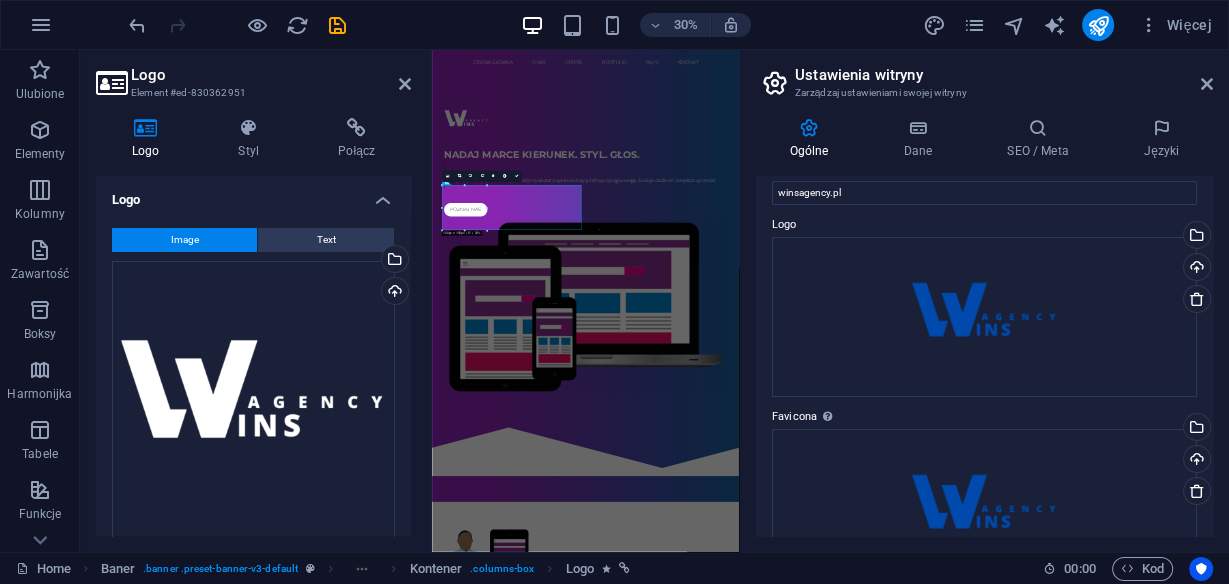 scroll, scrollTop: 0, scrollLeft: 0, axis: both 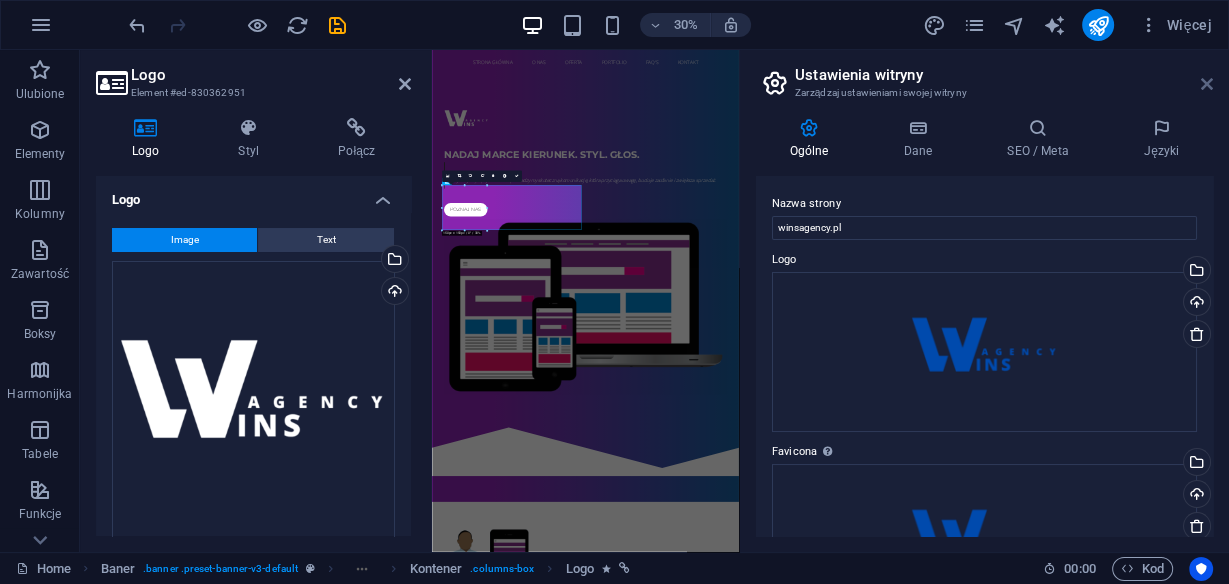 click at bounding box center [1207, 84] 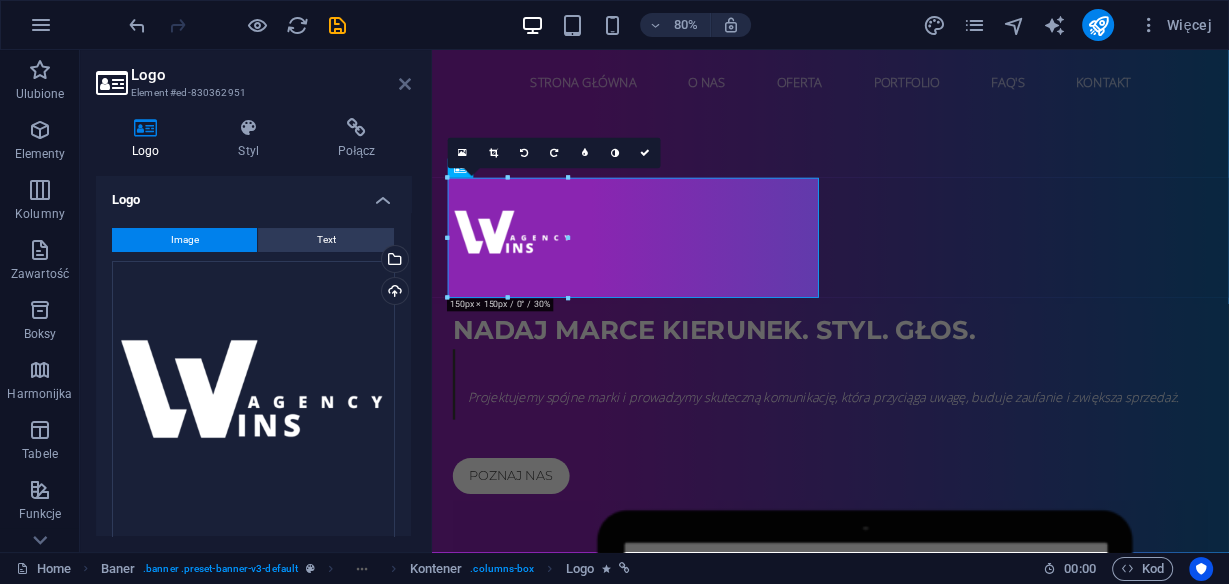 click at bounding box center (405, 84) 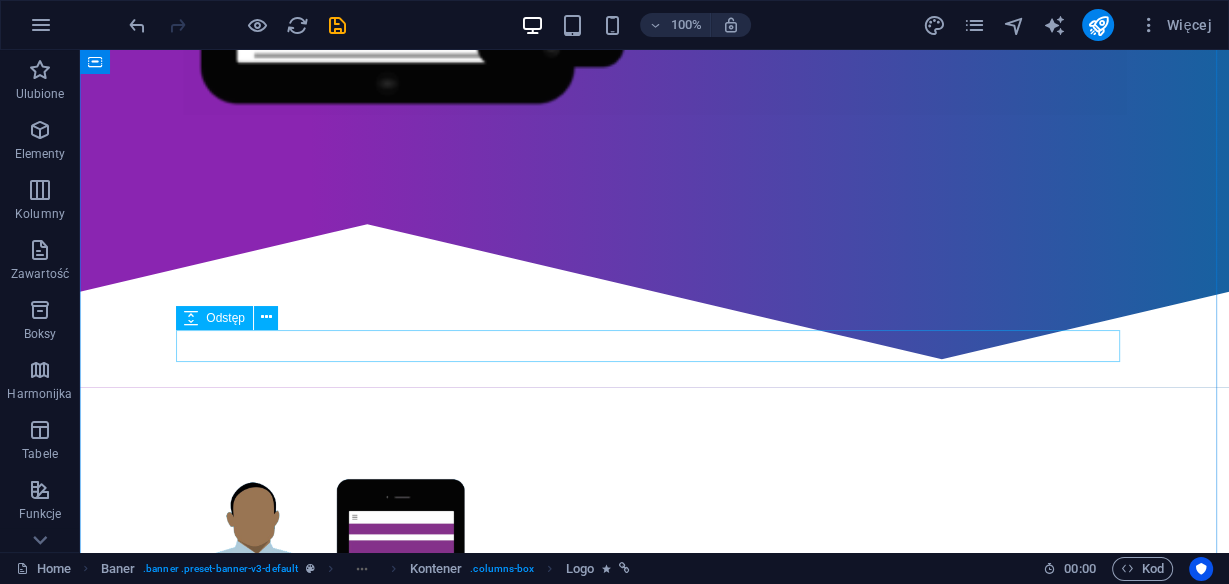 scroll, scrollTop: 800, scrollLeft: 0, axis: vertical 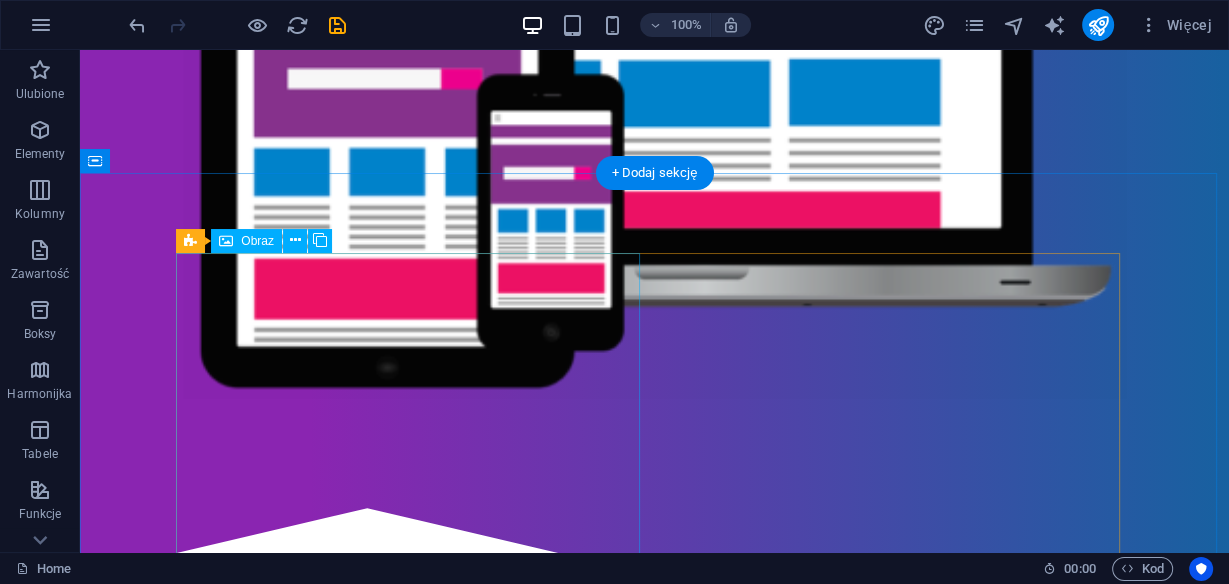 click at bounding box center [327, 881] 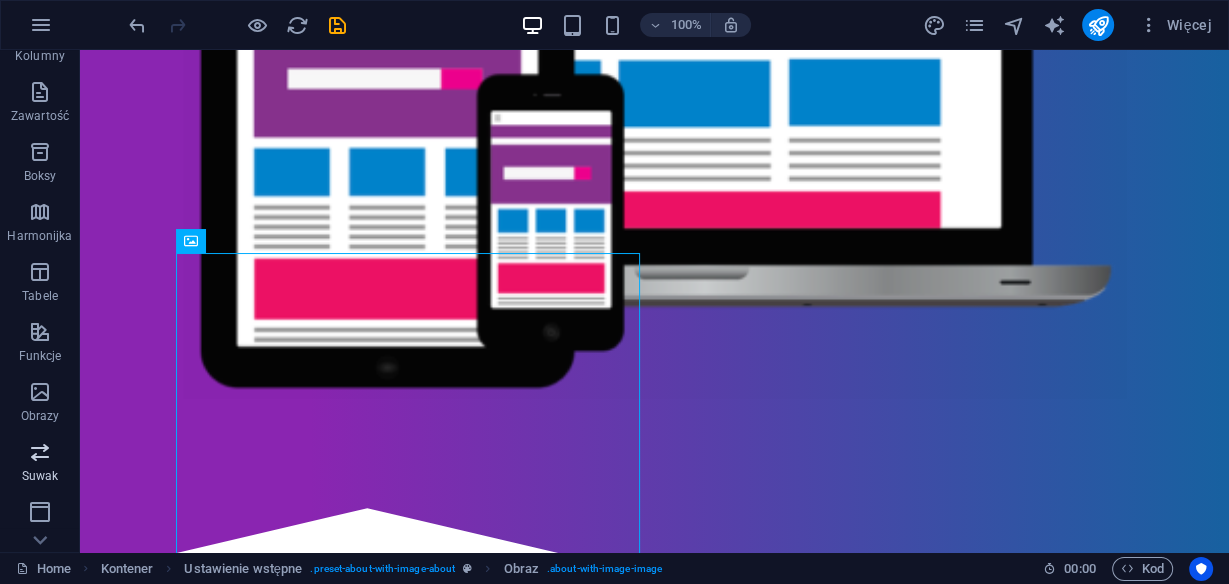scroll, scrollTop: 160, scrollLeft: 0, axis: vertical 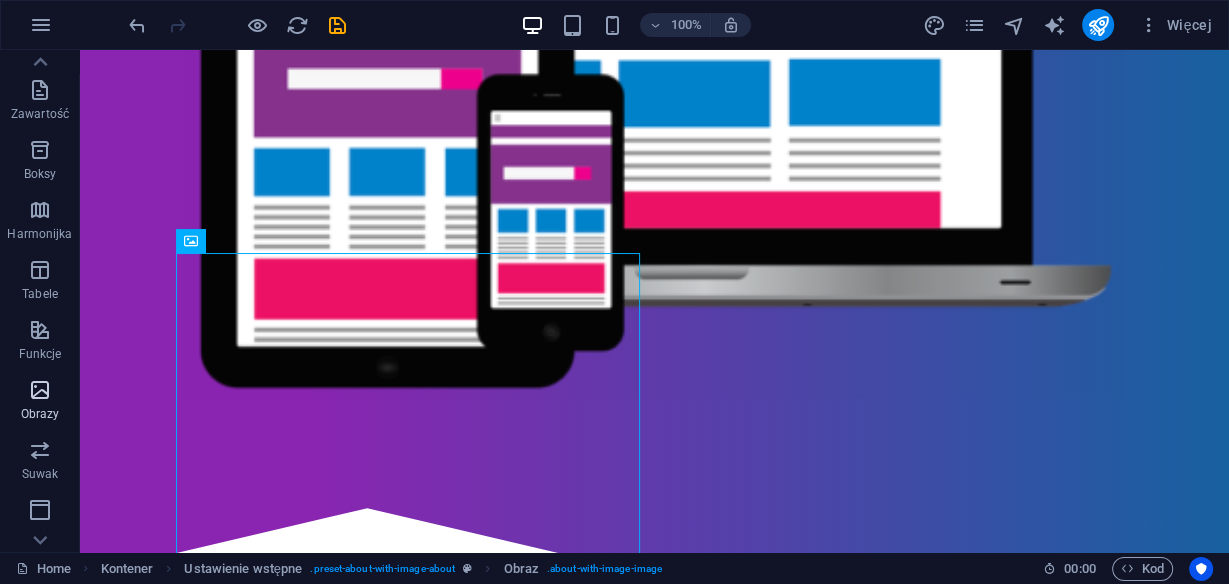 click on "Obrazy" at bounding box center (40, 414) 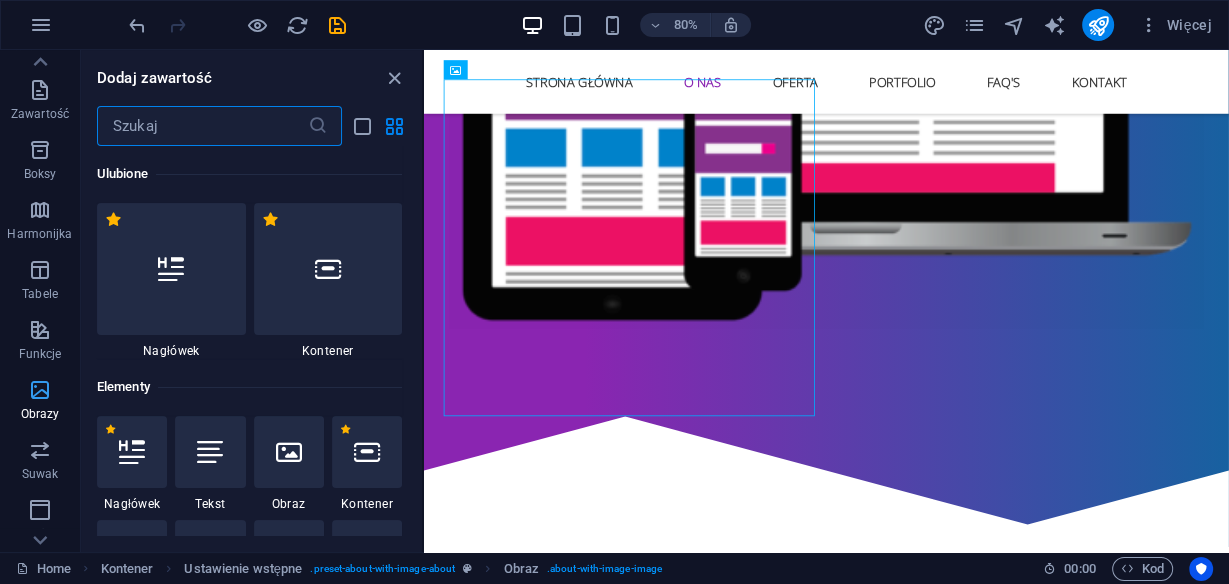 scroll, scrollTop: 965, scrollLeft: 0, axis: vertical 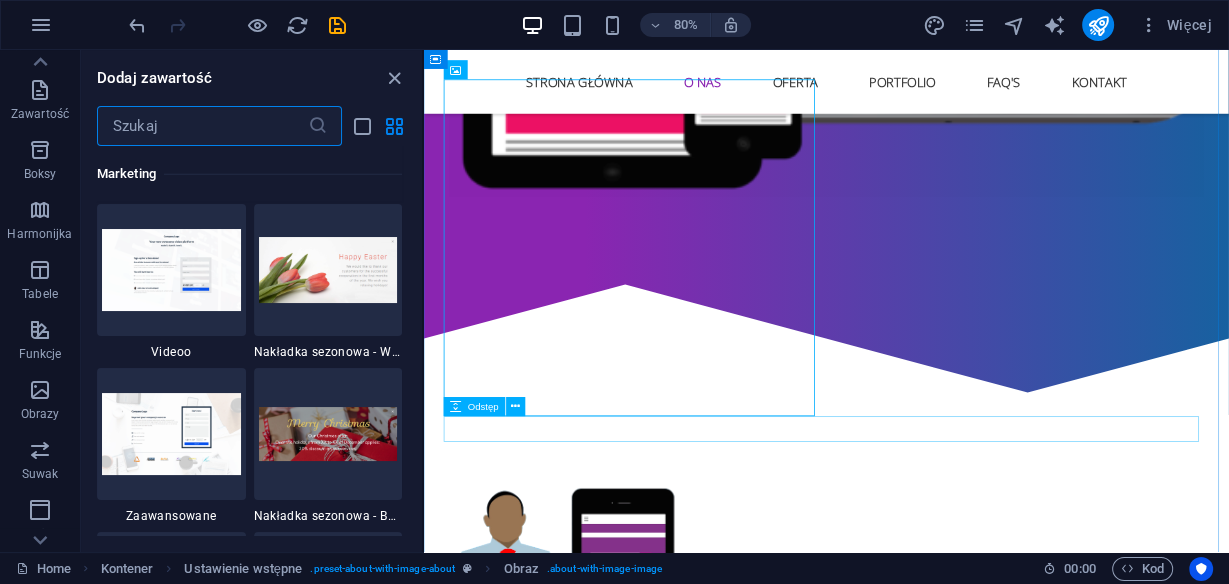 click at bounding box center [927, 1123] 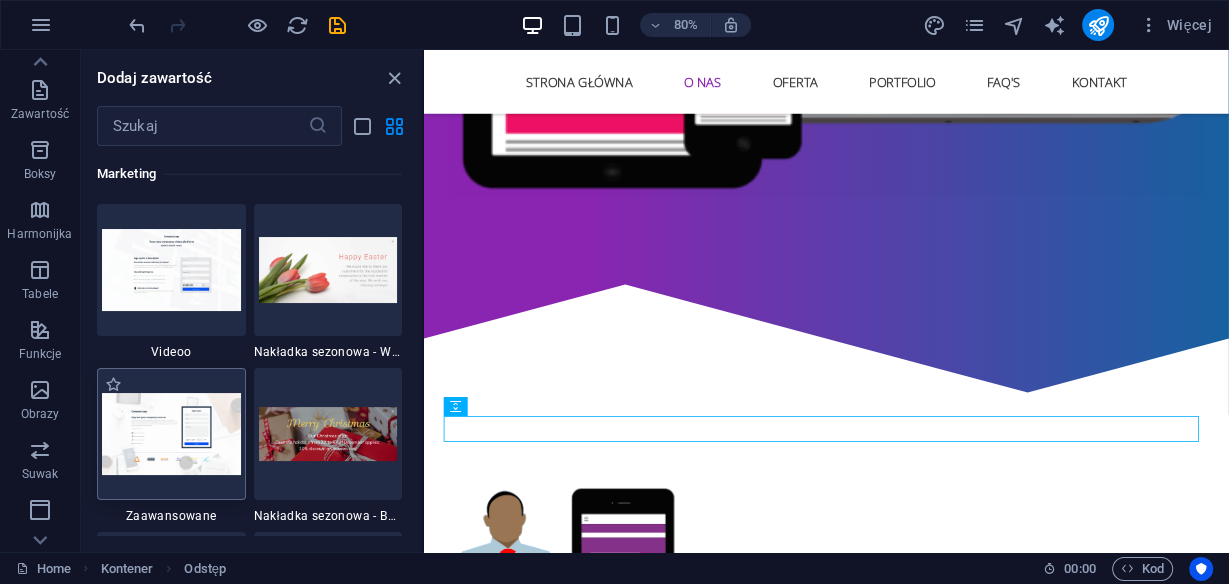 click at bounding box center [171, 433] 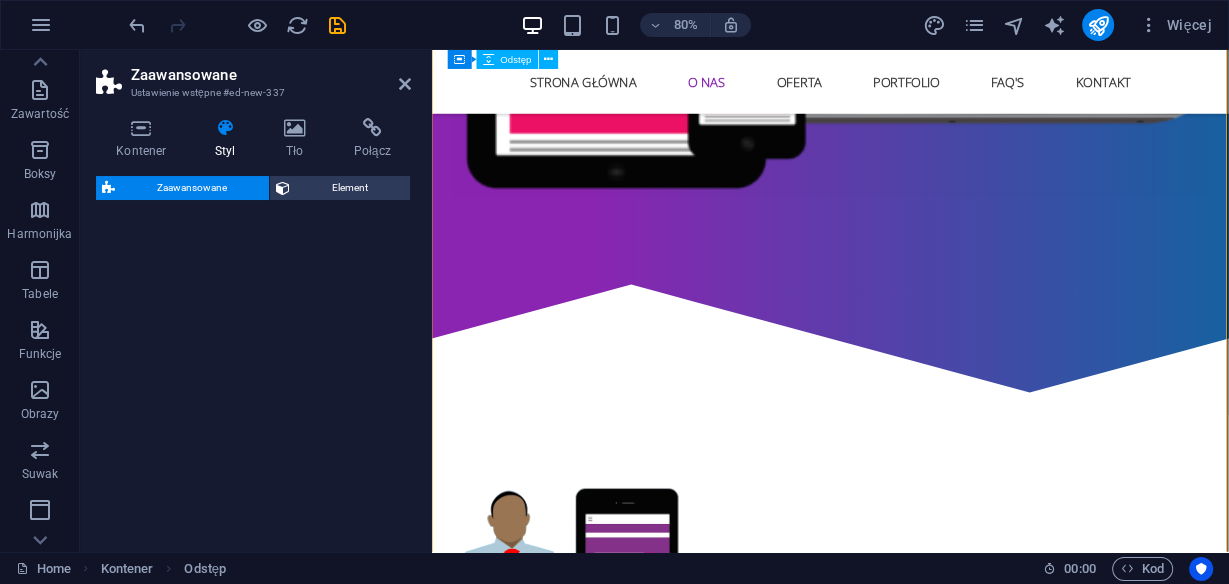 select on "%" 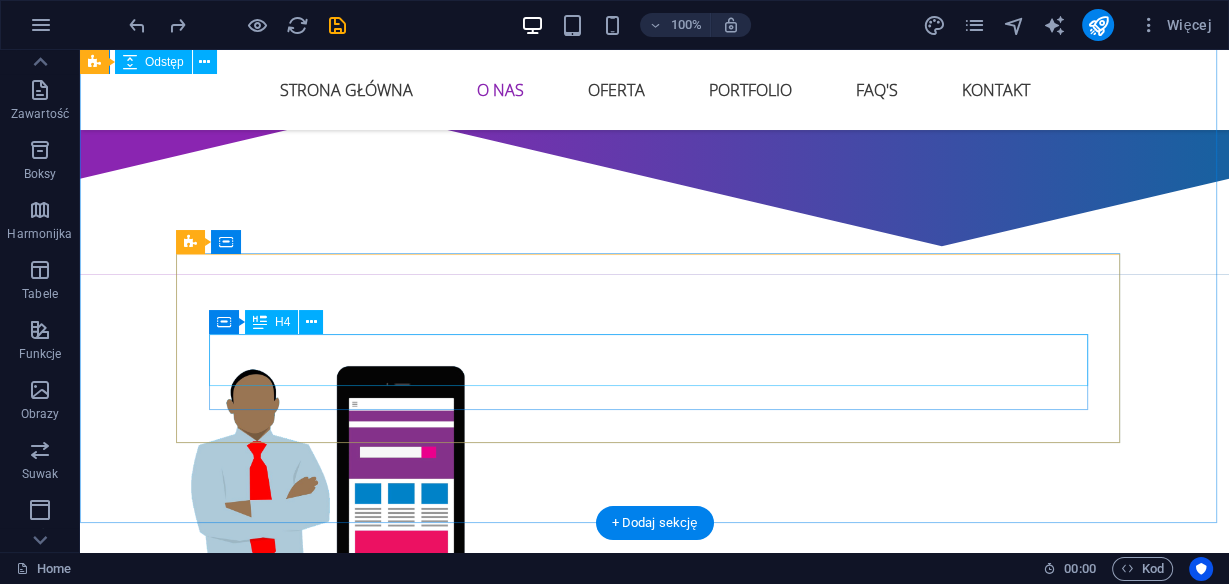 scroll, scrollTop: 1173, scrollLeft: 0, axis: vertical 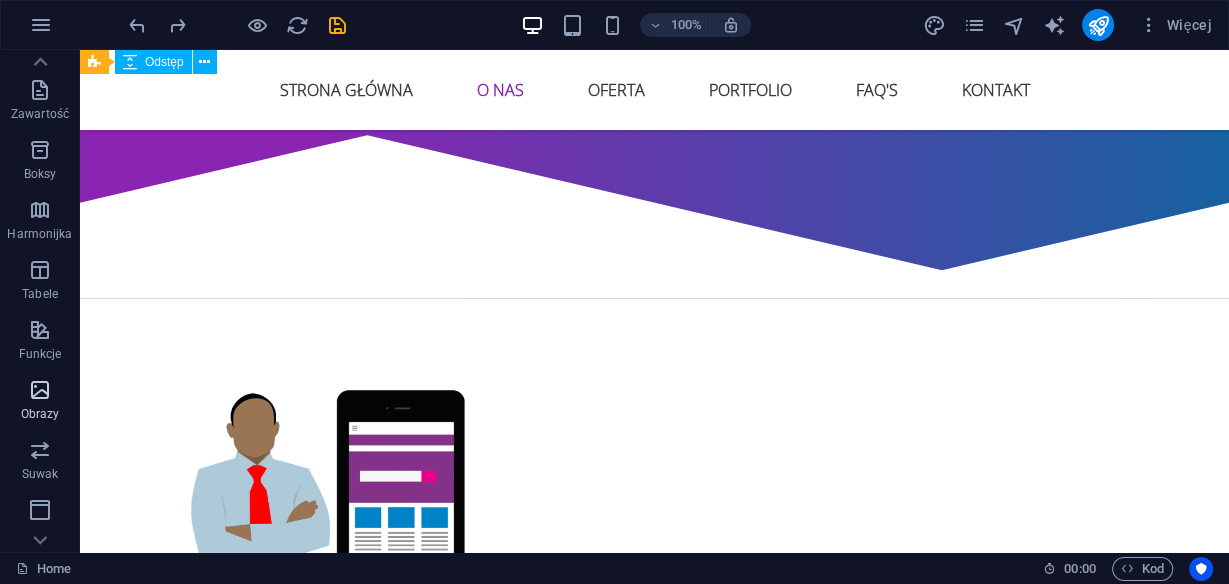 click at bounding box center (40, 390) 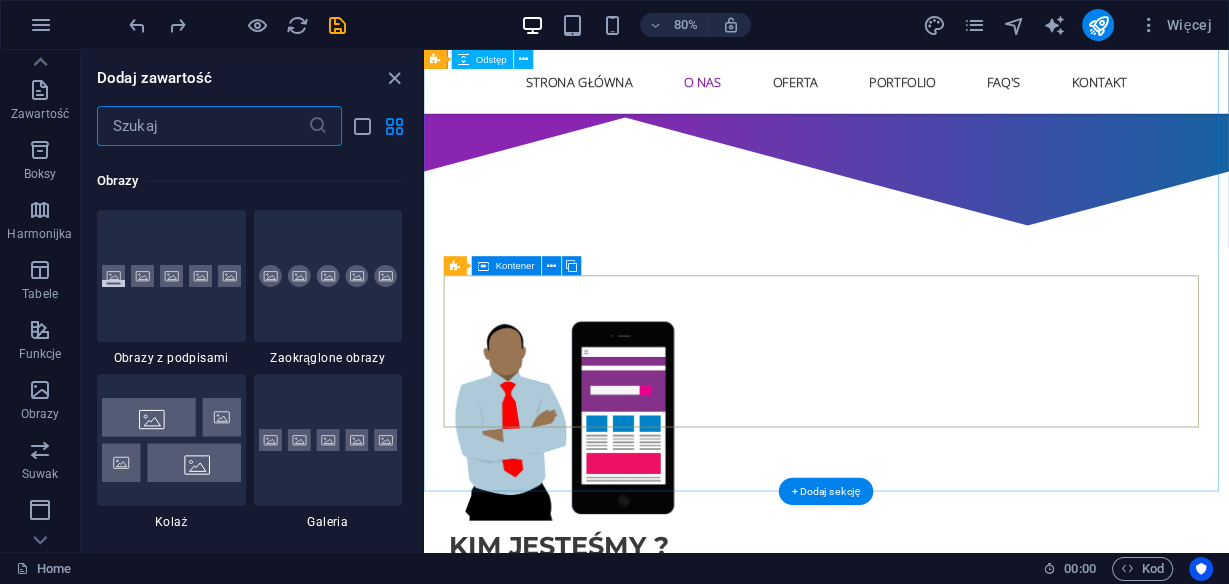 scroll, scrollTop: 10140, scrollLeft: 0, axis: vertical 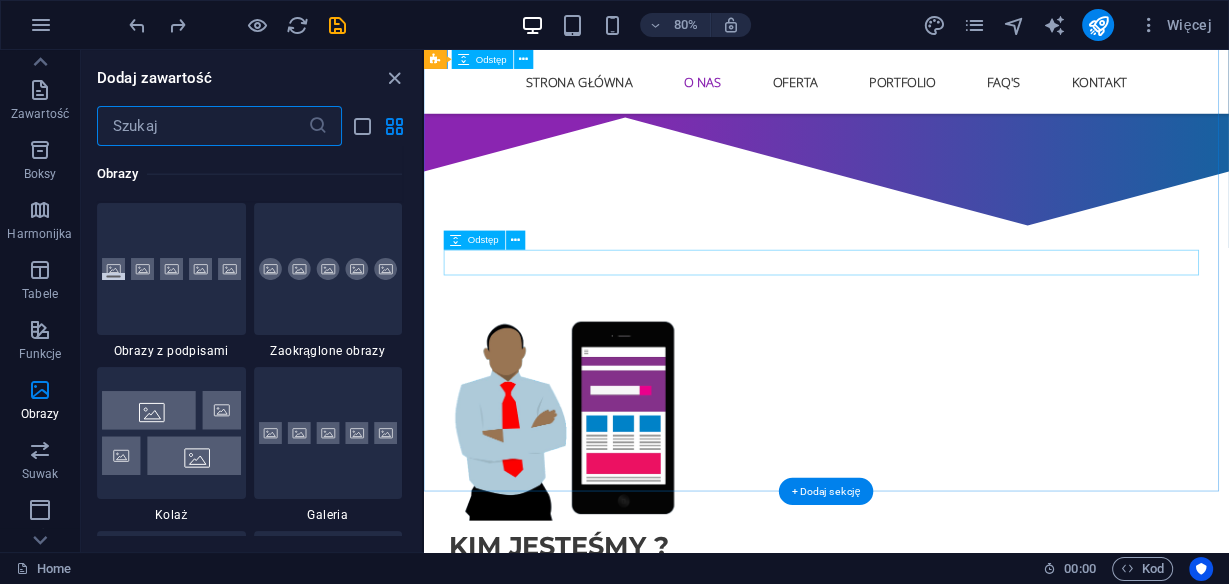 click at bounding box center (927, 915) 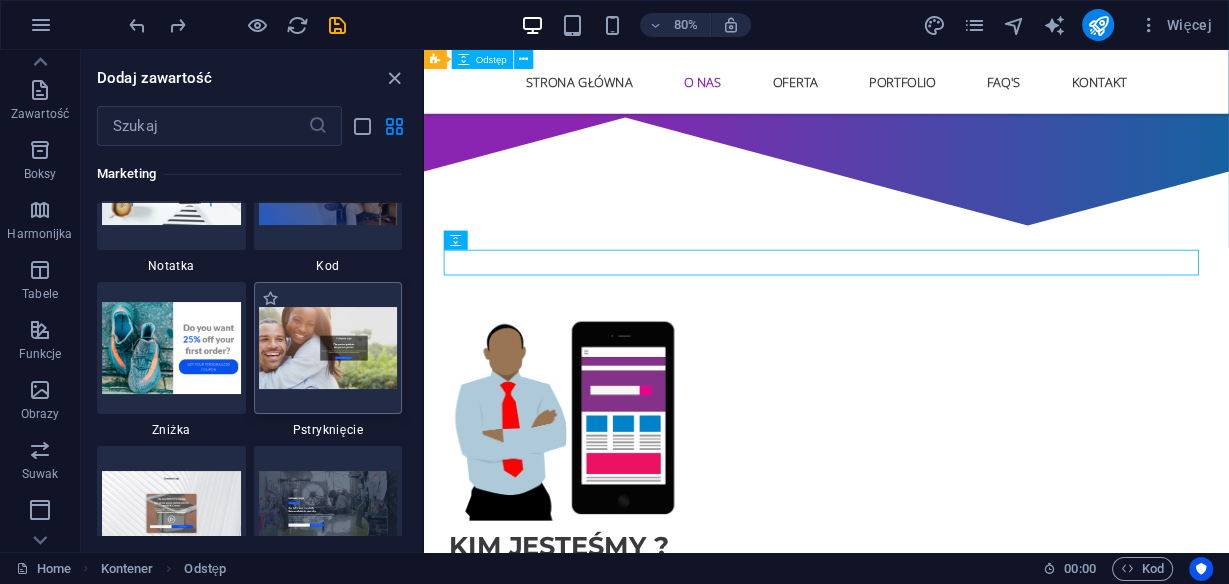 scroll, scrollTop: 17500, scrollLeft: 0, axis: vertical 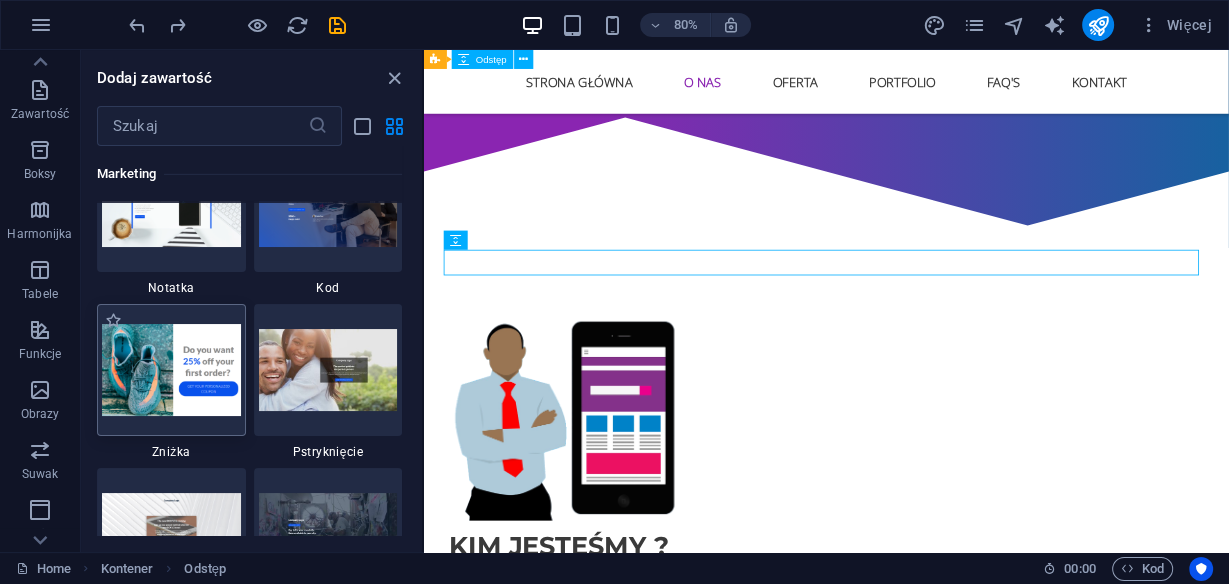 click at bounding box center [171, 370] 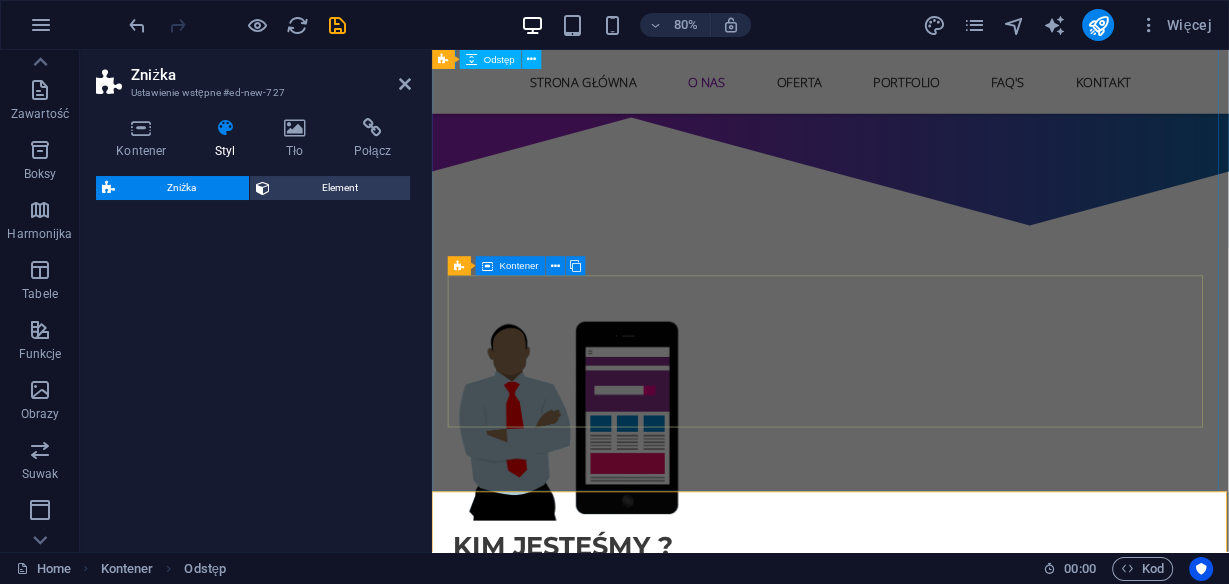 select on "rem" 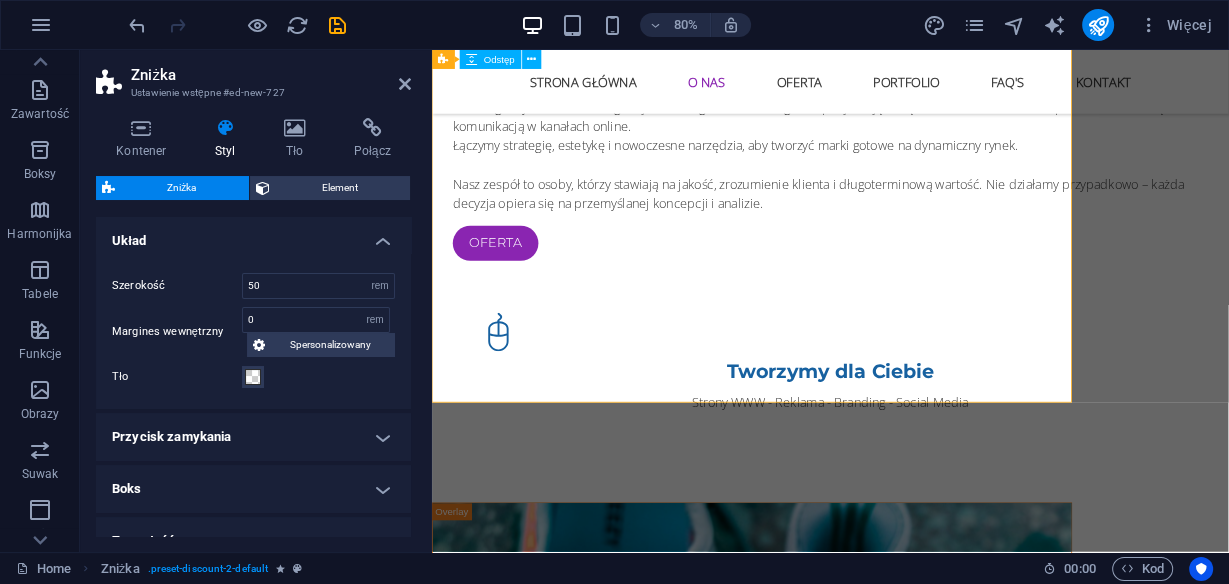 scroll, scrollTop: 1733, scrollLeft: 0, axis: vertical 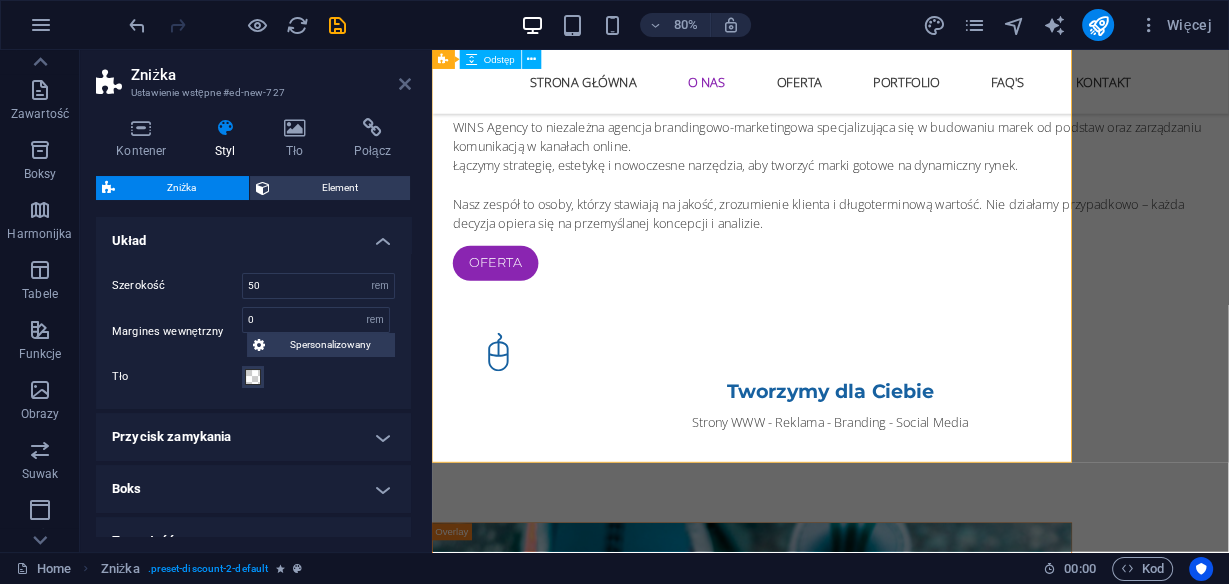 click at bounding box center [405, 84] 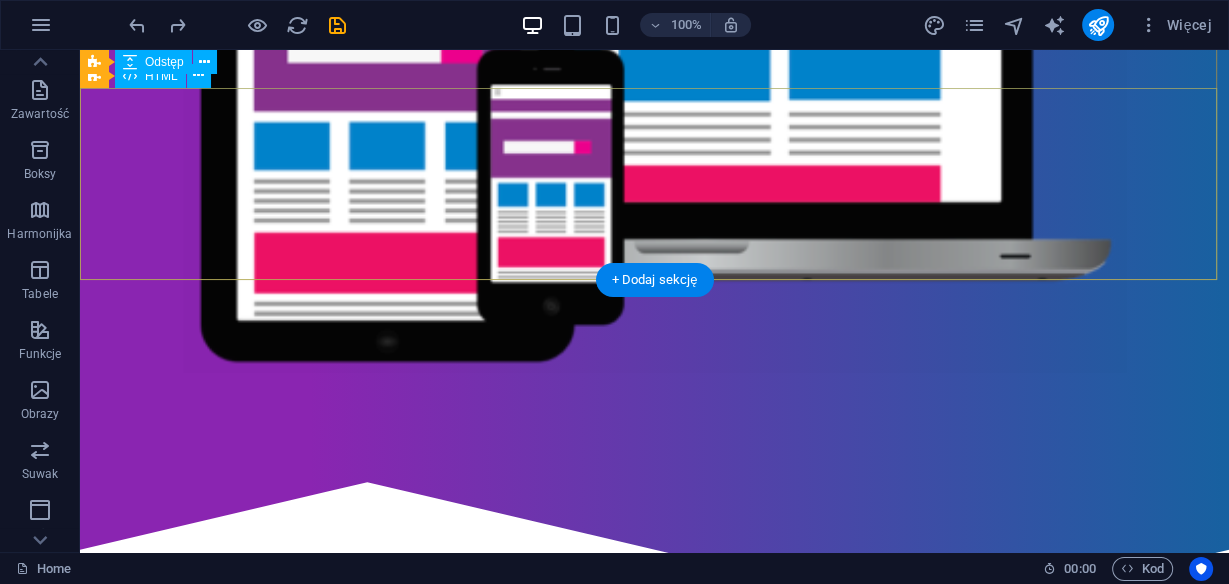 scroll, scrollTop: 853, scrollLeft: 0, axis: vertical 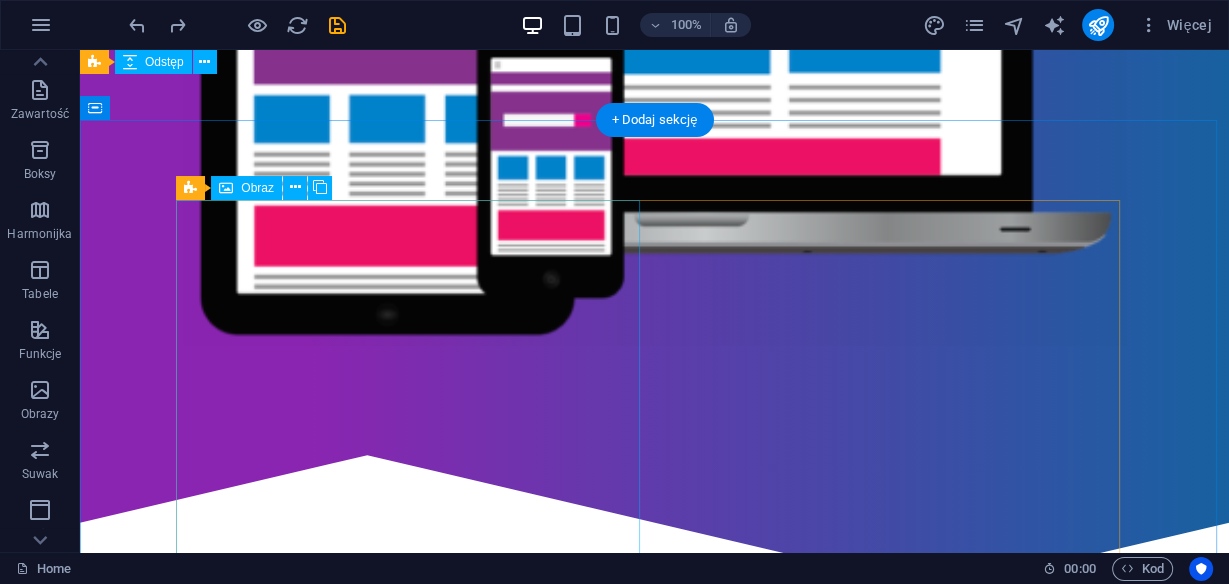 click at bounding box center [327, 828] 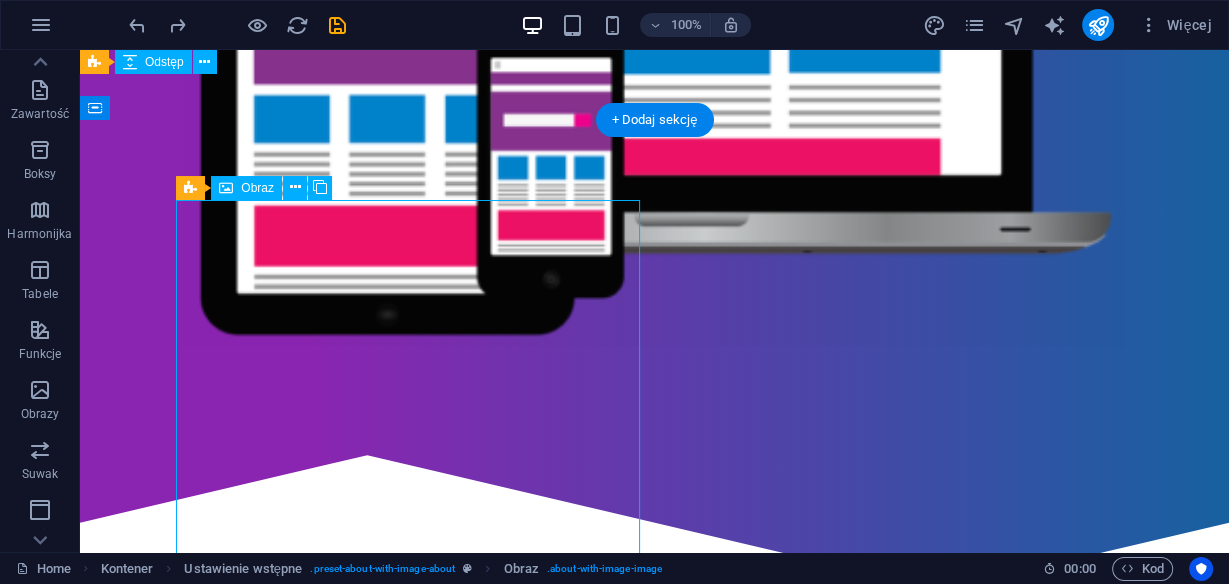 click at bounding box center [327, 828] 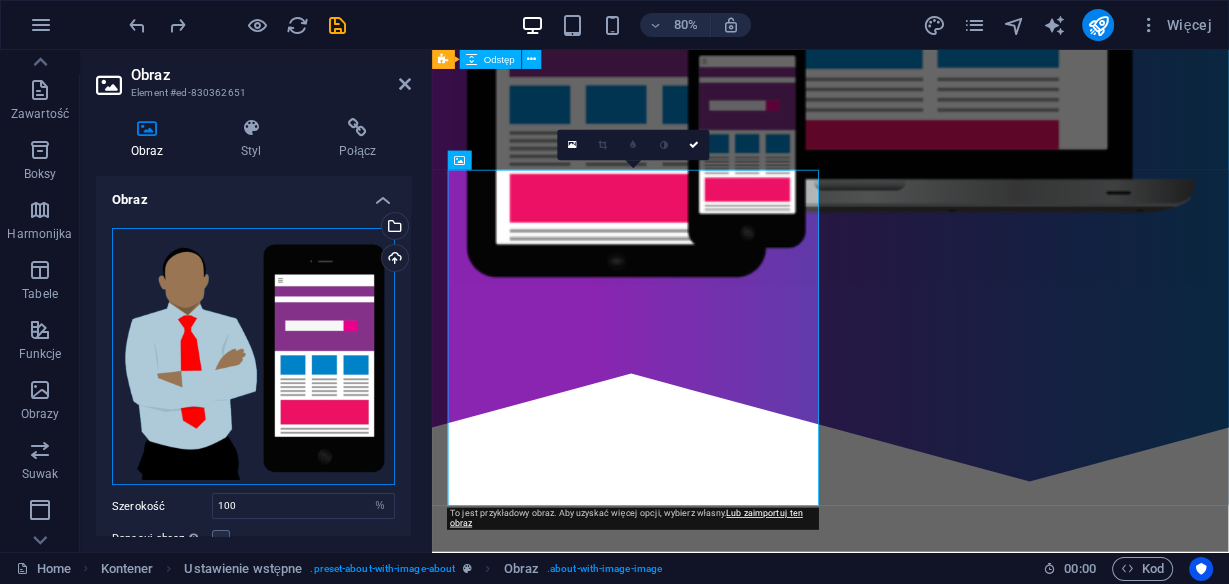 click on "Przeciągnij pliki tutaj, kliknij, aby wybrać pliki lub wybierz pliki z Plików lub naszych bezpłatnych zdjęć i filmów" at bounding box center [253, 357] 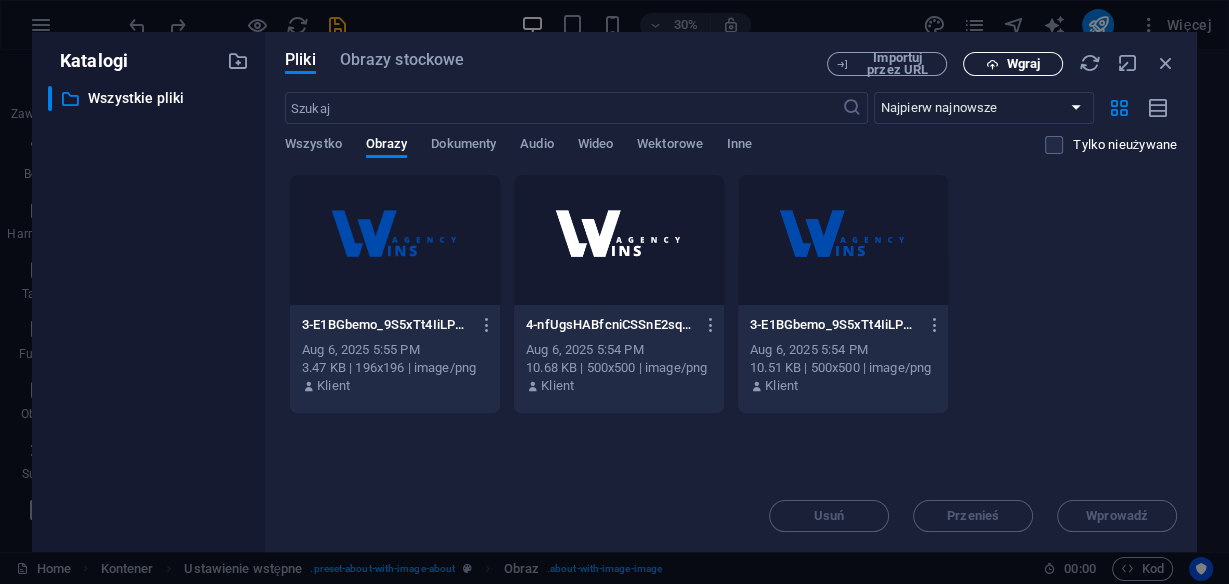 click at bounding box center [992, 64] 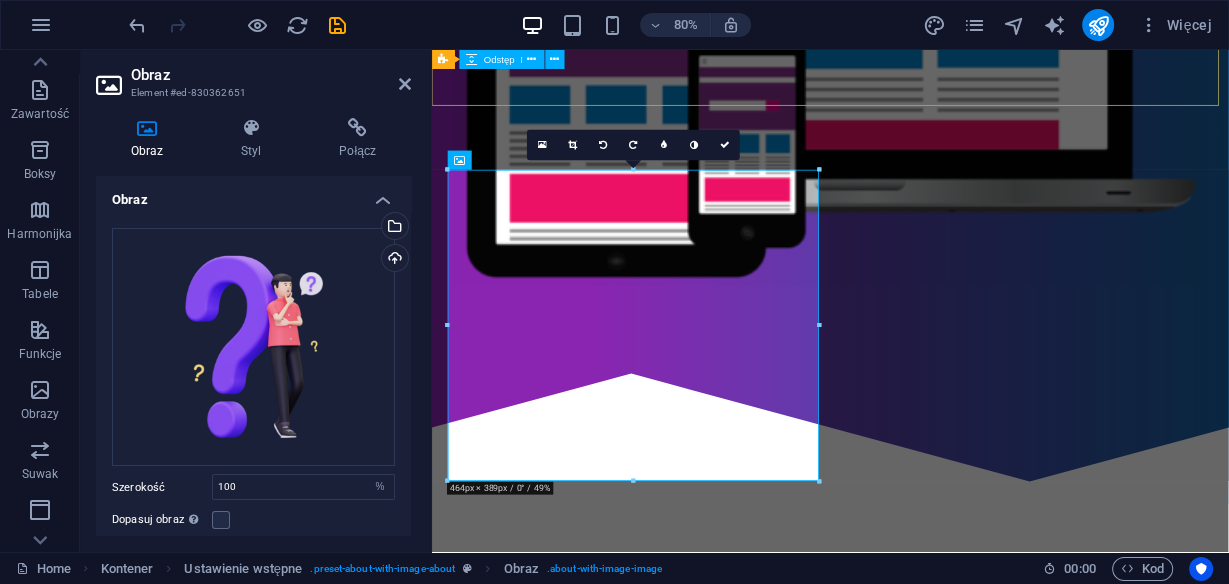 click at bounding box center (930, 522) 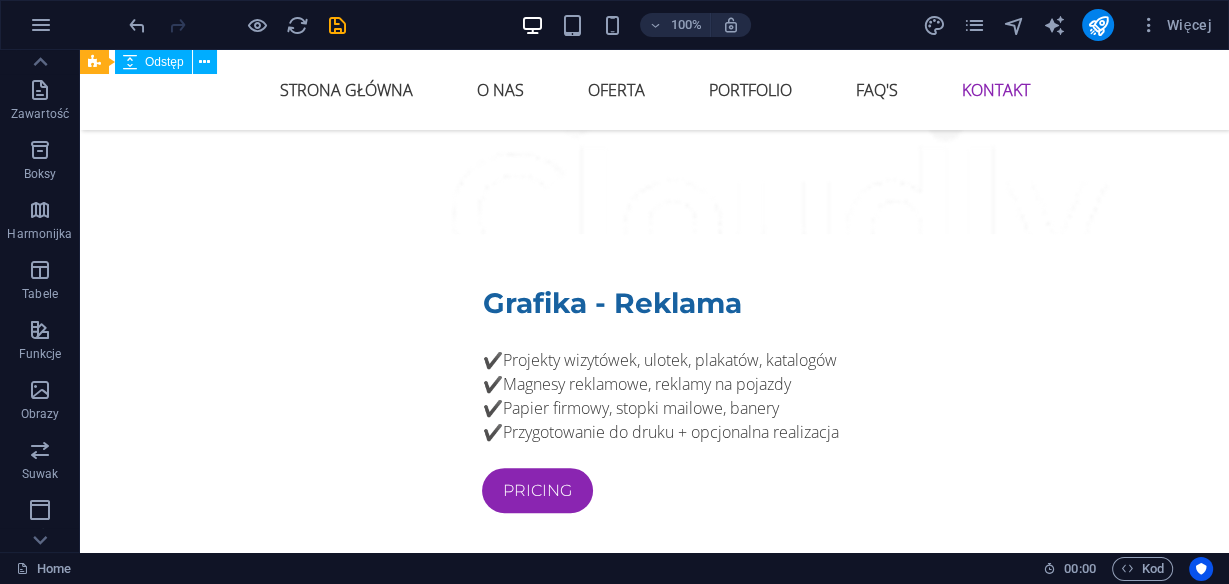 scroll, scrollTop: 6853, scrollLeft: 0, axis: vertical 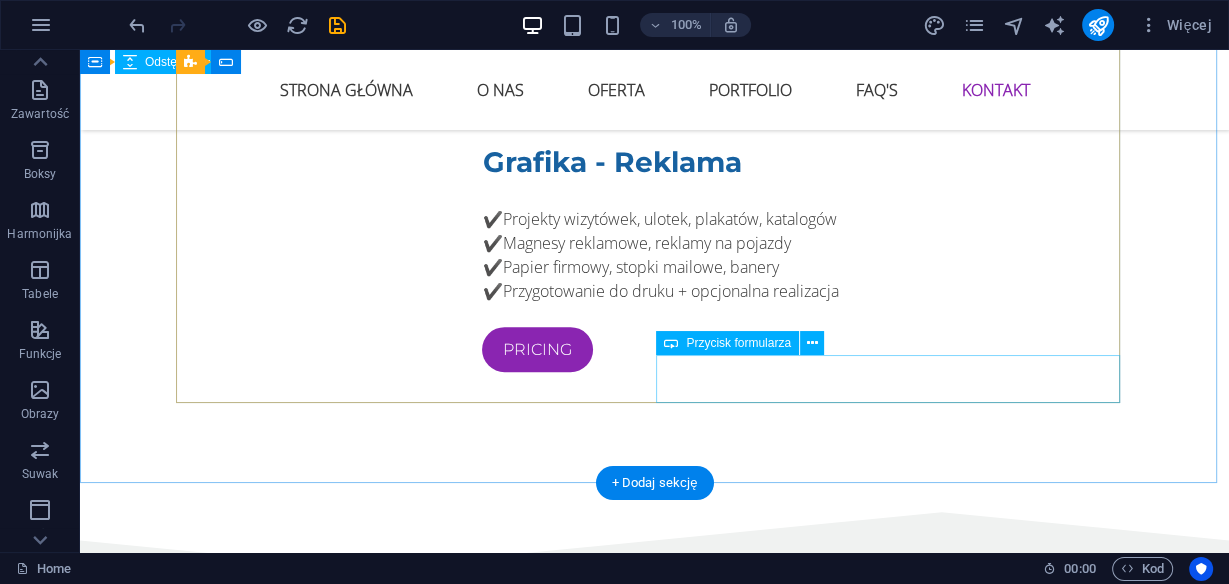 click on "Submit" 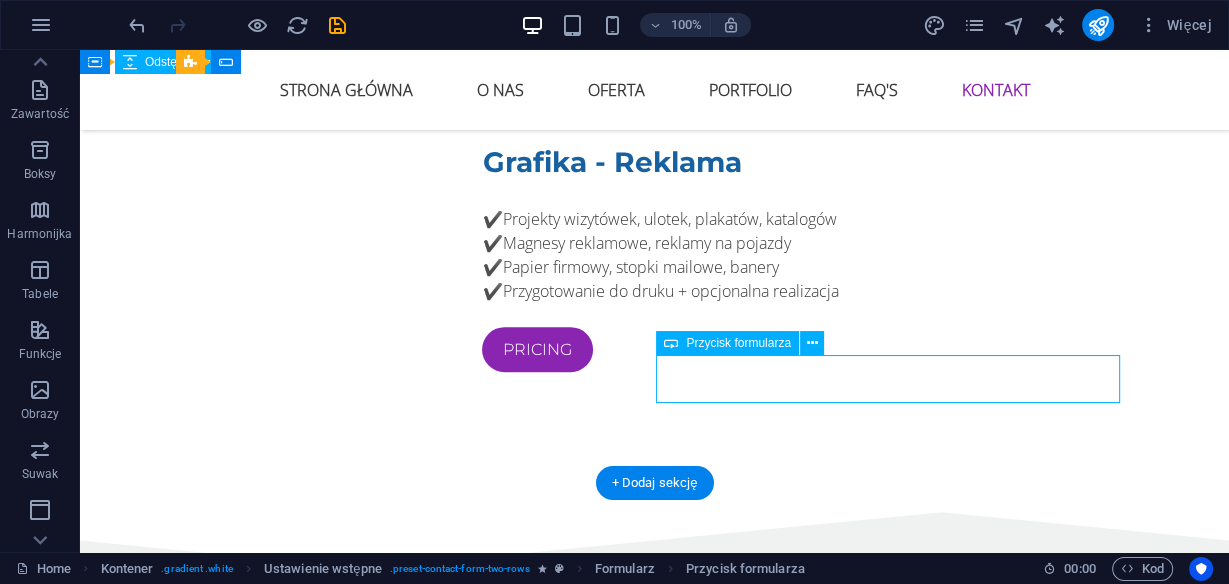 click on "Submit" 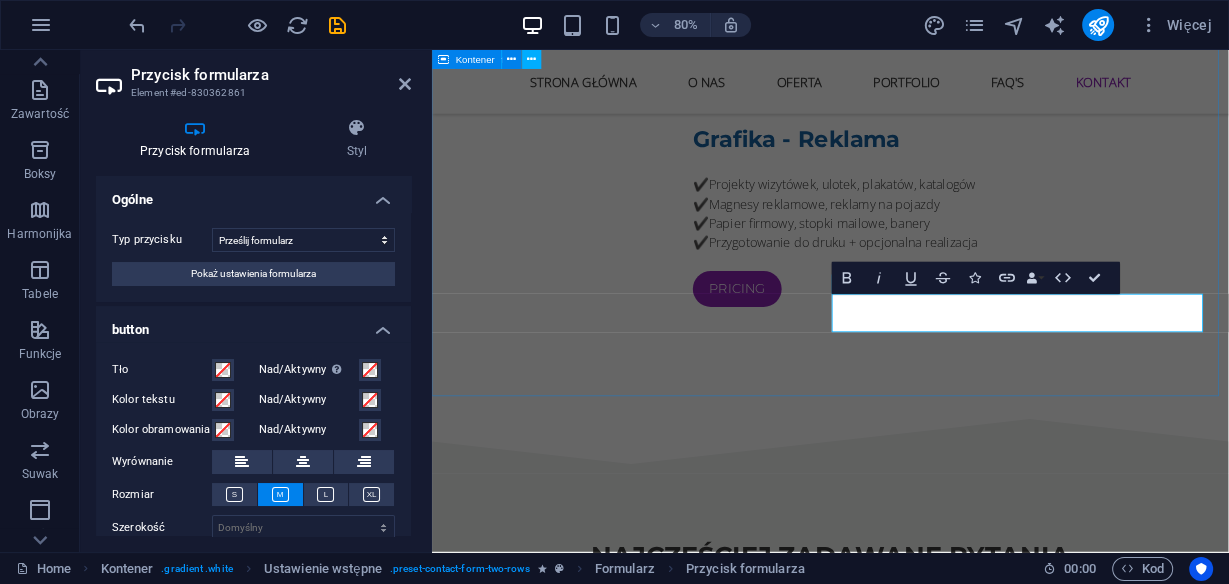type on "Submit" 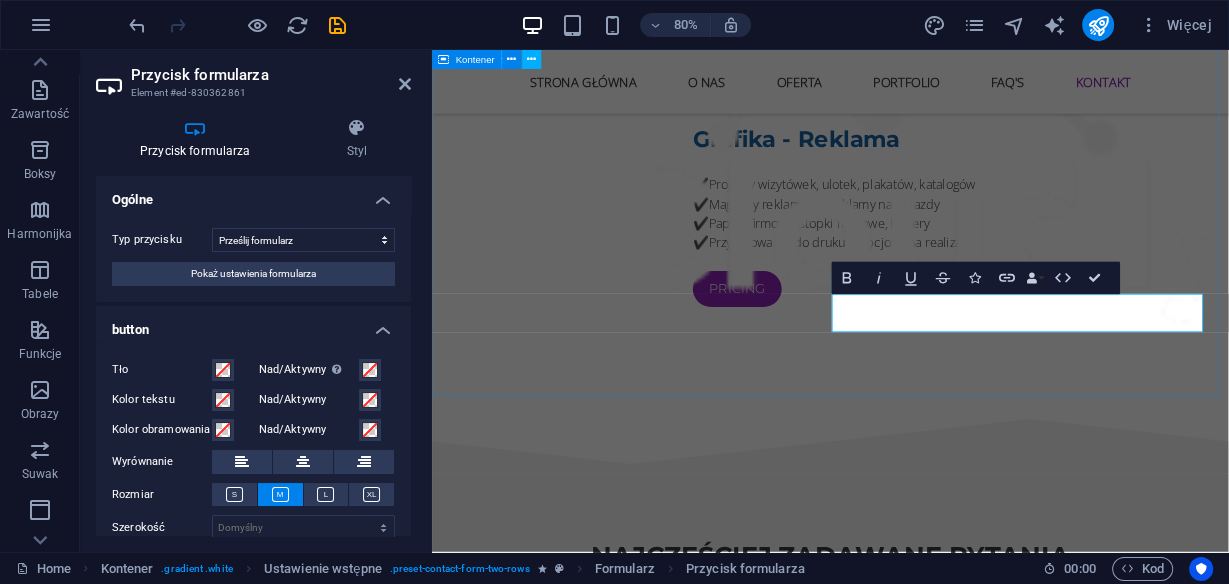 click on "NAPISZ DO NAS Zrób pierwszy krok do lepszego wizerunku. Masz pytanie? Potrzebujesz oferty? A może chcesz zbudować markę od podstaw? Napisz do nas – odpowiemy w ciągu 24 godzin.   I have read and understand the privacy policy. Nieczytelny? Załaduj nowy WYŚLIJ" at bounding box center [930, 2821] 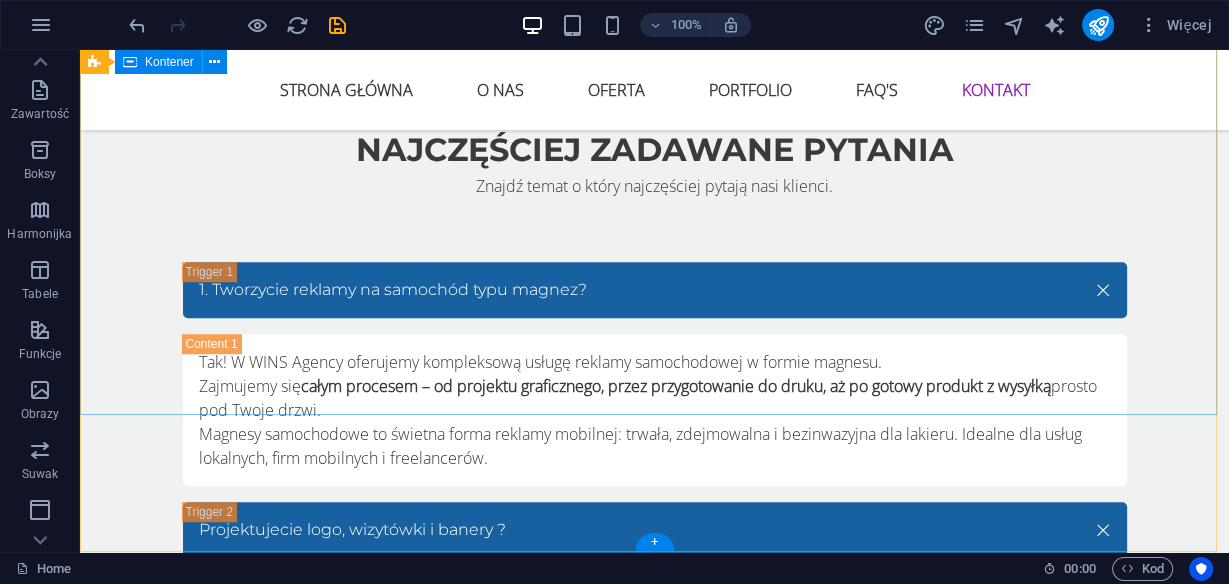 scroll, scrollTop: 7413, scrollLeft: 0, axis: vertical 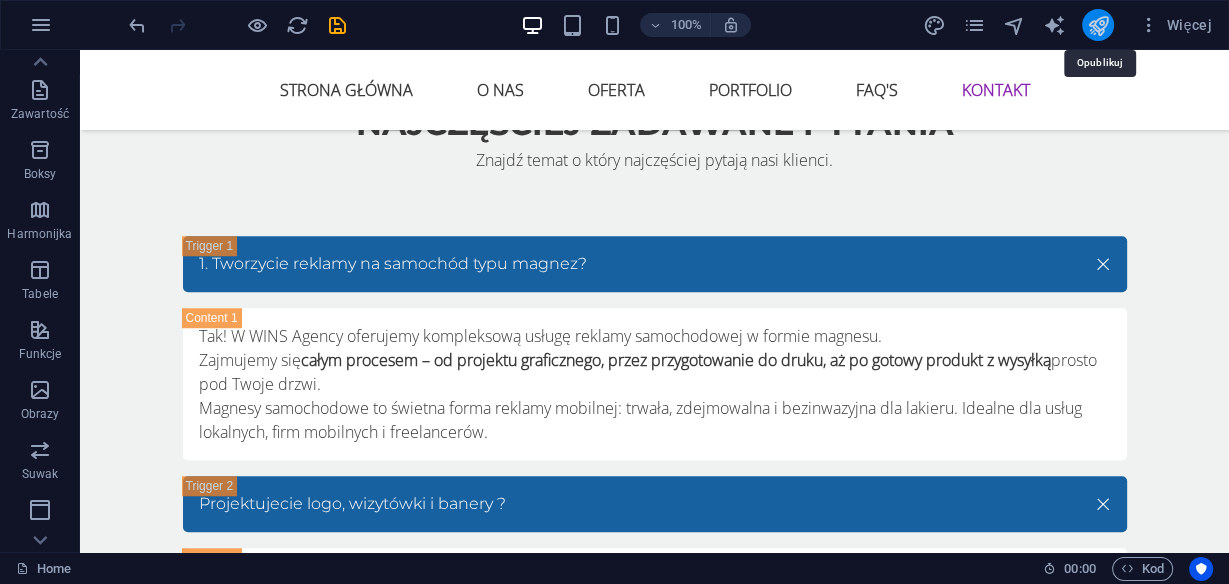 click at bounding box center [1098, 25] 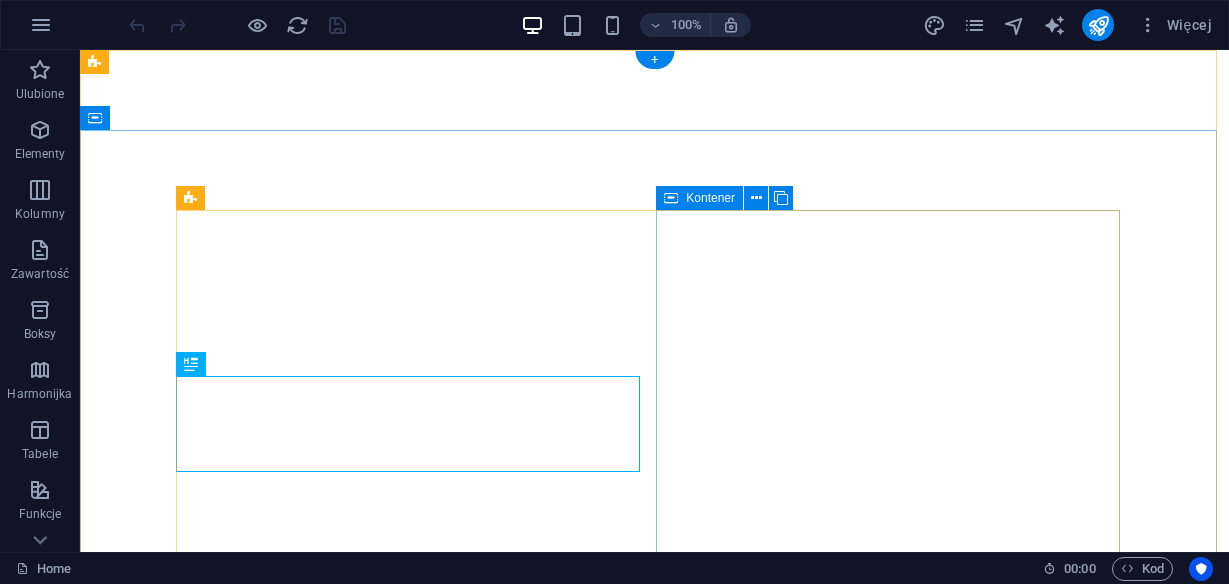 scroll, scrollTop: 0, scrollLeft: 0, axis: both 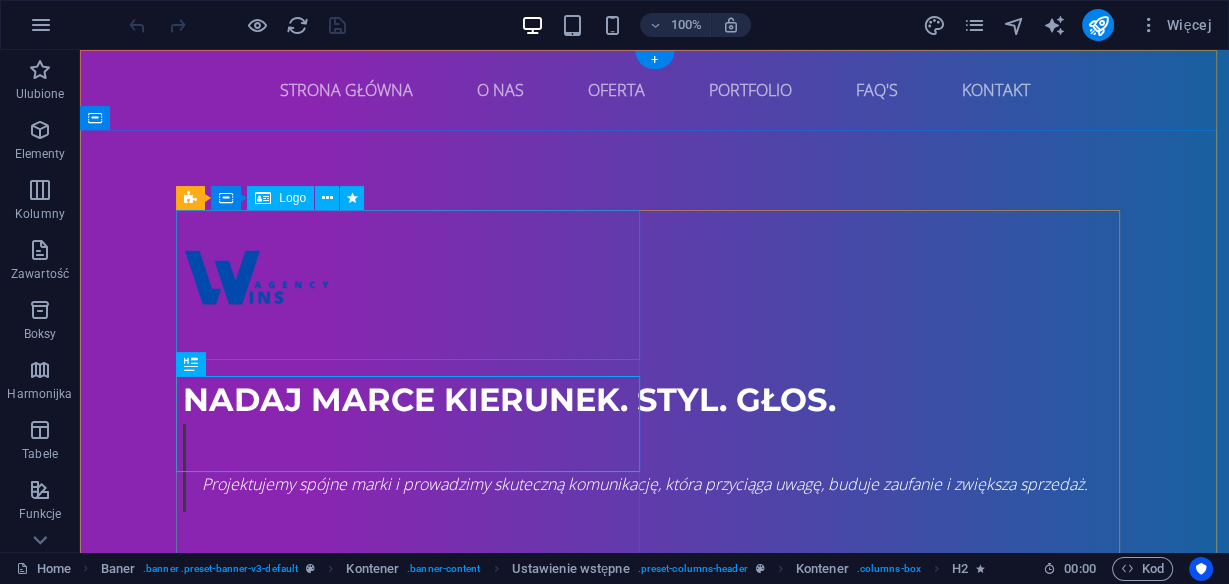 click at bounding box center [655, 285] 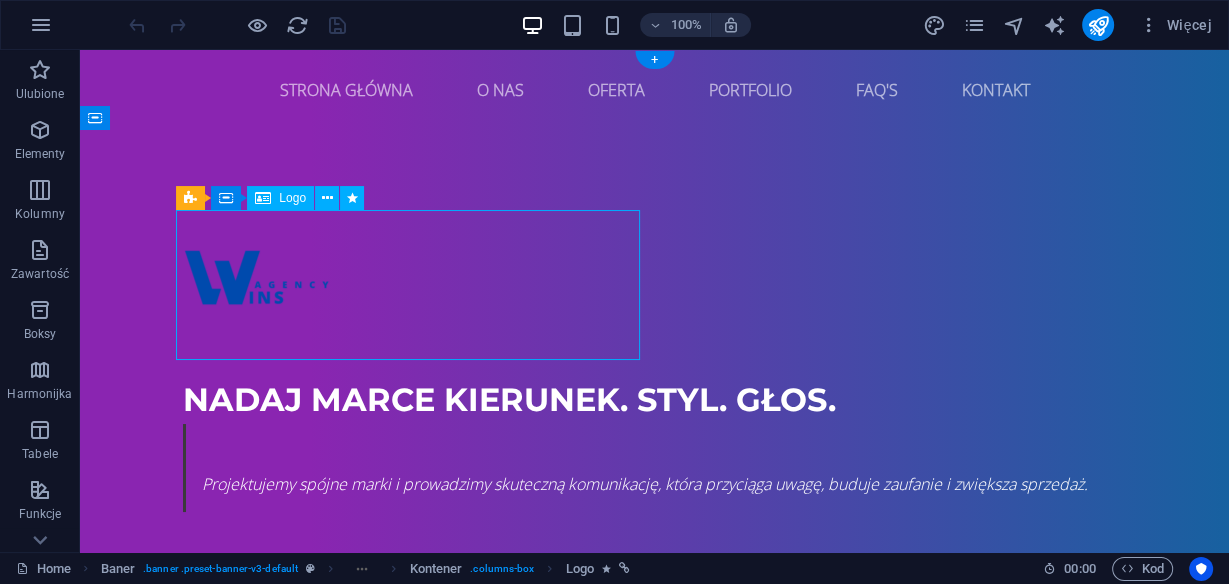 click at bounding box center [655, 285] 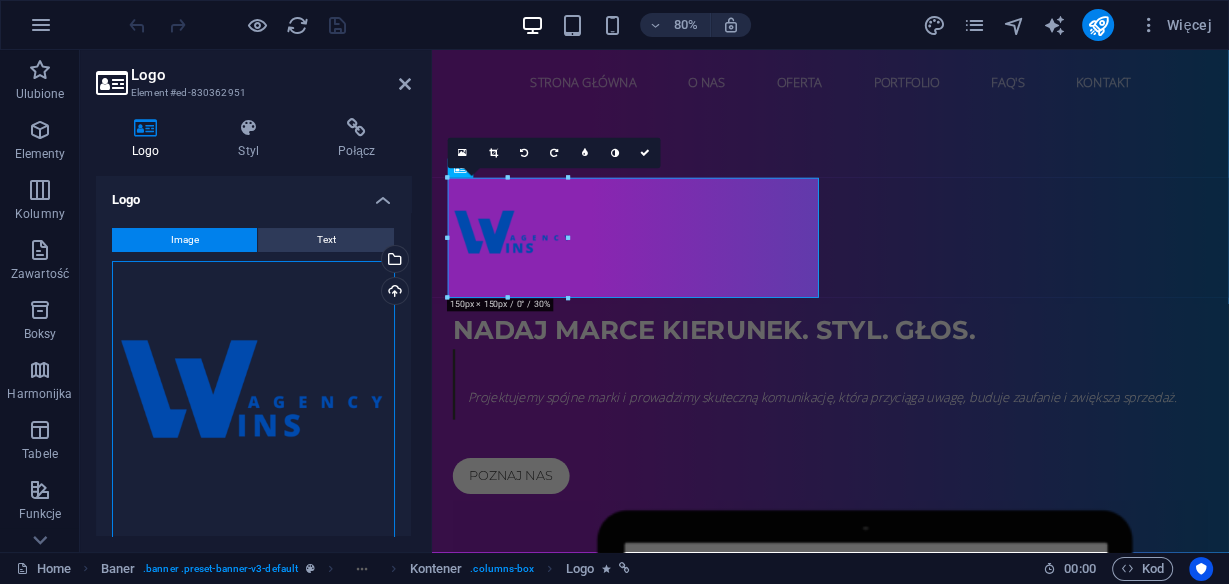 click on "Przeciągnij pliki tutaj, kliknij, aby wybrać pliki lub wybierz pliki z Plików lub naszych bezpłatnych zdjęć i filmów" at bounding box center [253, 402] 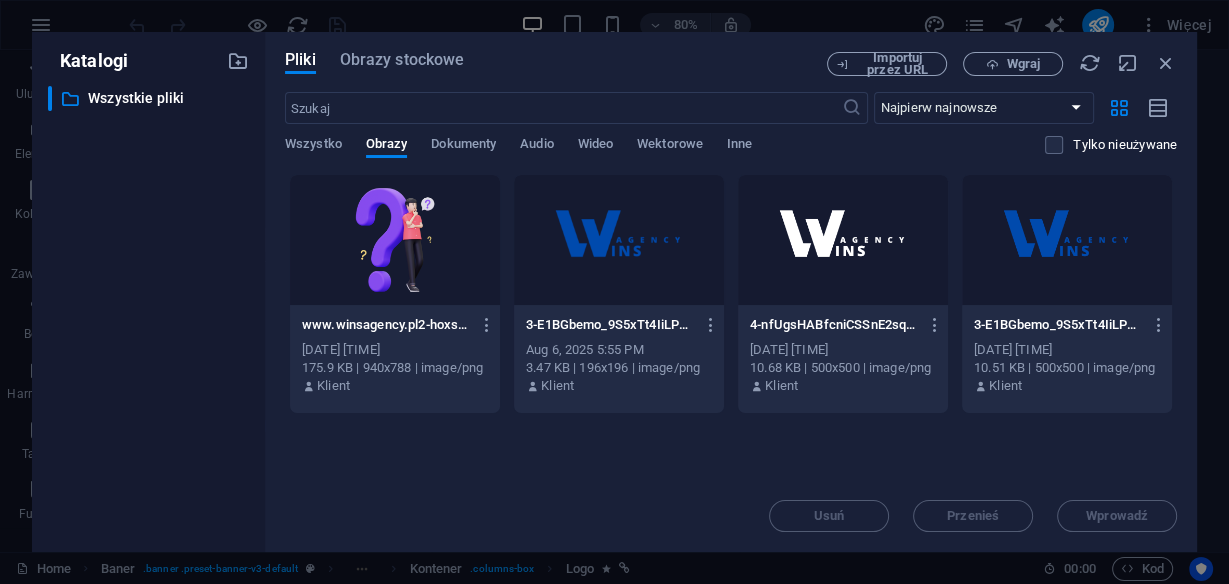 click on "www.winsagency.pl2-hoxsQ8qjODBLyPlP_n2jdg.png www.winsagency.pl2-hoxsQ8qjODBLyPlP_n2jdg.png [DATE] [TIME] 175.9 KB | 940x788 | image/png Klient" at bounding box center [395, 356] 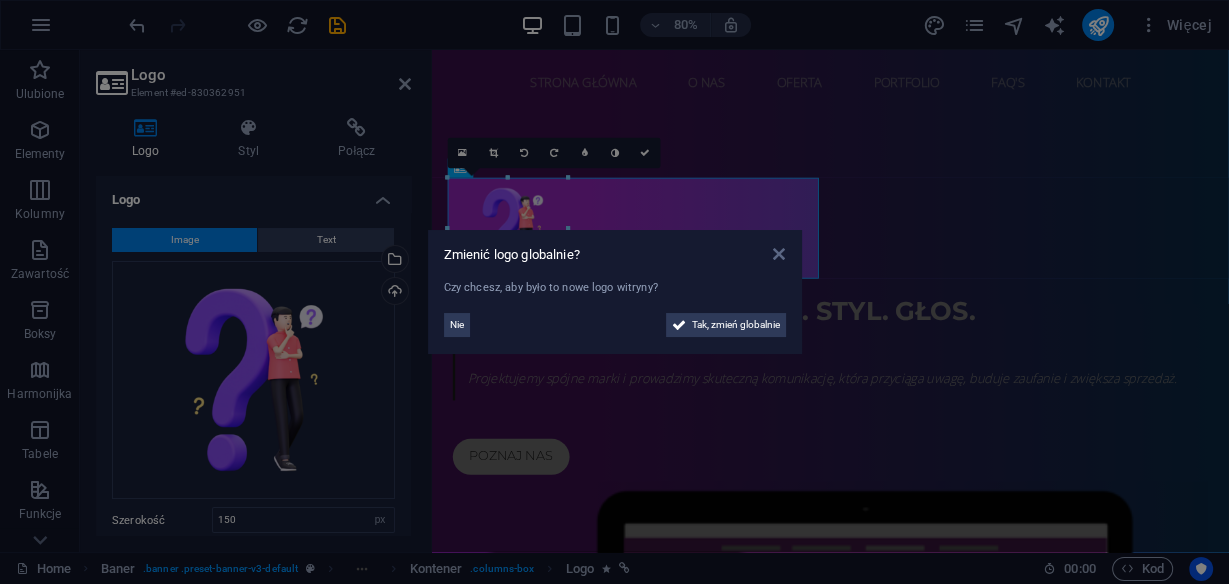 drag, startPoint x: 789, startPoint y: 244, endPoint x: 775, endPoint y: 249, distance: 14.866069 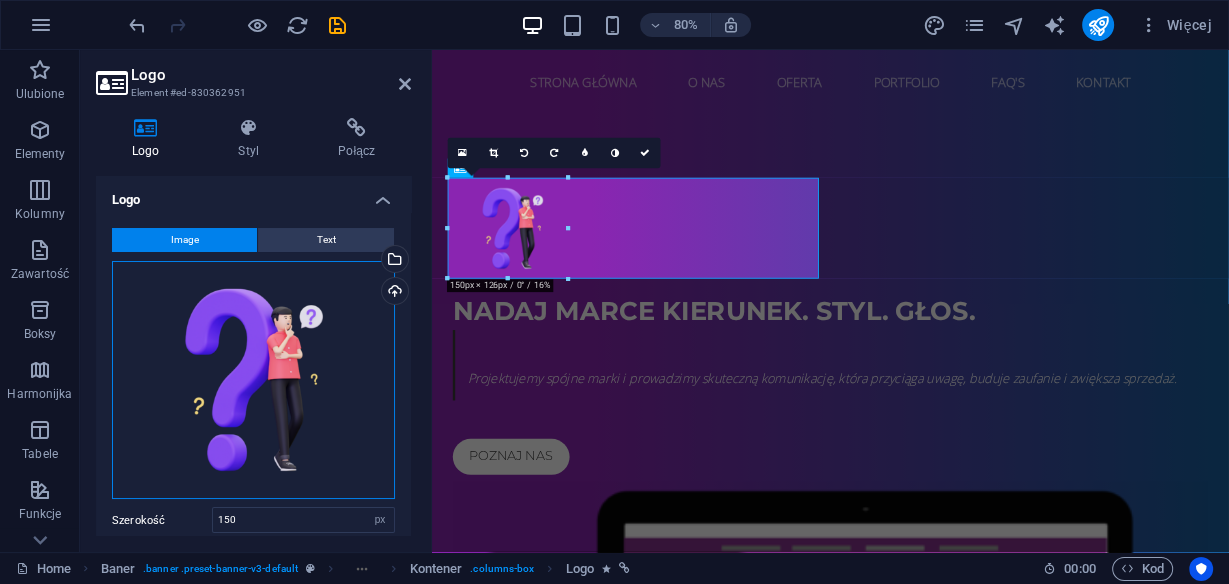 click on "Przeciągnij pliki tutaj, kliknij, aby wybrać pliki lub wybierz pliki z Plików lub naszych bezpłatnych zdjęć i filmów" at bounding box center [253, 380] 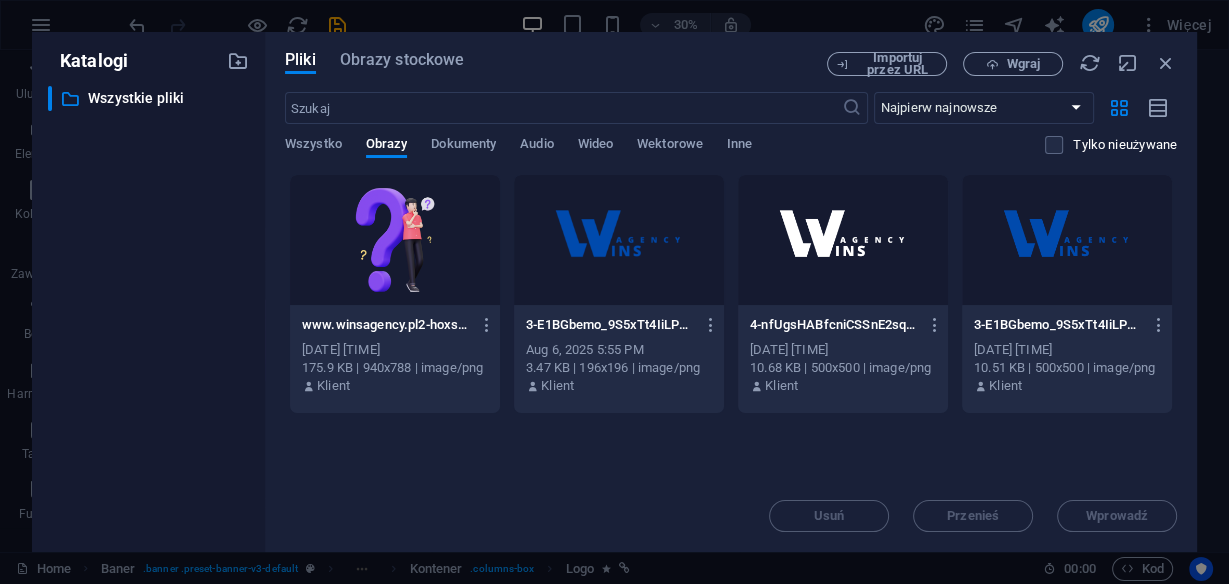 click at bounding box center [843, 240] 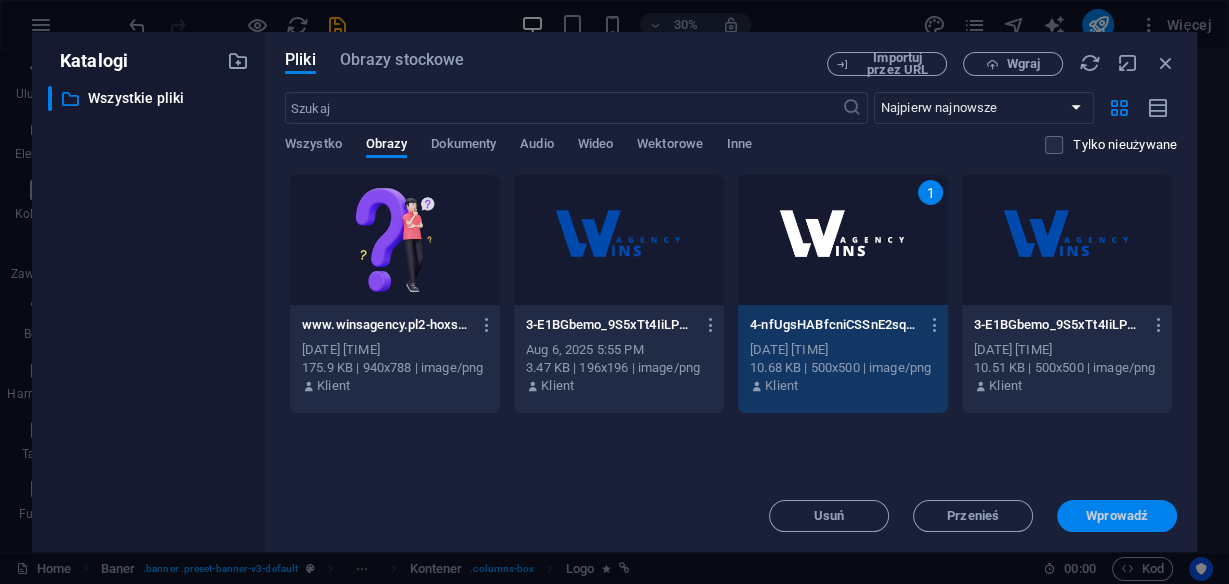 click on "Wprowadź" at bounding box center (1117, 516) 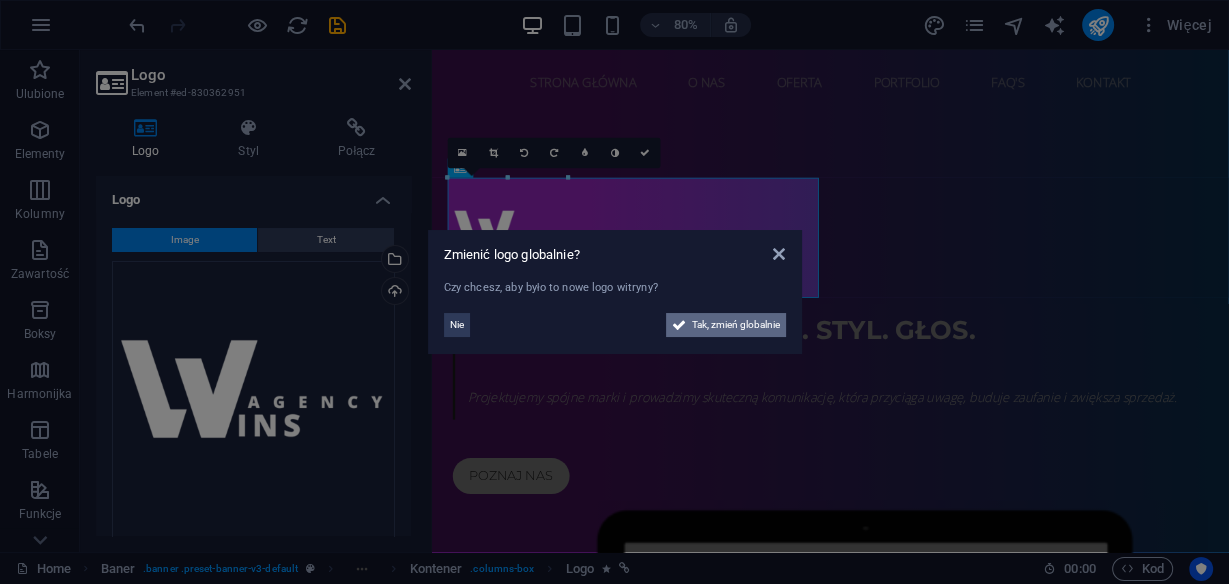 click on "Tak, zmień globalnie" at bounding box center [736, 325] 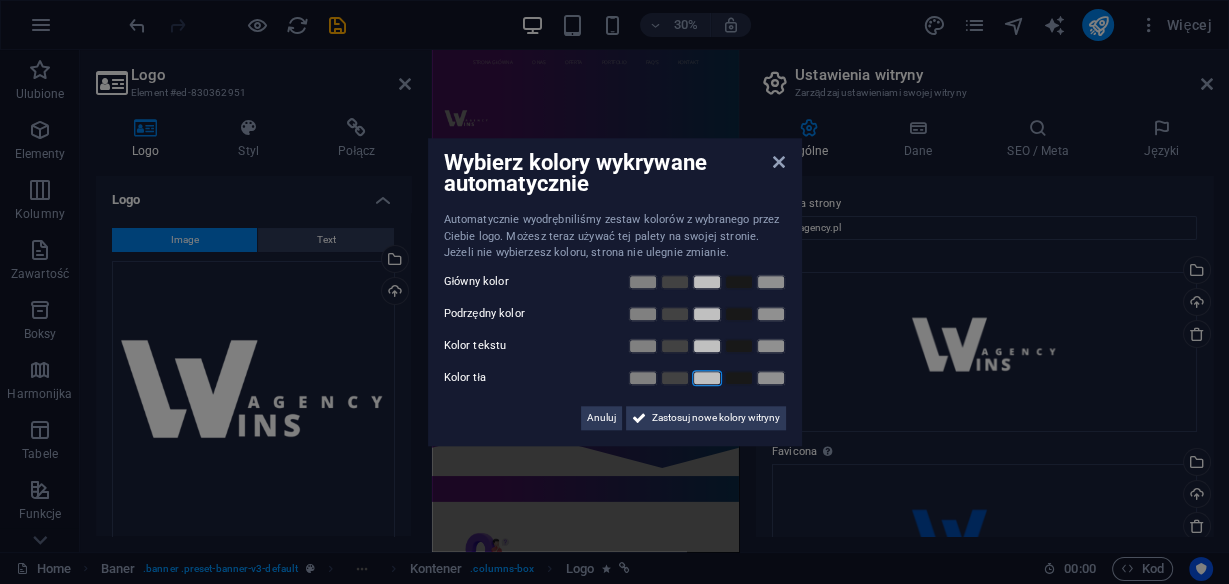 click at bounding box center [707, 378] 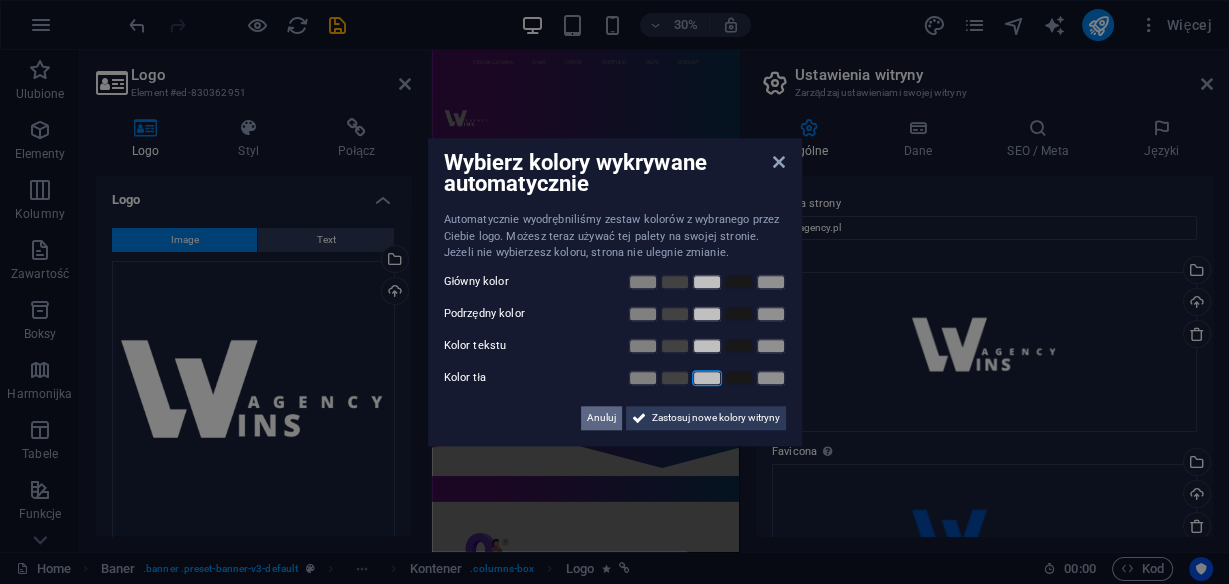 click on "Anuluj" at bounding box center (601, 418) 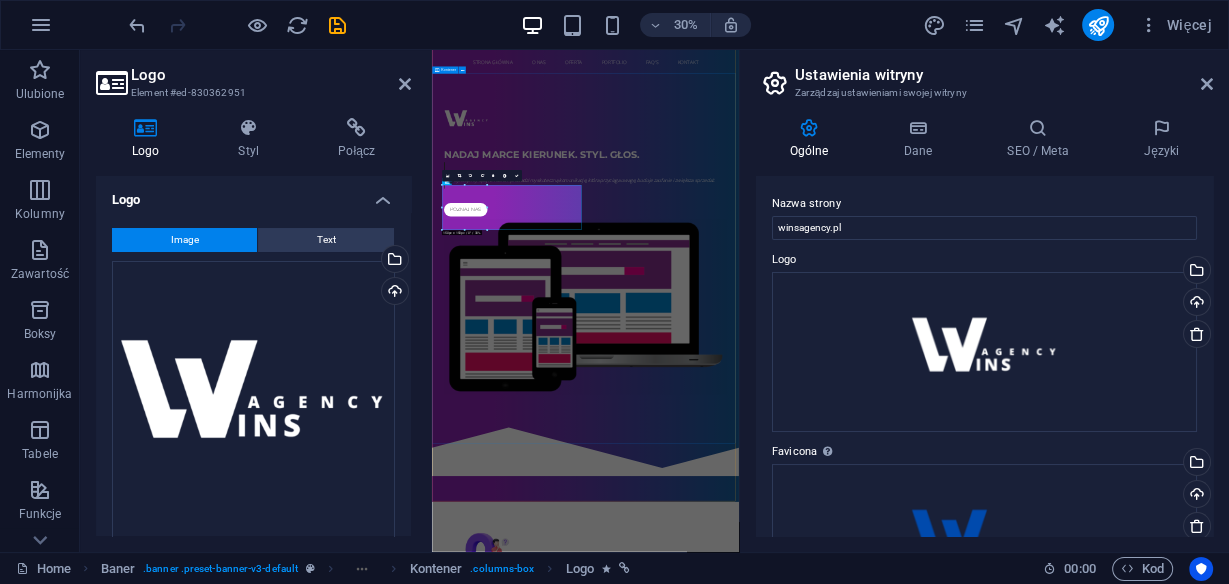 click on "Nadaj marce kierunek. Styl. Głos. Projektujemy spójne marki i prowadziemy skuteczną komunikację, która przyciąga uwagę, buduje zaufanie i zwiększa sprzedaż. Poznaj nas" at bounding box center (943, 704) 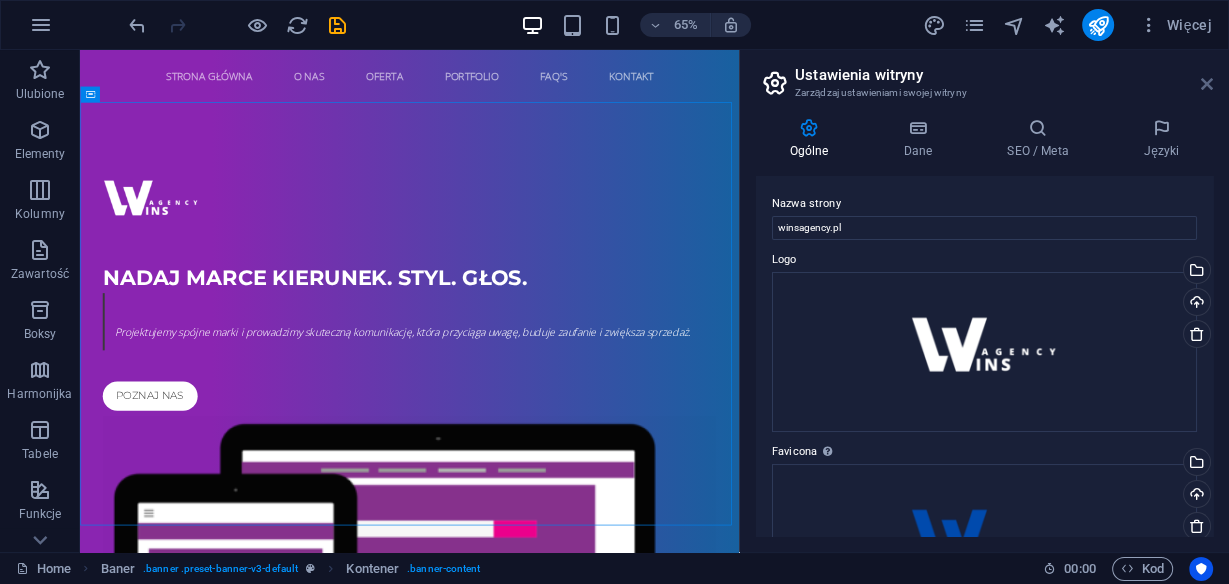 click at bounding box center [1207, 84] 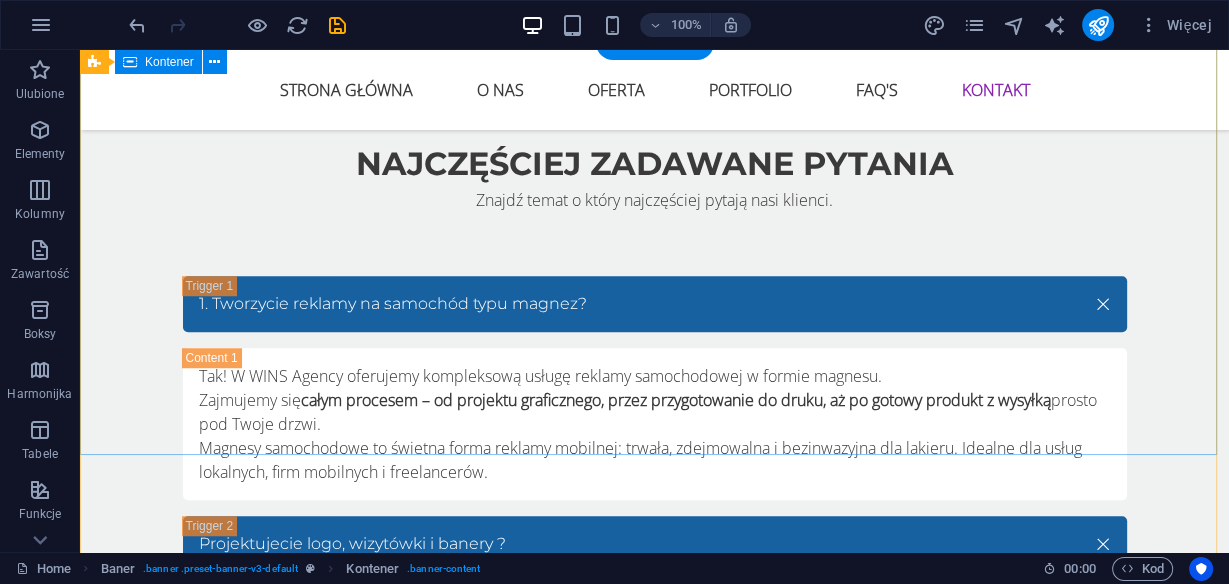 scroll, scrollTop: 7413, scrollLeft: 0, axis: vertical 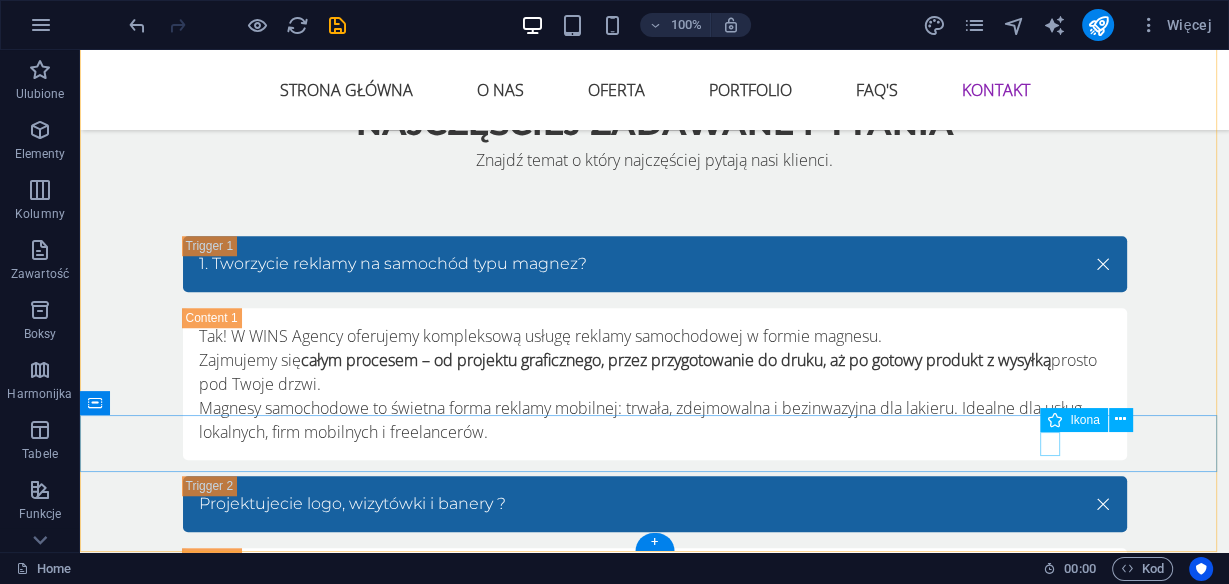 click at bounding box center [660, 3491] 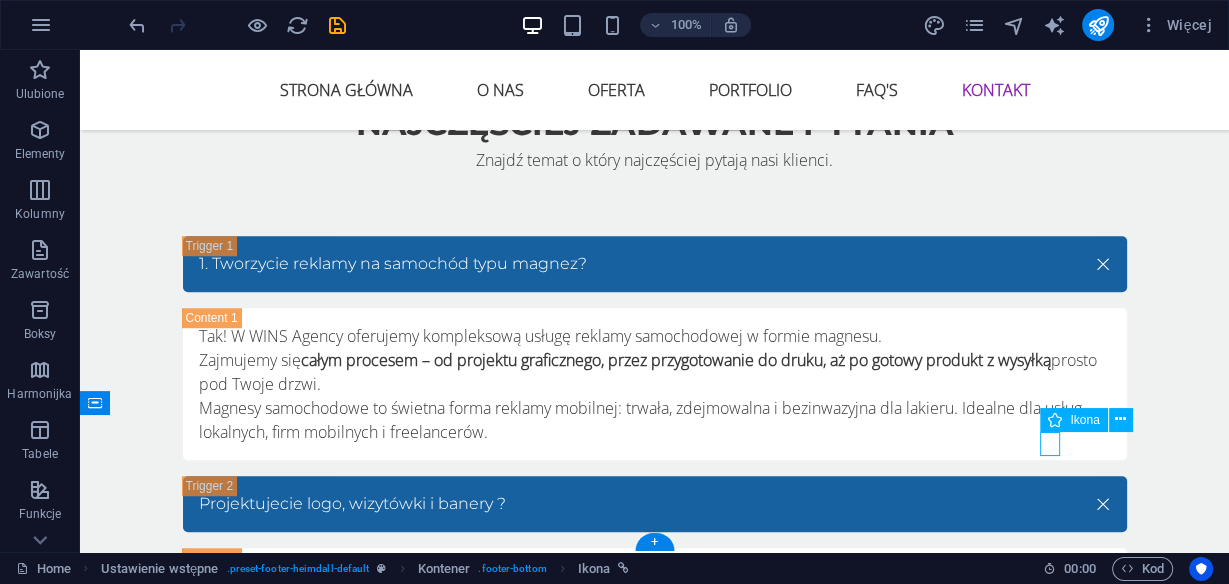 click at bounding box center (660, 3491) 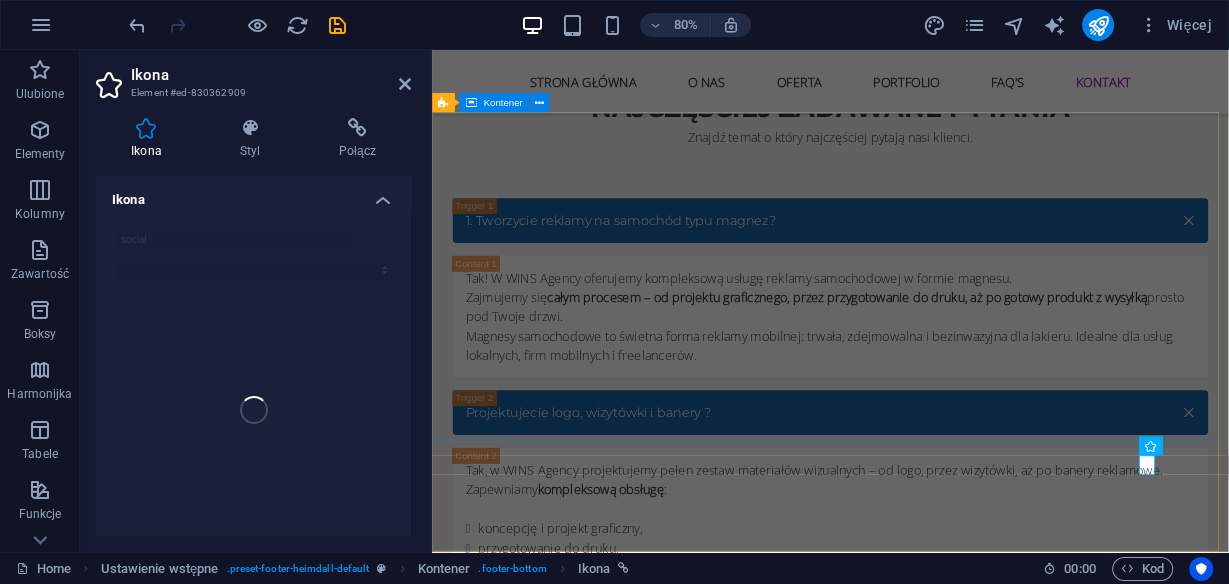 scroll, scrollTop: 7287, scrollLeft: 0, axis: vertical 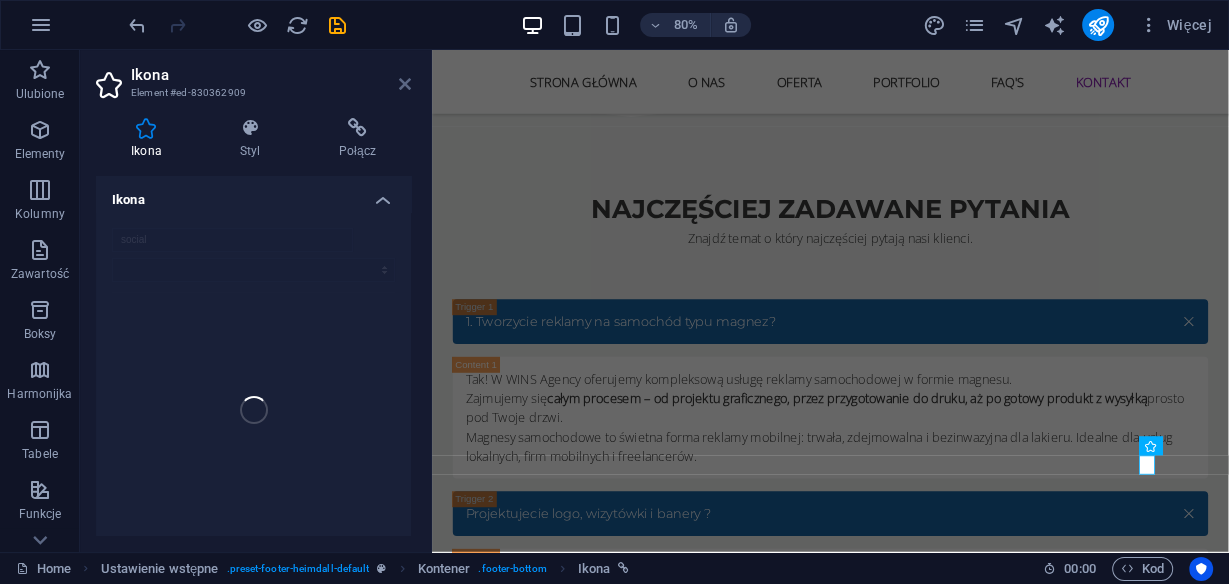 click at bounding box center [405, 84] 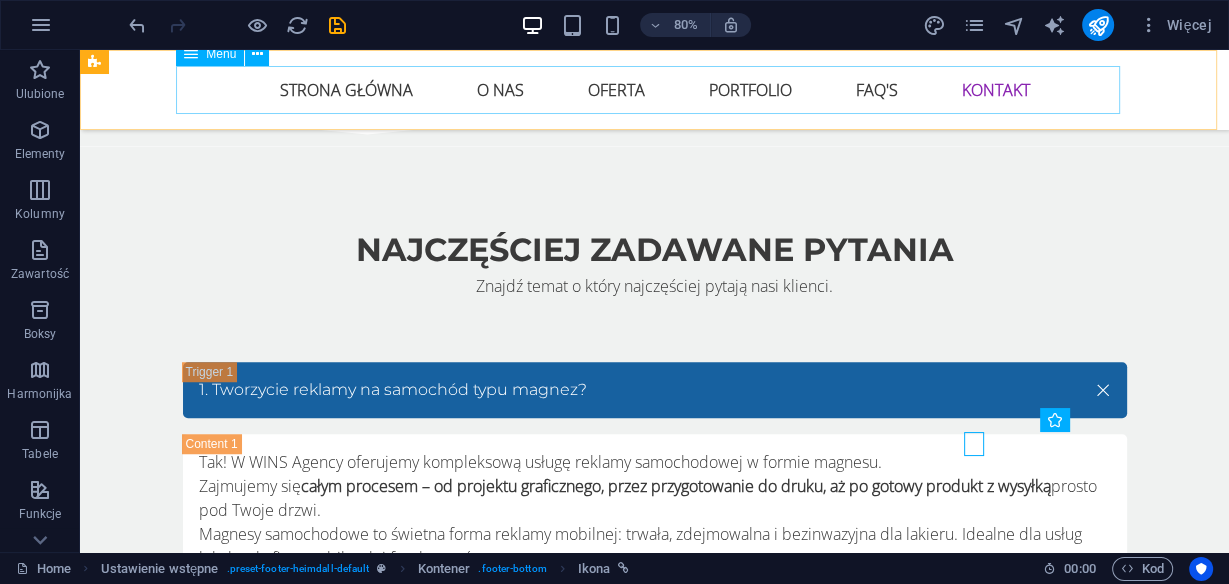 scroll, scrollTop: 7413, scrollLeft: 0, axis: vertical 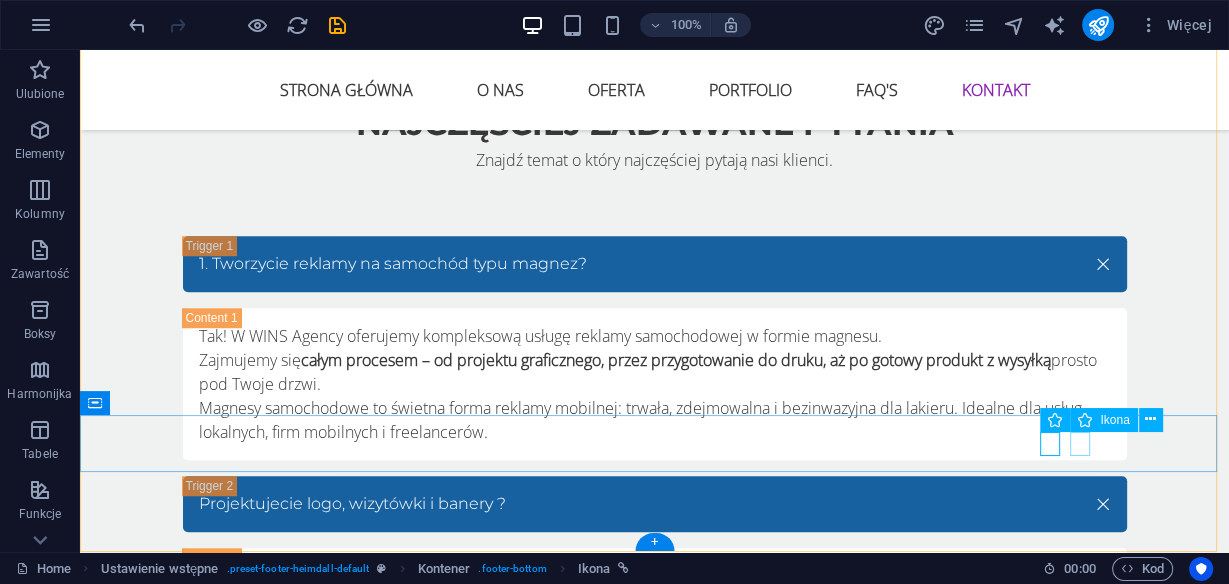 click at bounding box center [660, 3517] 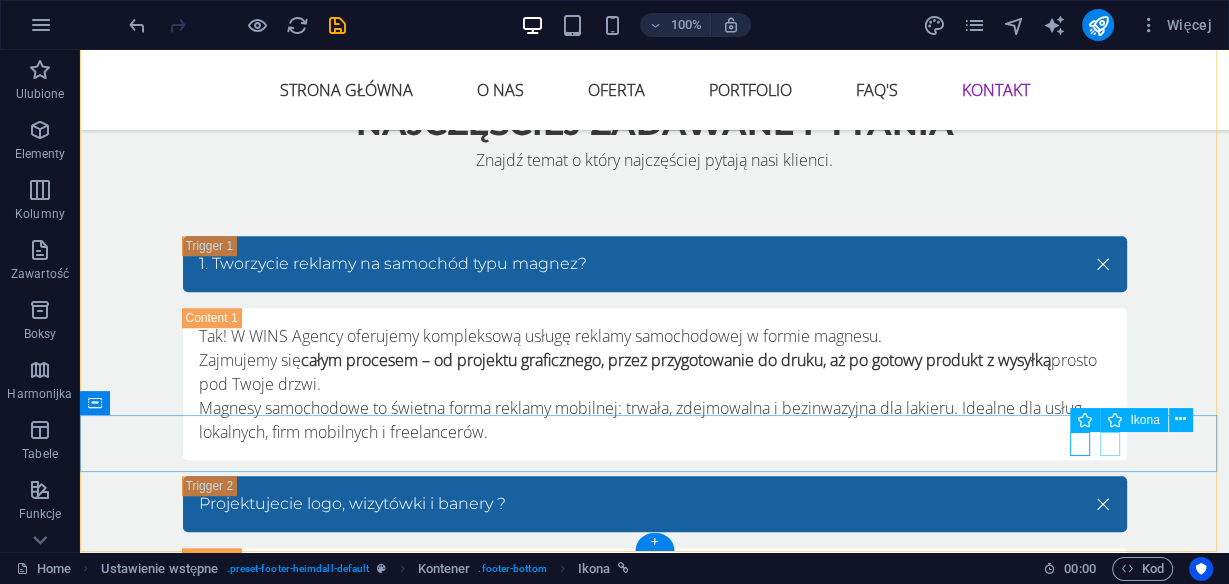 click at bounding box center [660, 3543] 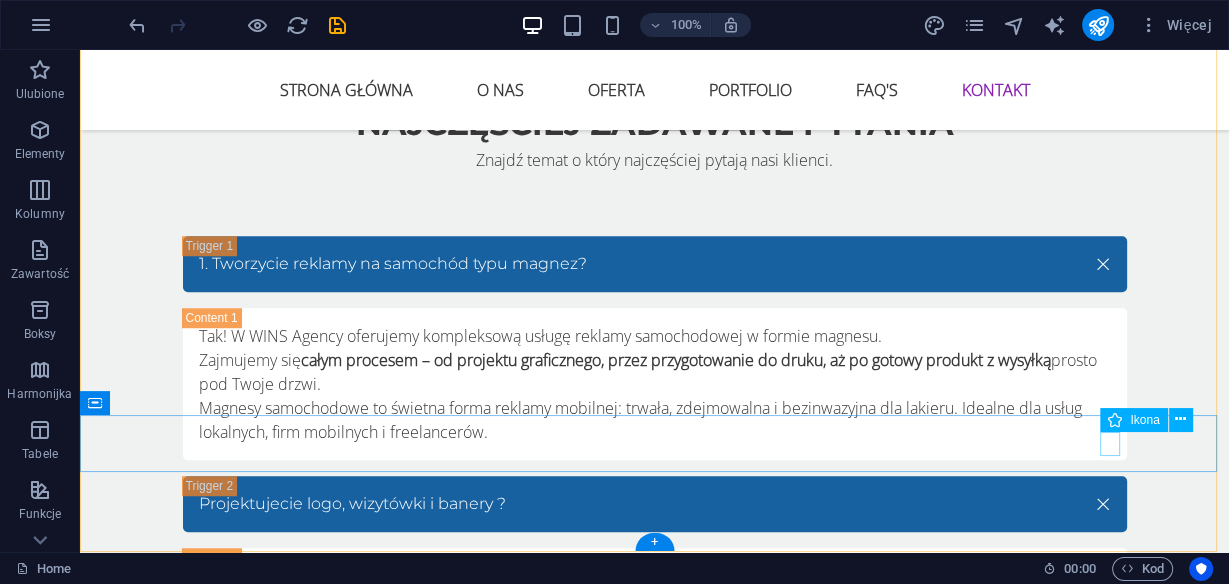 click at bounding box center (660, 3517) 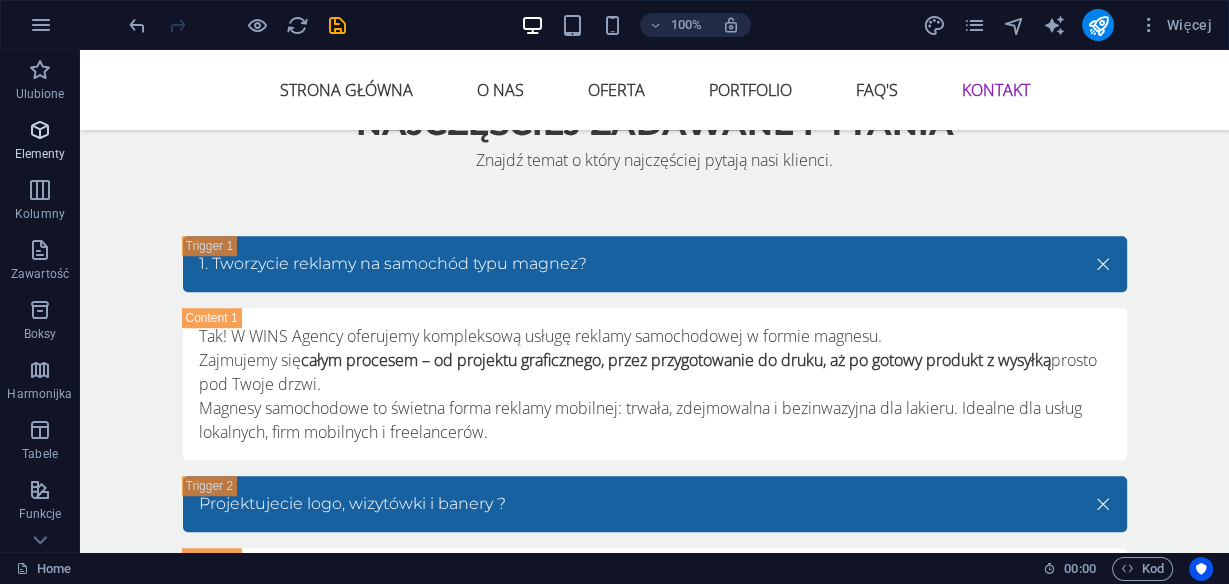 click at bounding box center [40, 130] 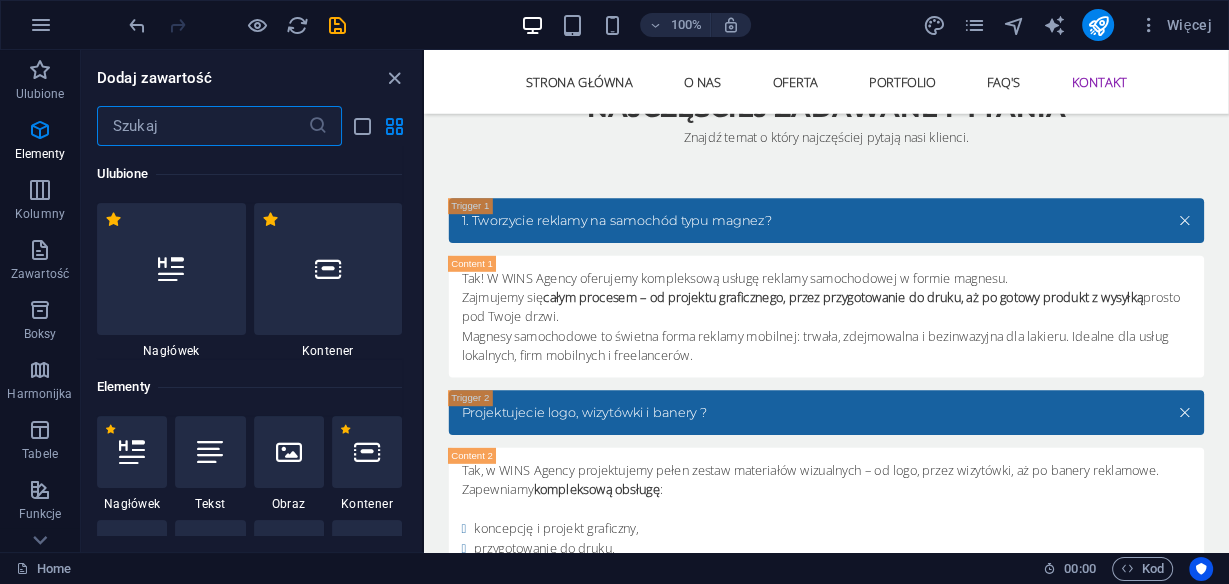 scroll, scrollTop: 7287, scrollLeft: 0, axis: vertical 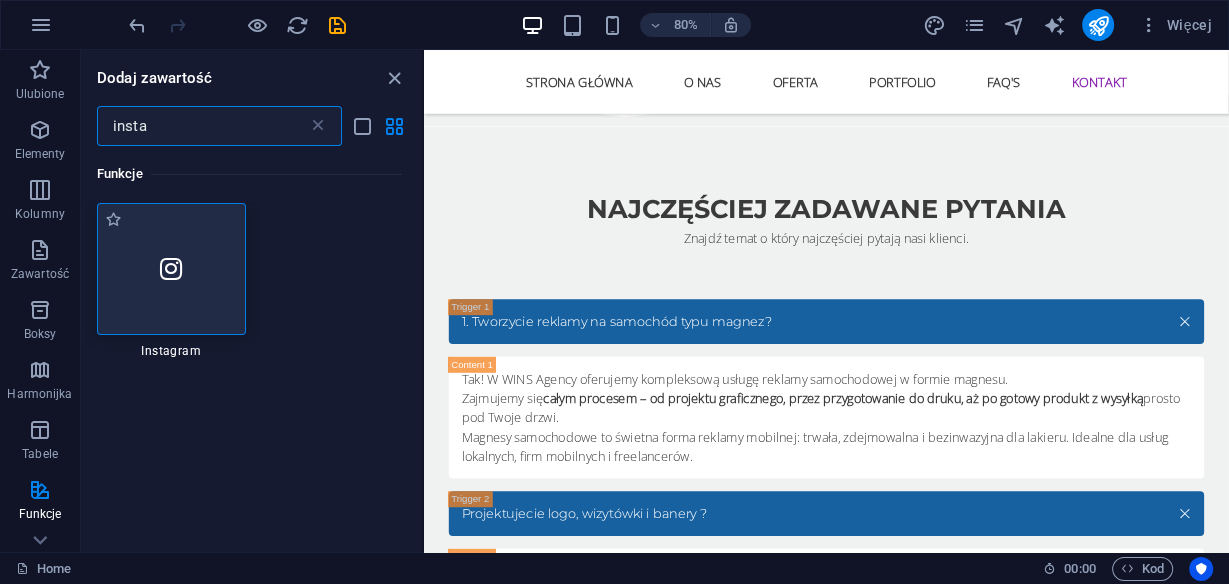 type on "insta" 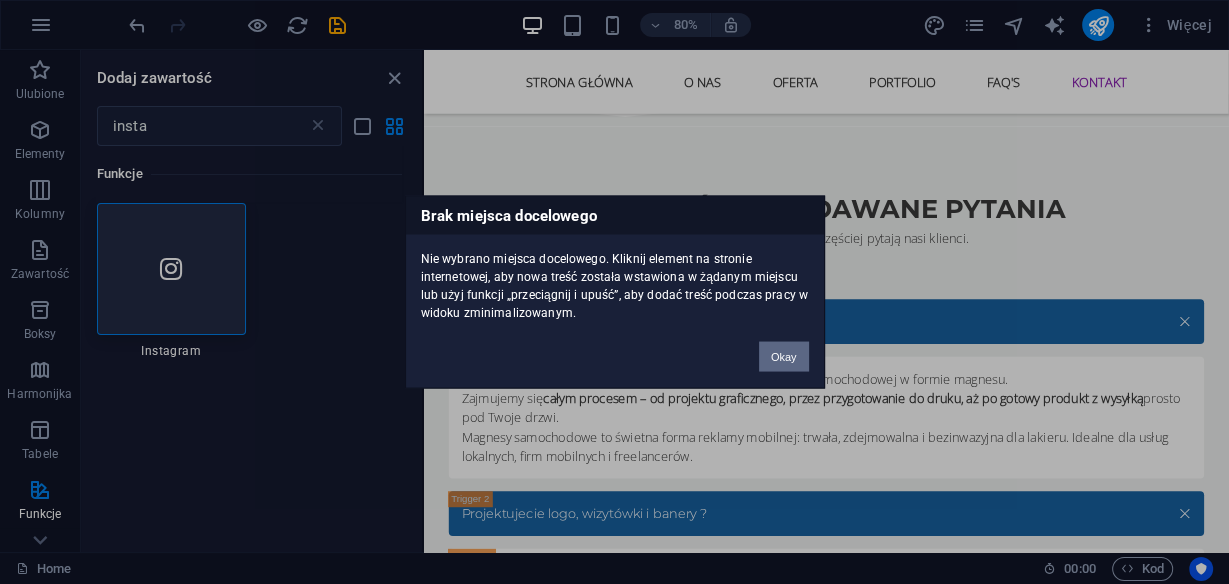 click on "Okay" at bounding box center [784, 357] 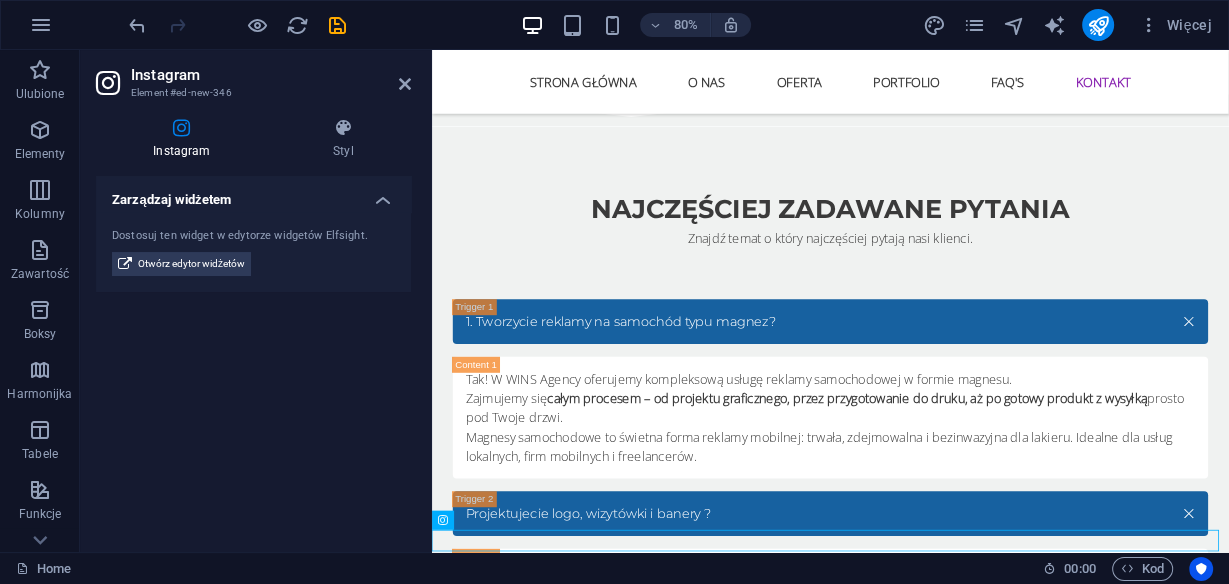 scroll, scrollTop: 7314, scrollLeft: 0, axis: vertical 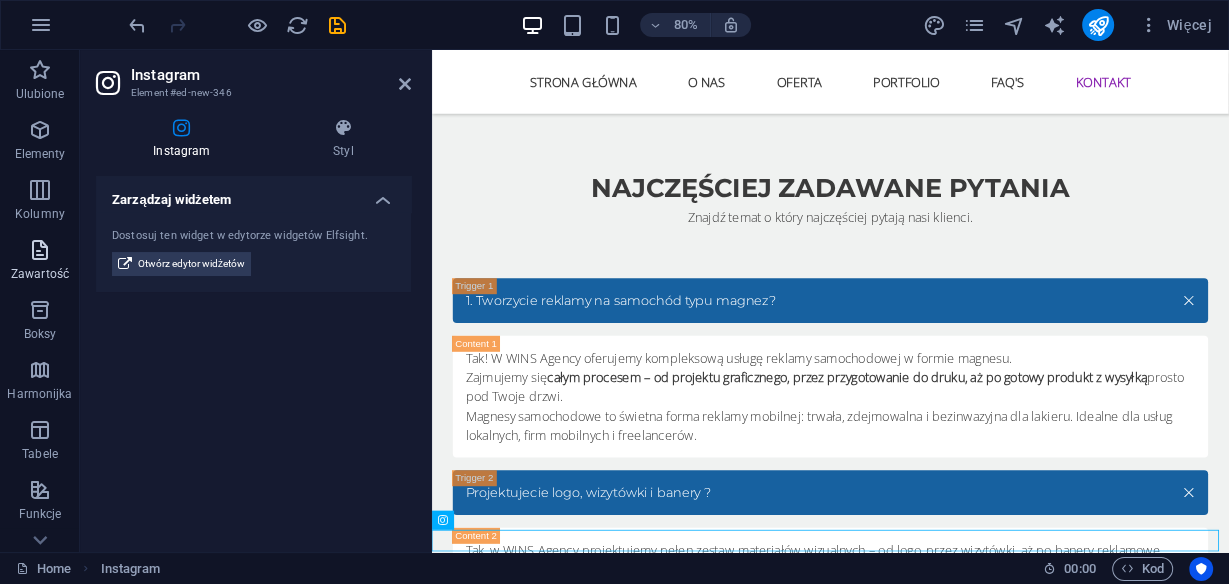 click on "Zawartość" at bounding box center [40, 274] 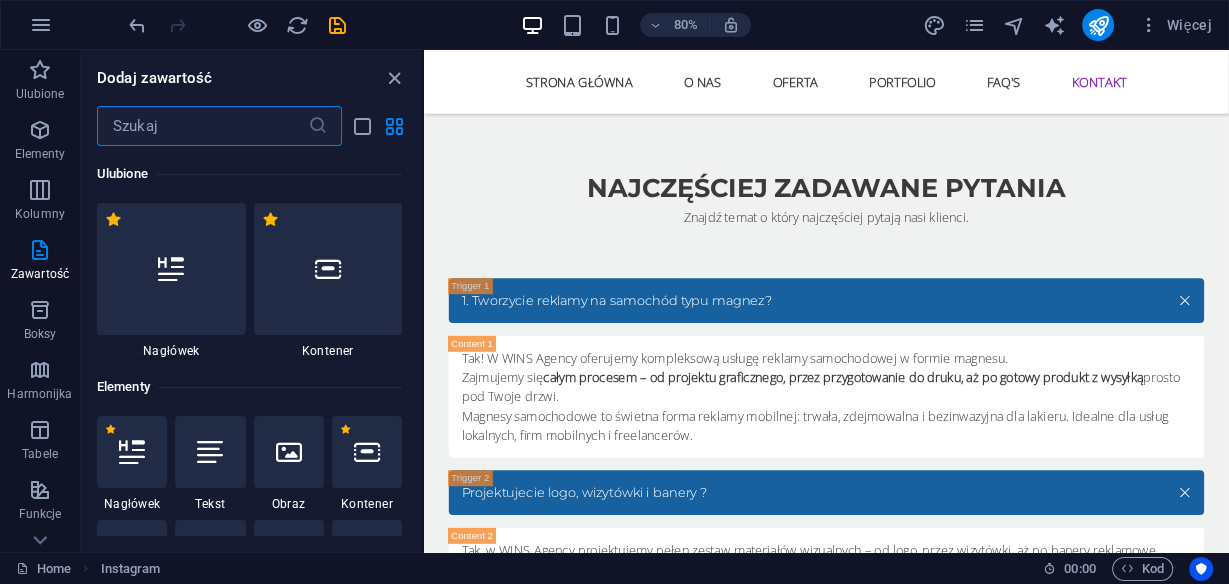 scroll, scrollTop: 7287, scrollLeft: 0, axis: vertical 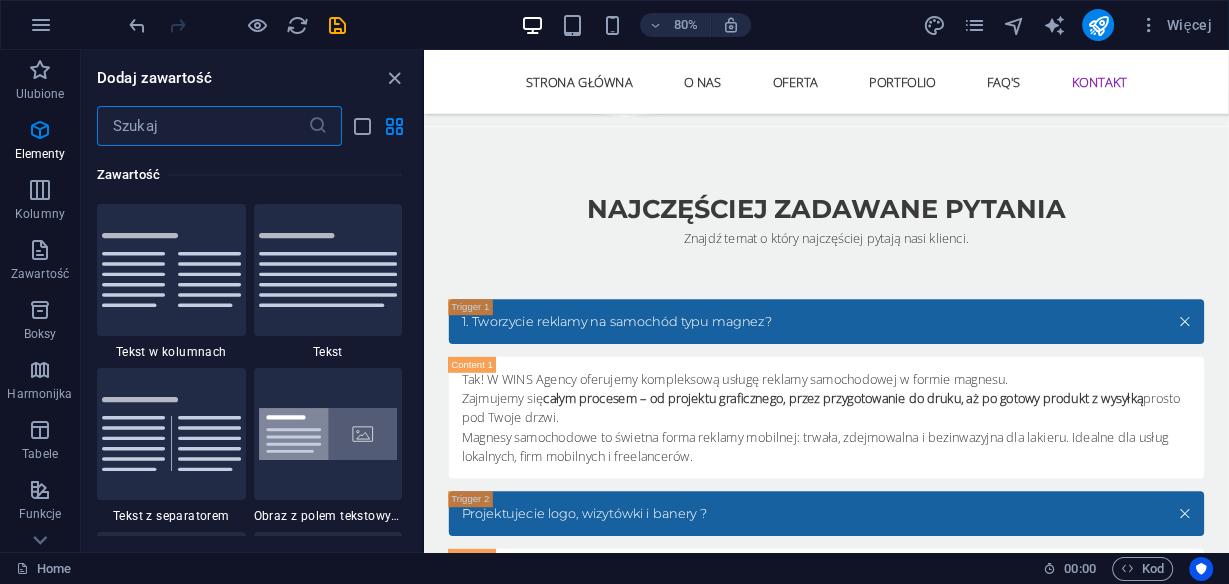click at bounding box center (202, 126) 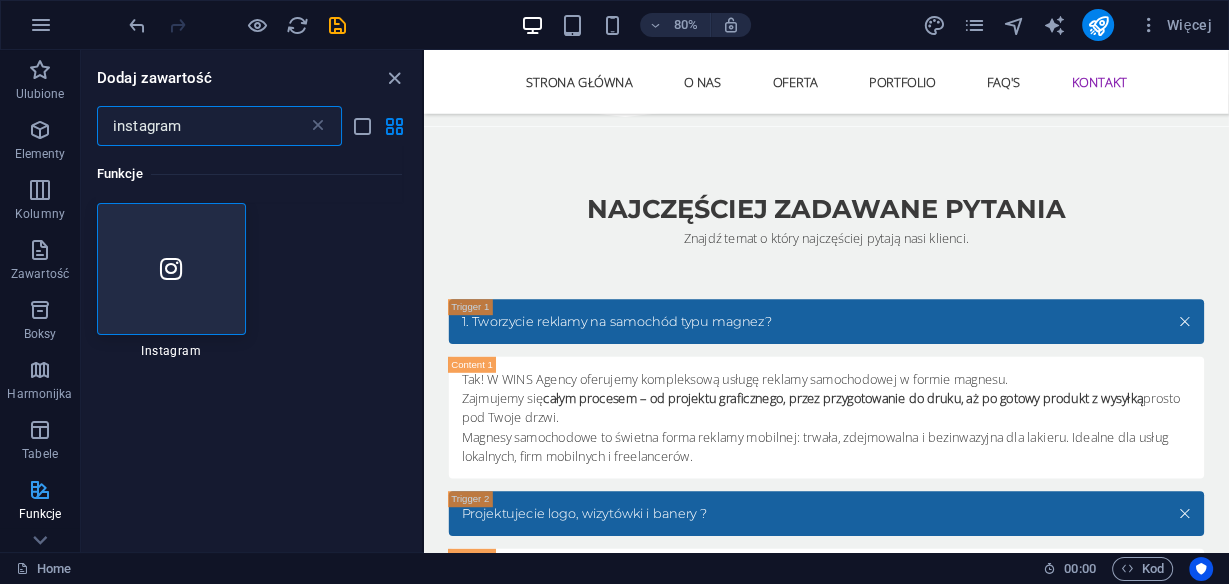 scroll, scrollTop: 0, scrollLeft: 0, axis: both 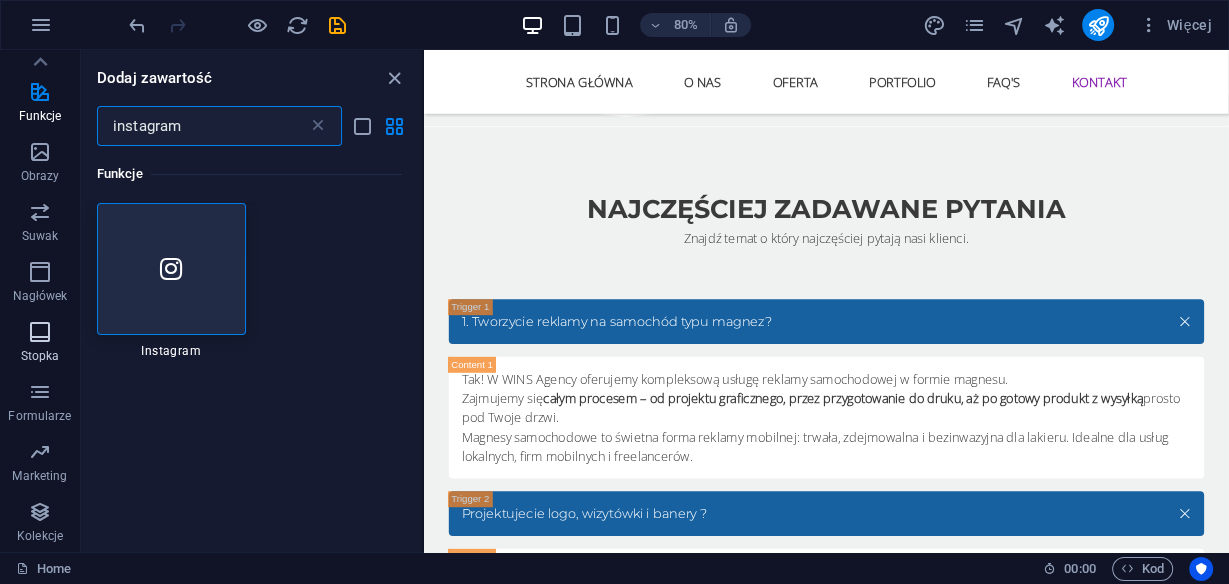 type on "instagram" 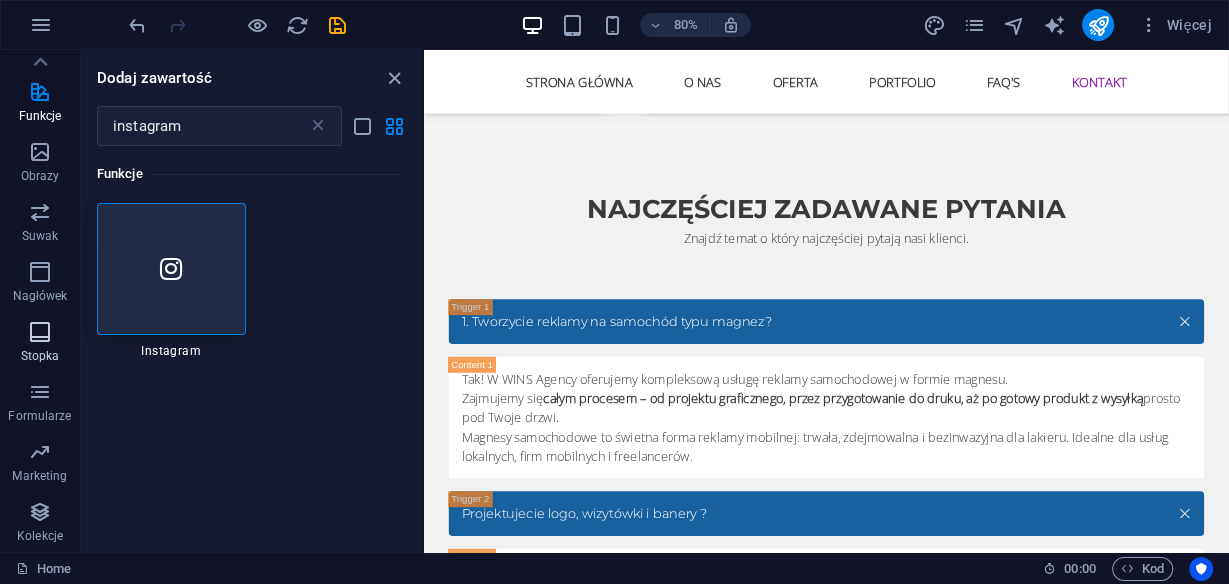 click on "Stopka" at bounding box center (40, 356) 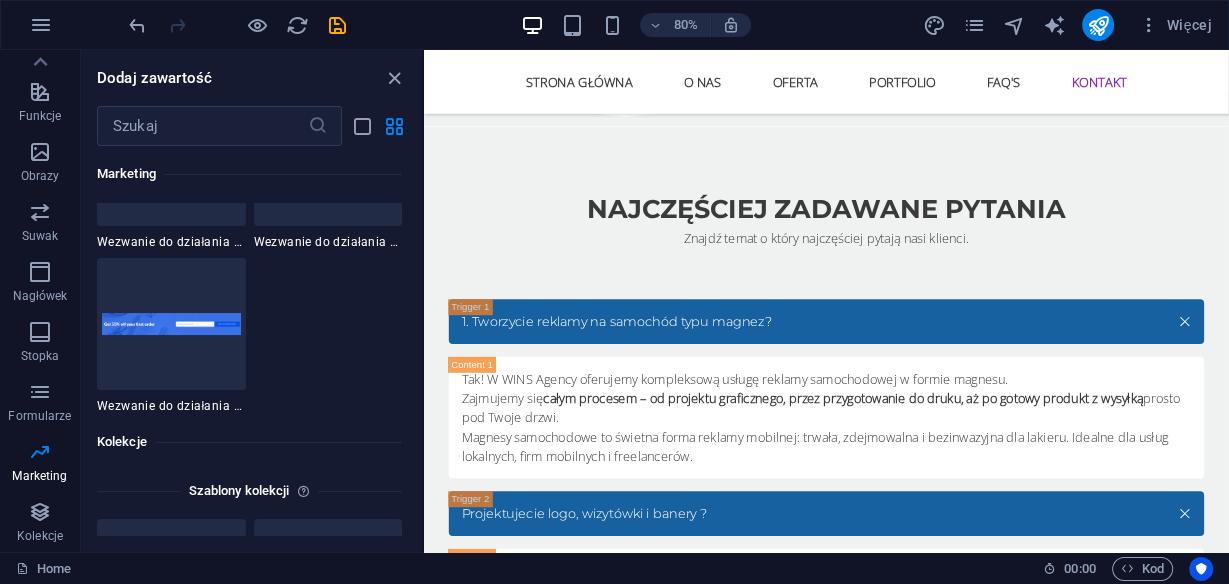 scroll, scrollTop: 18039, scrollLeft: 0, axis: vertical 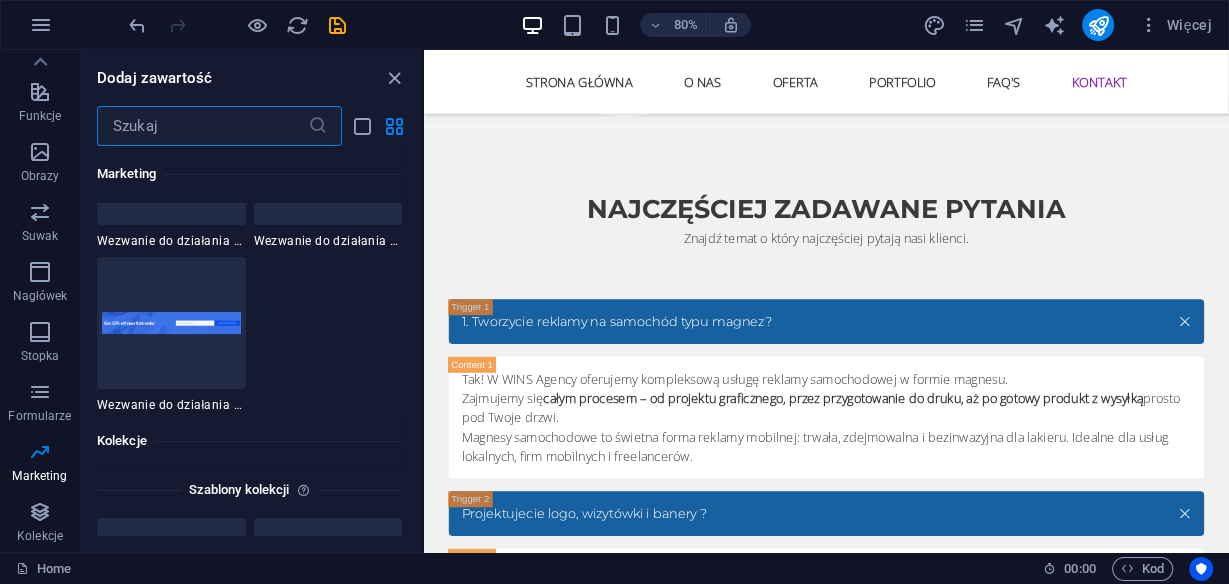 click at bounding box center [202, 126] 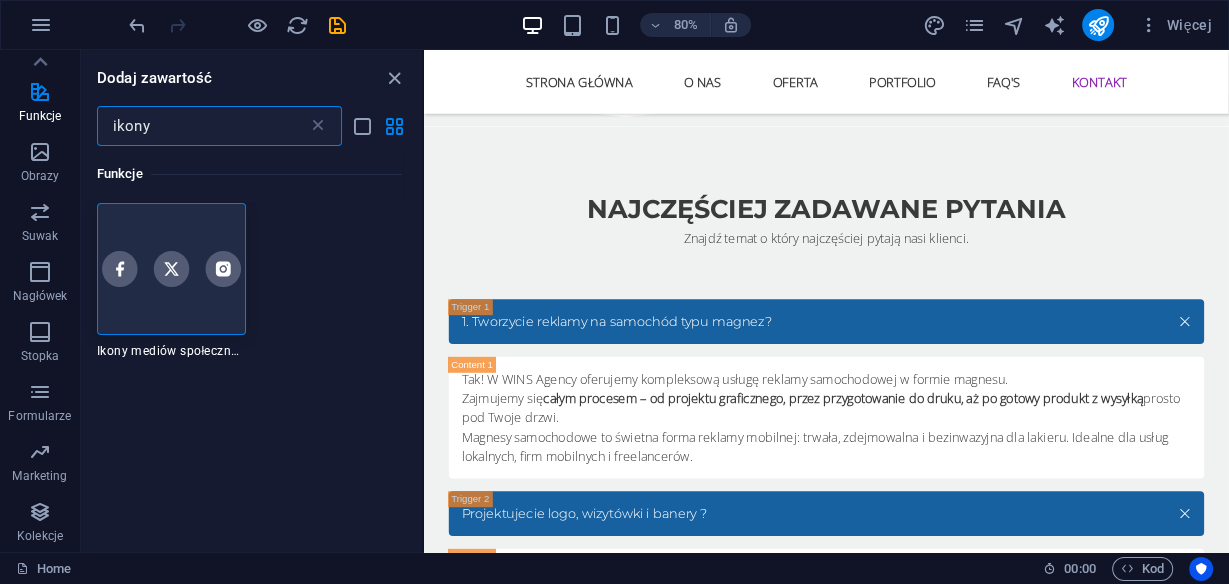 scroll, scrollTop: 0, scrollLeft: 0, axis: both 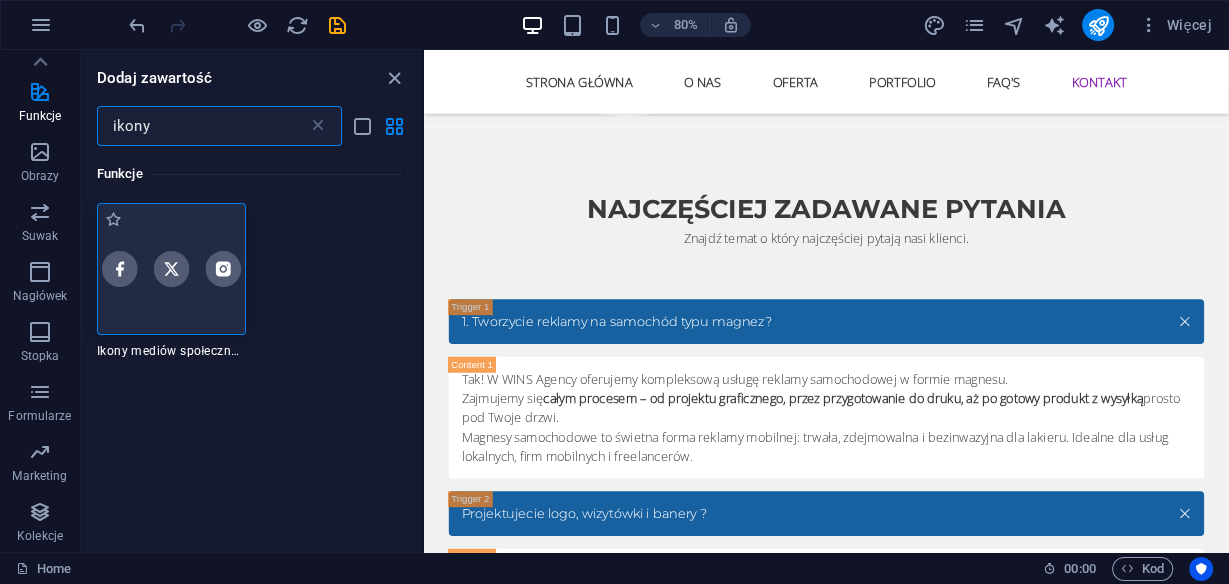 type on "ikony" 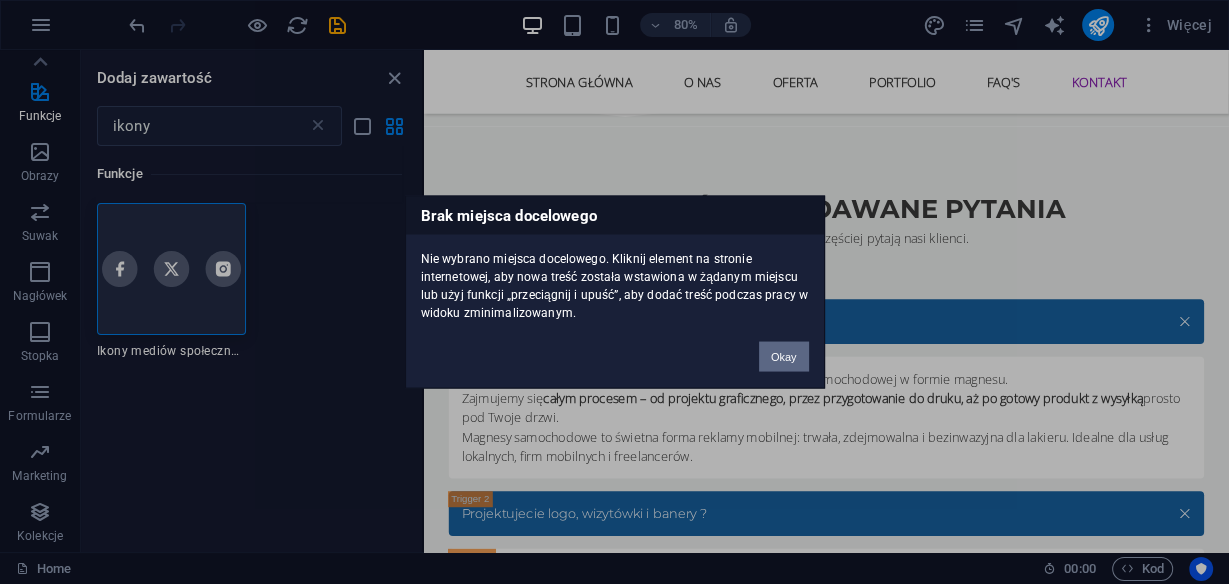 click on "Okay" at bounding box center (784, 357) 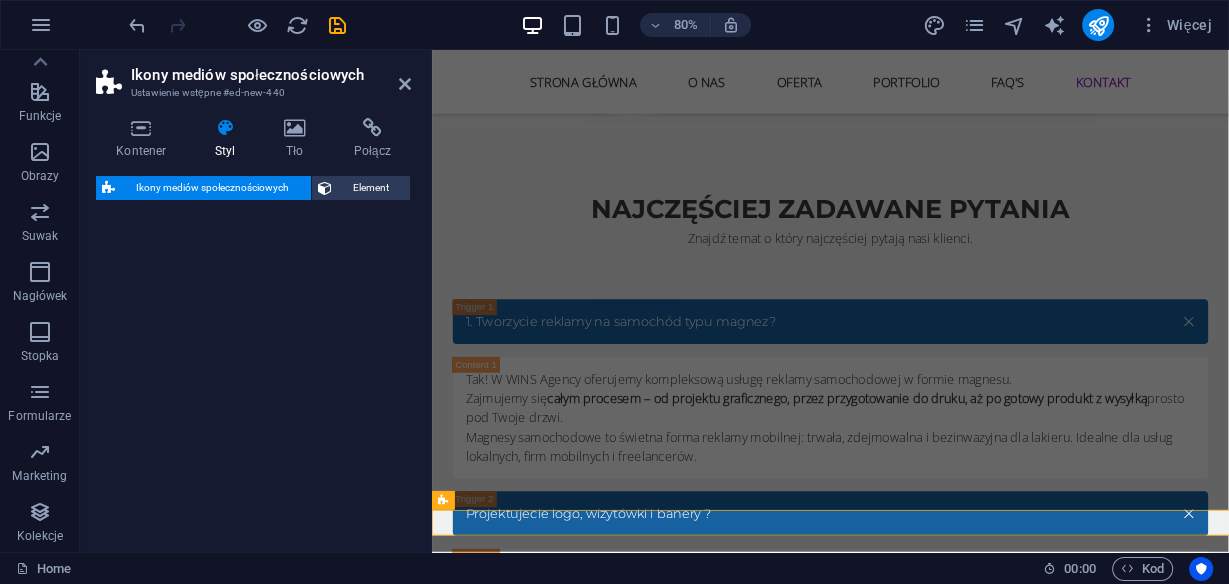scroll, scrollTop: 7339, scrollLeft: 0, axis: vertical 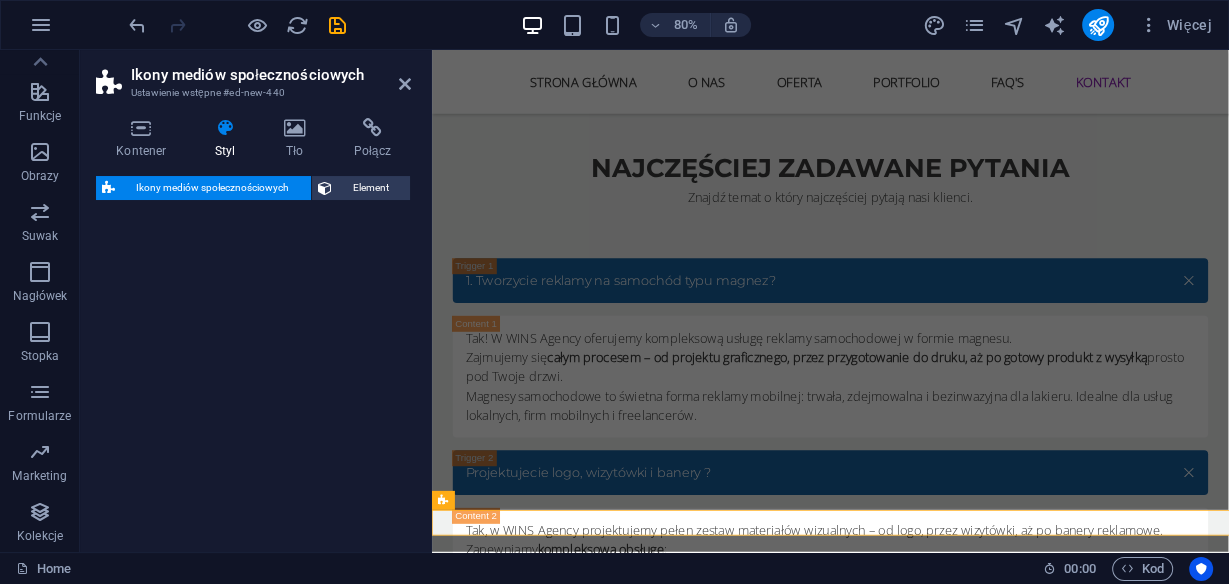 select on "rem" 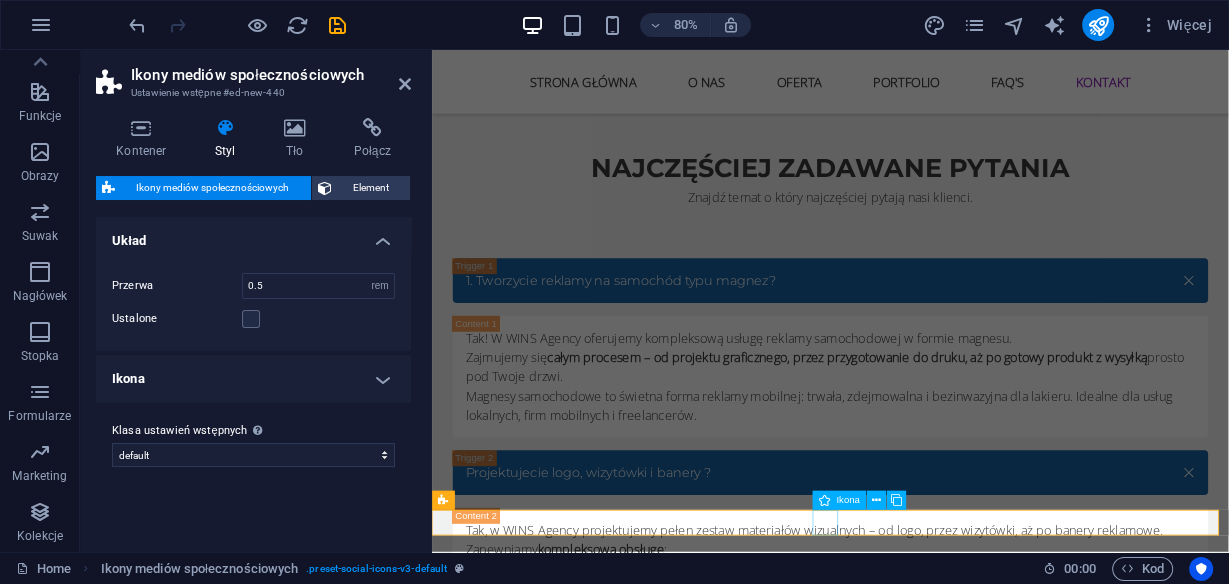 click at bounding box center (930, 3730) 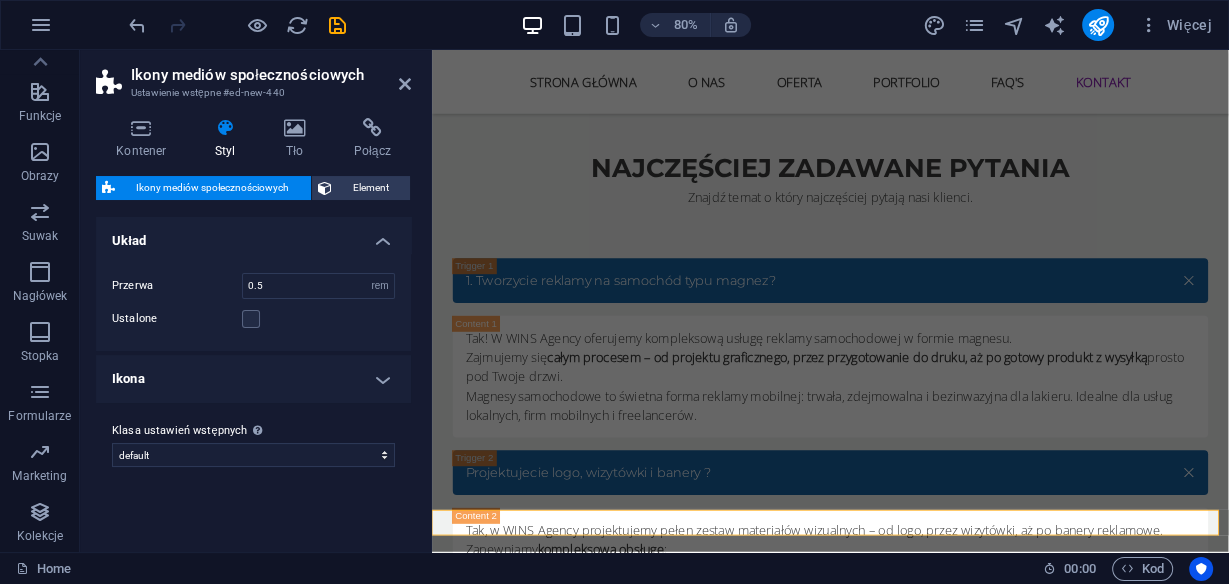 click at bounding box center [930, 3710] 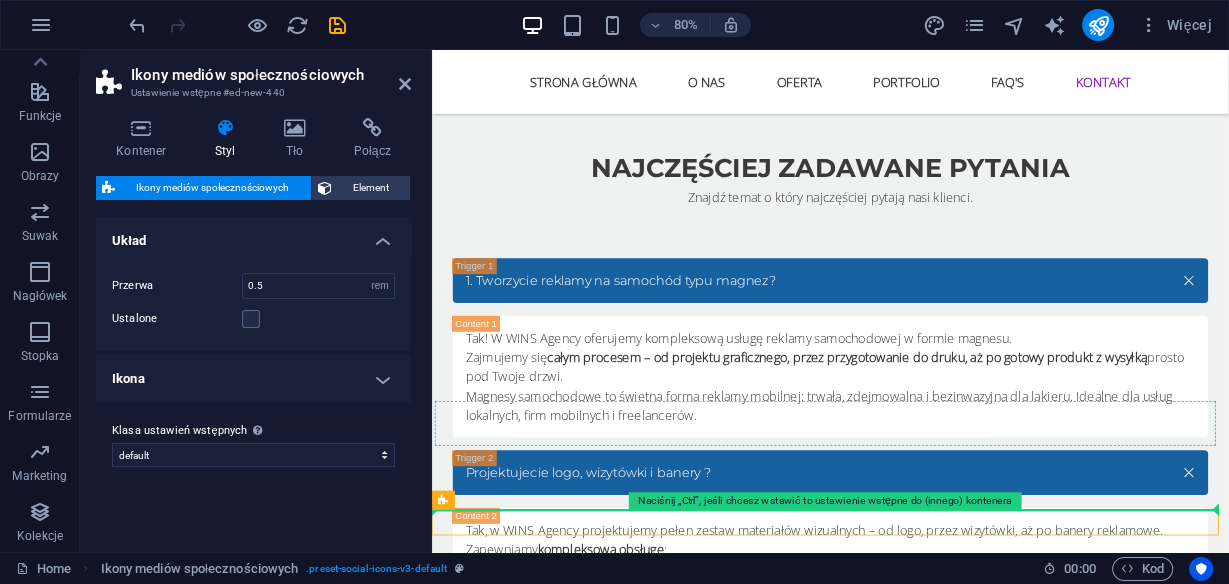 drag, startPoint x: 844, startPoint y: 637, endPoint x: 1283, endPoint y: 514, distance: 455.9057 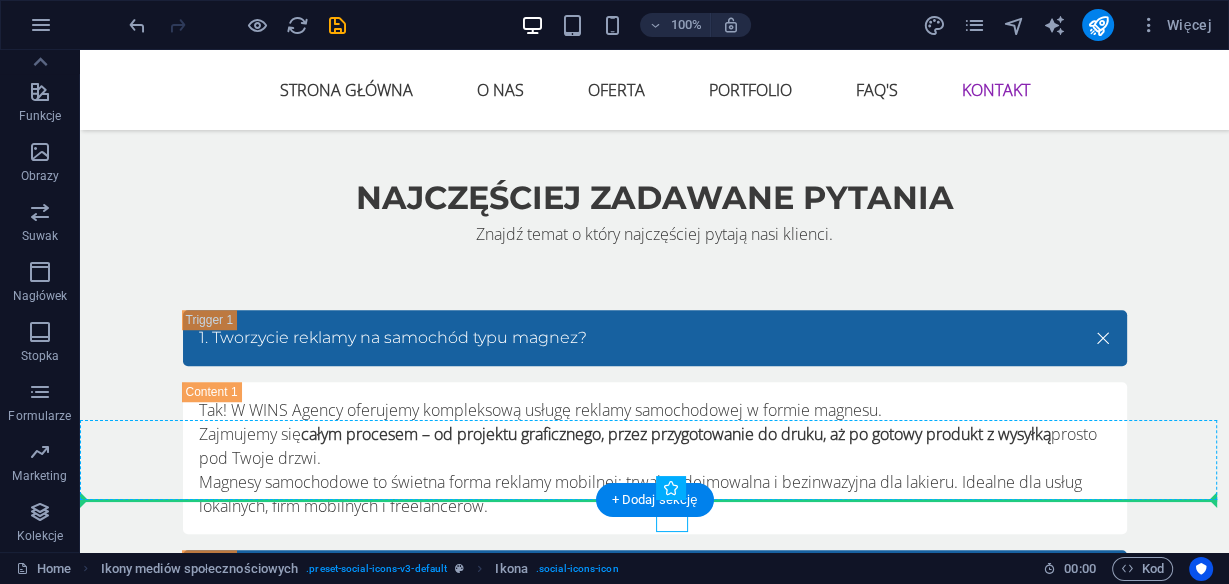 scroll, scrollTop: 7464, scrollLeft: 0, axis: vertical 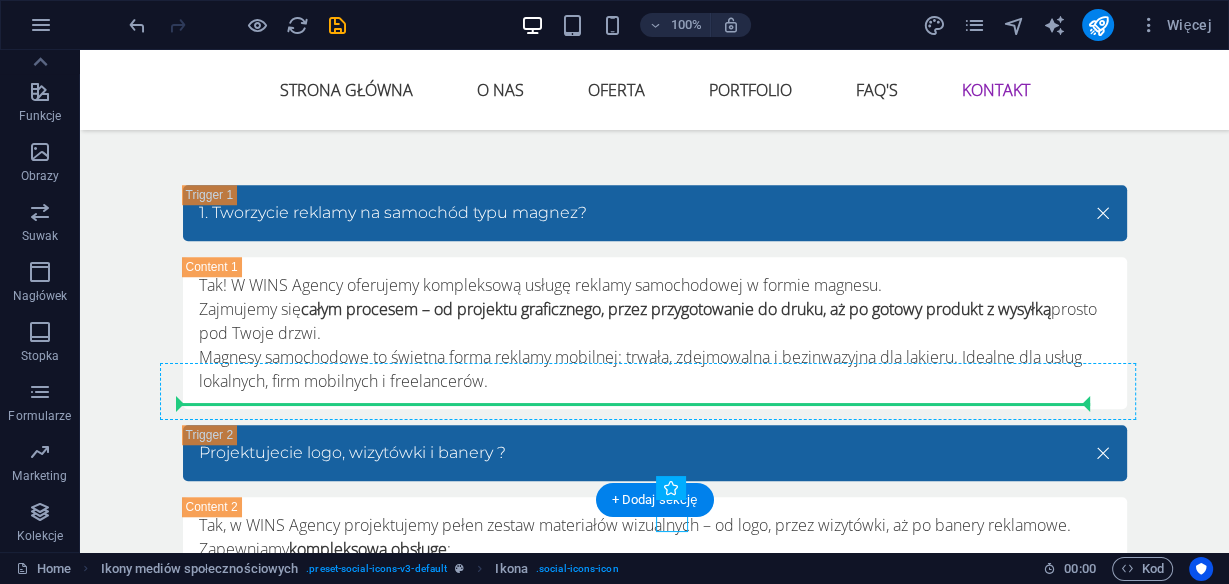 drag, startPoint x: 589, startPoint y: 640, endPoint x: 1070, endPoint y: 393, distance: 540.71246 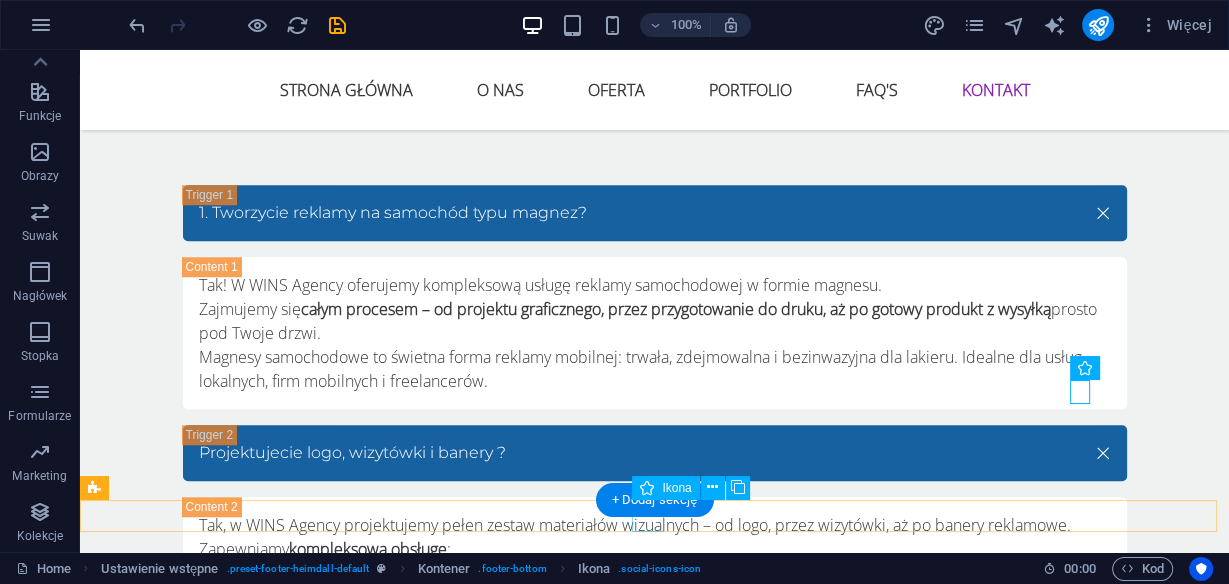 click at bounding box center [654, 3591] 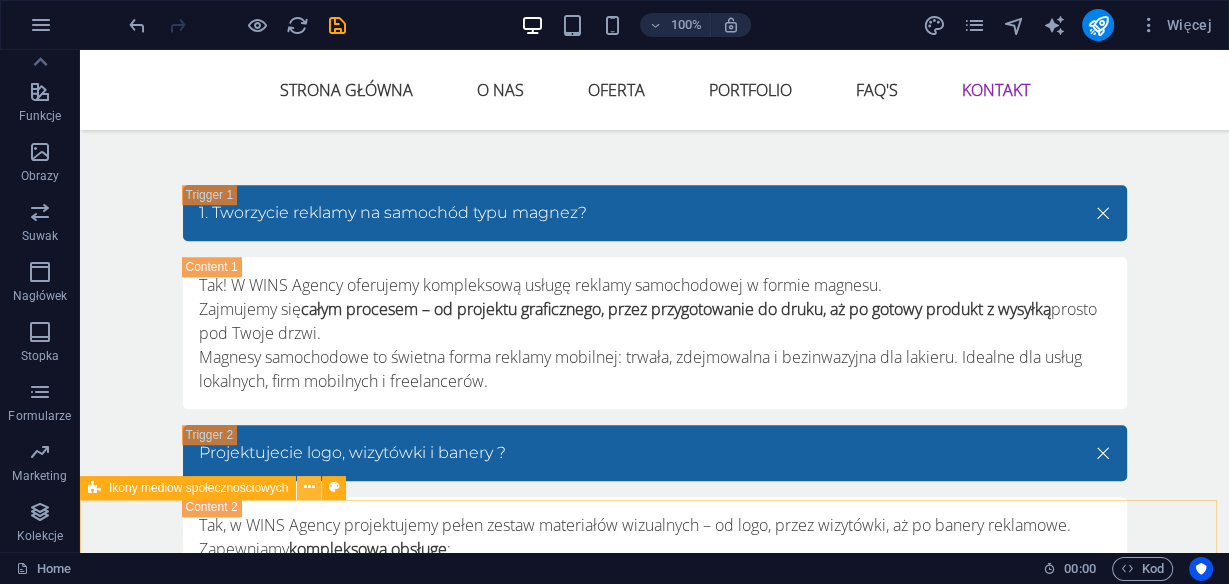 click at bounding box center [309, 488] 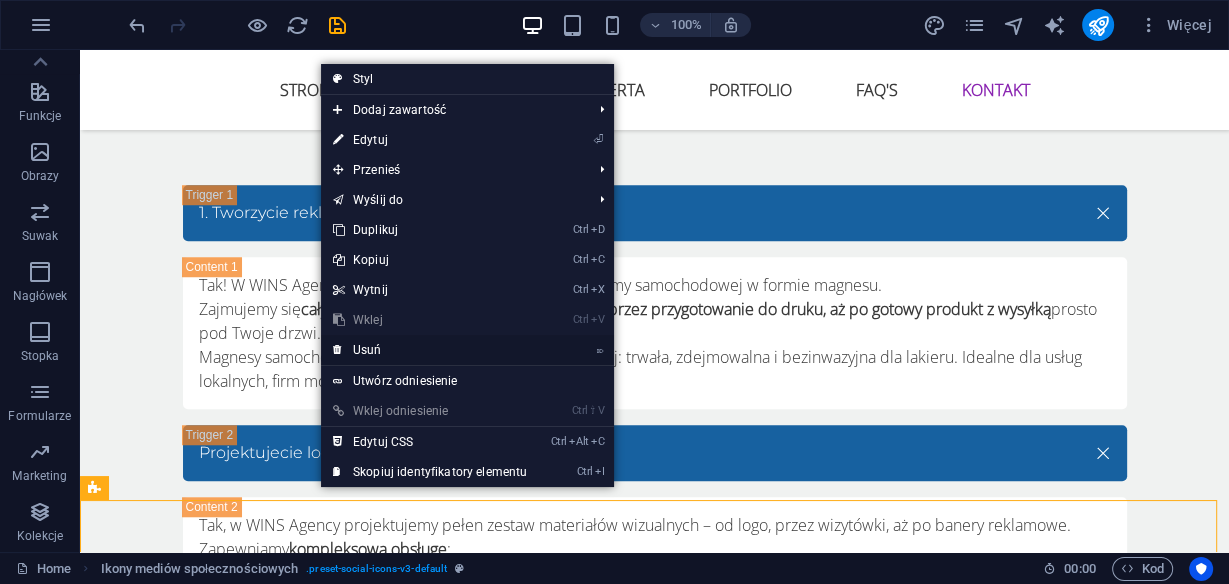 click on "⌦  Usuń" at bounding box center (430, 350) 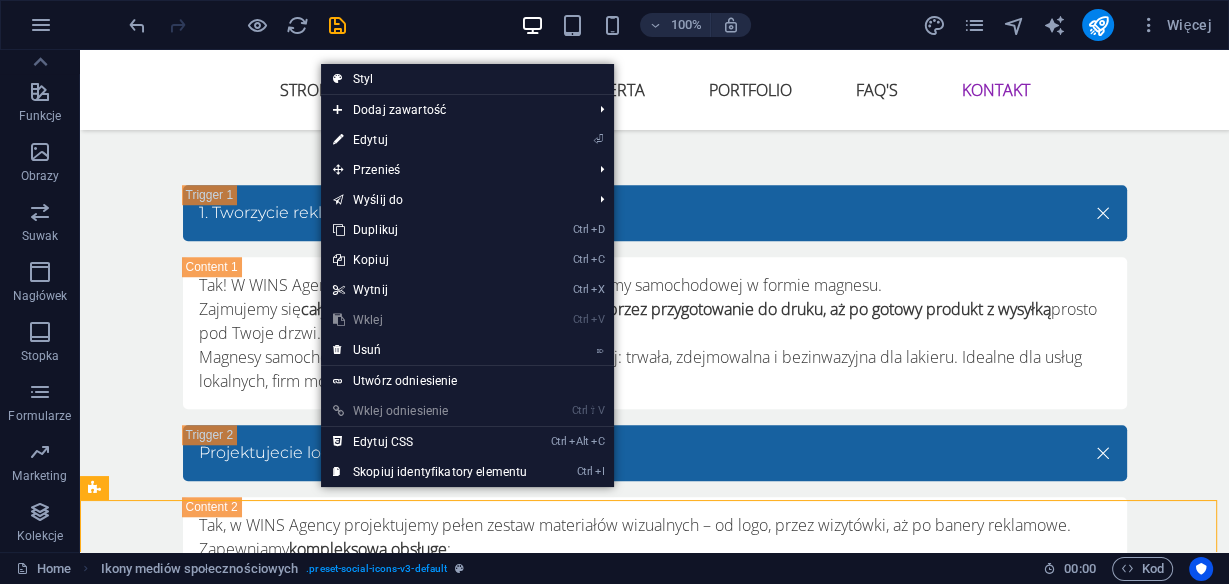scroll, scrollTop: 7413, scrollLeft: 0, axis: vertical 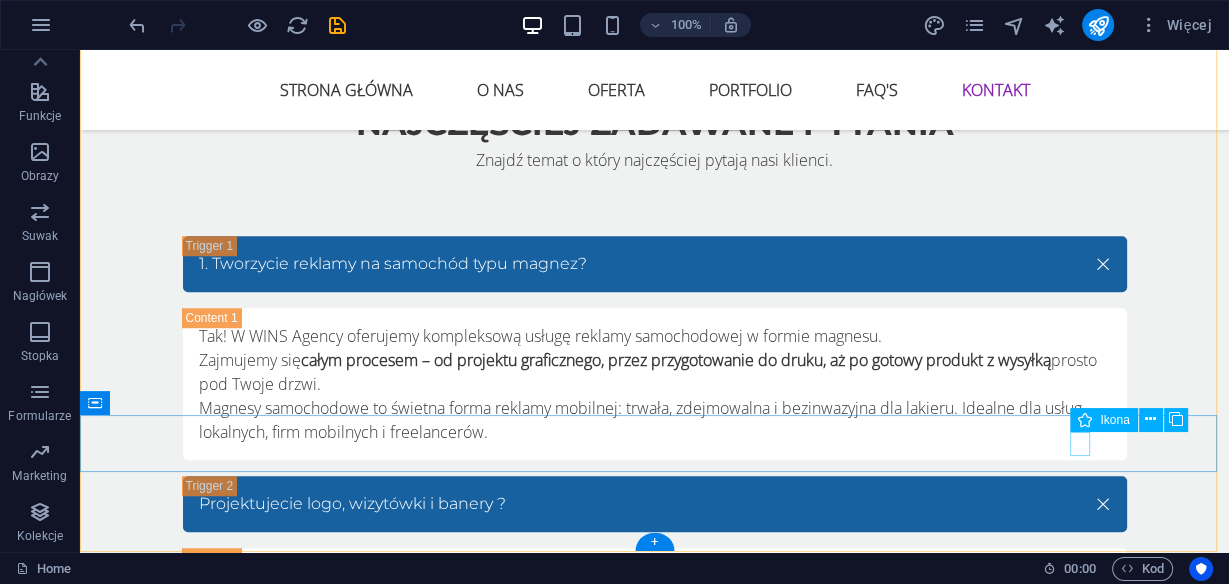 click at bounding box center [660, 3491] 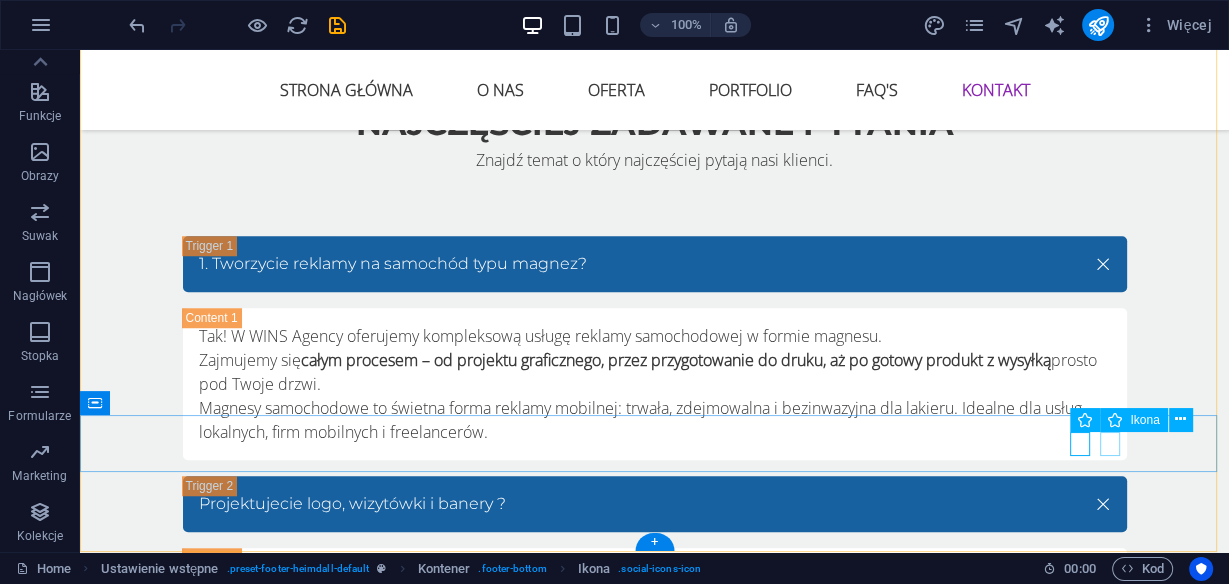 click at bounding box center (660, 3517) 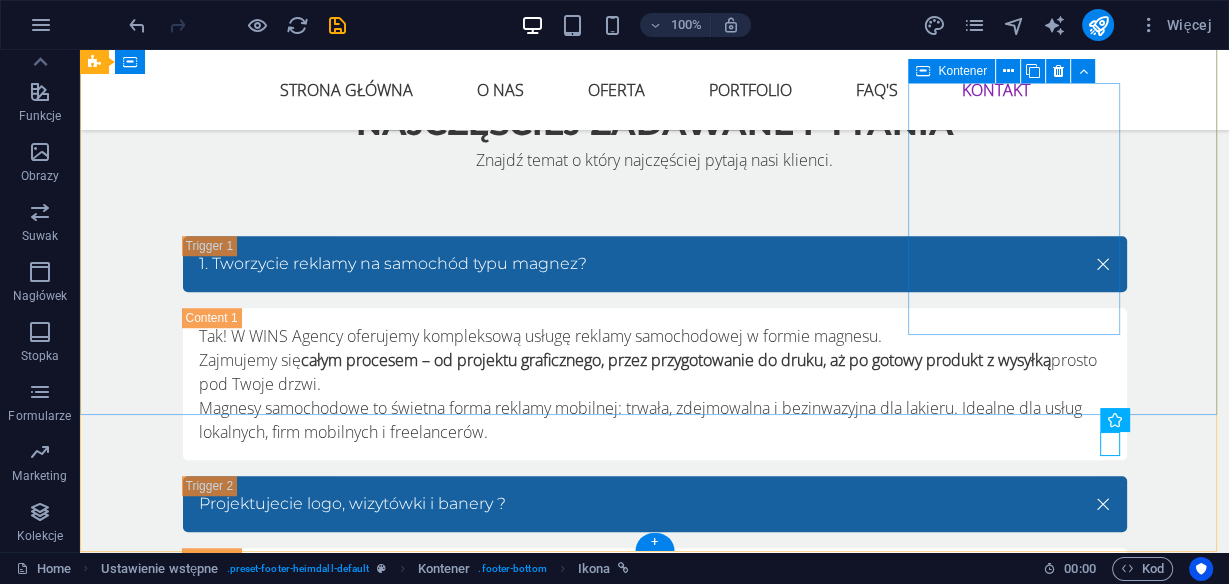 click on "Kontak: WINS Agency   biuro@[DOMAIN] +[PHONE_NUMBER]  www.winsagency.pl NIP: [NIP_NUMBER]." at bounding box center (568, 3273) 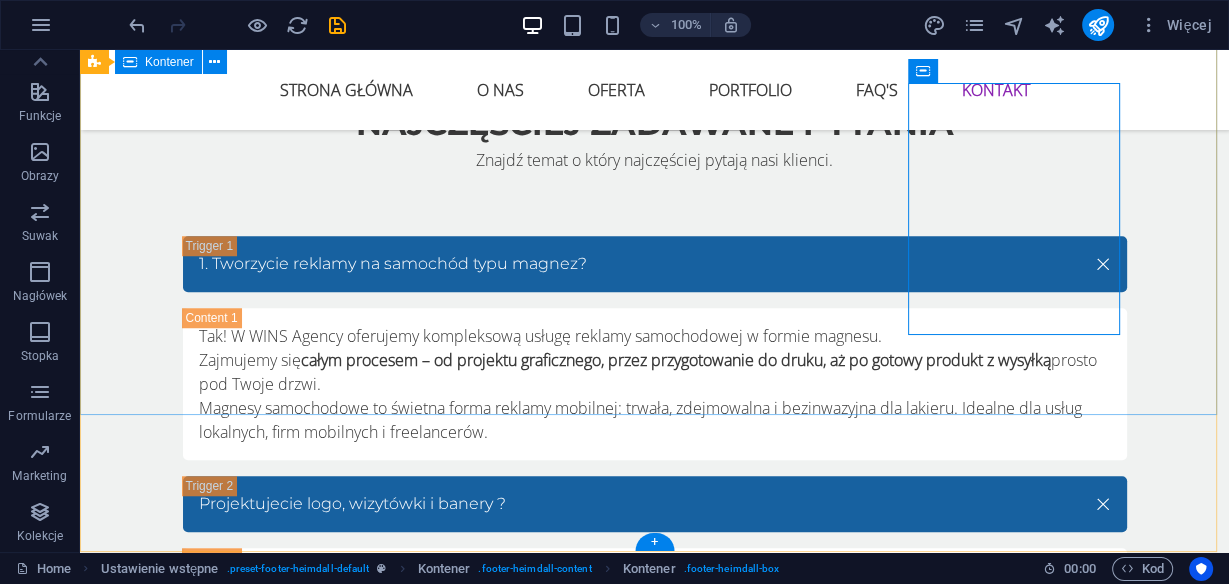 click on "Działamy online – współpracujemy z klientami z całej [COUNTRY] i zagranicy. STRONA GŁÓWNA O NAS OFERTA PORTFOLIO FAQs KONTAKT Kontak: WINS Agency   biuro@[DOMAIN] +[PHONE_NUMBER]  www.winsagency.pl NIP: [NIP_NUMBER]." at bounding box center (654, 3068) 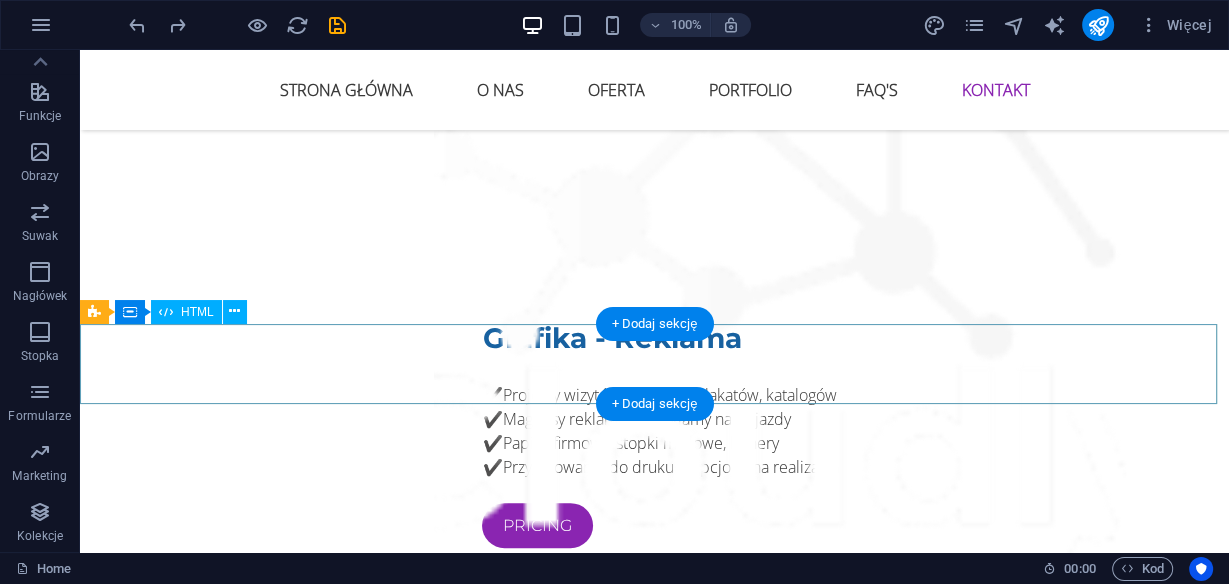 scroll, scrollTop: 6452, scrollLeft: 0, axis: vertical 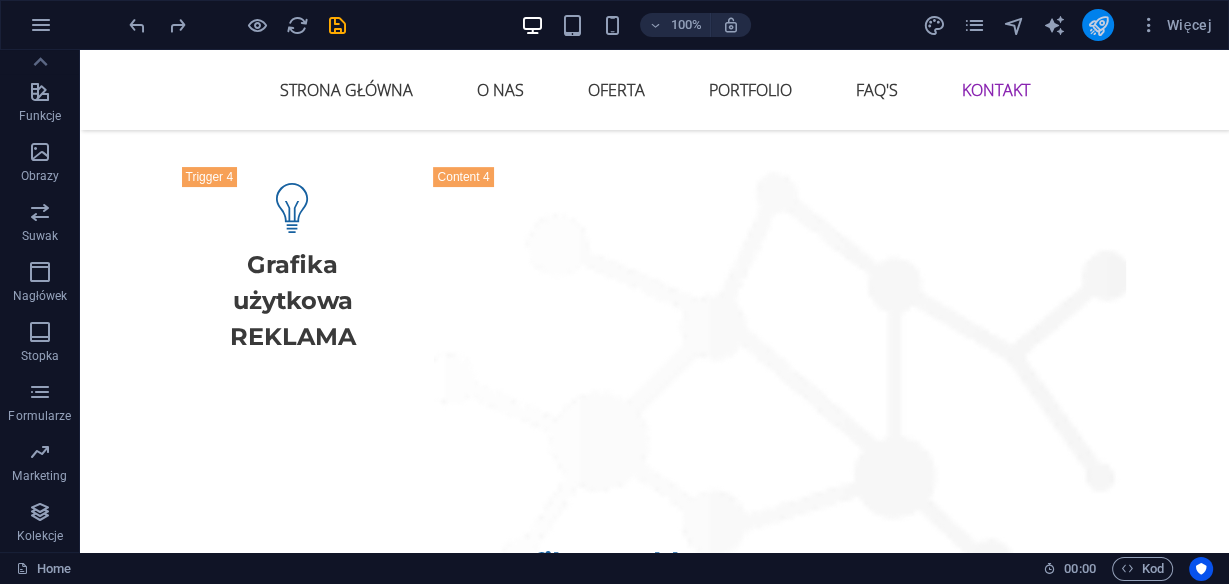 click at bounding box center (1098, 25) 